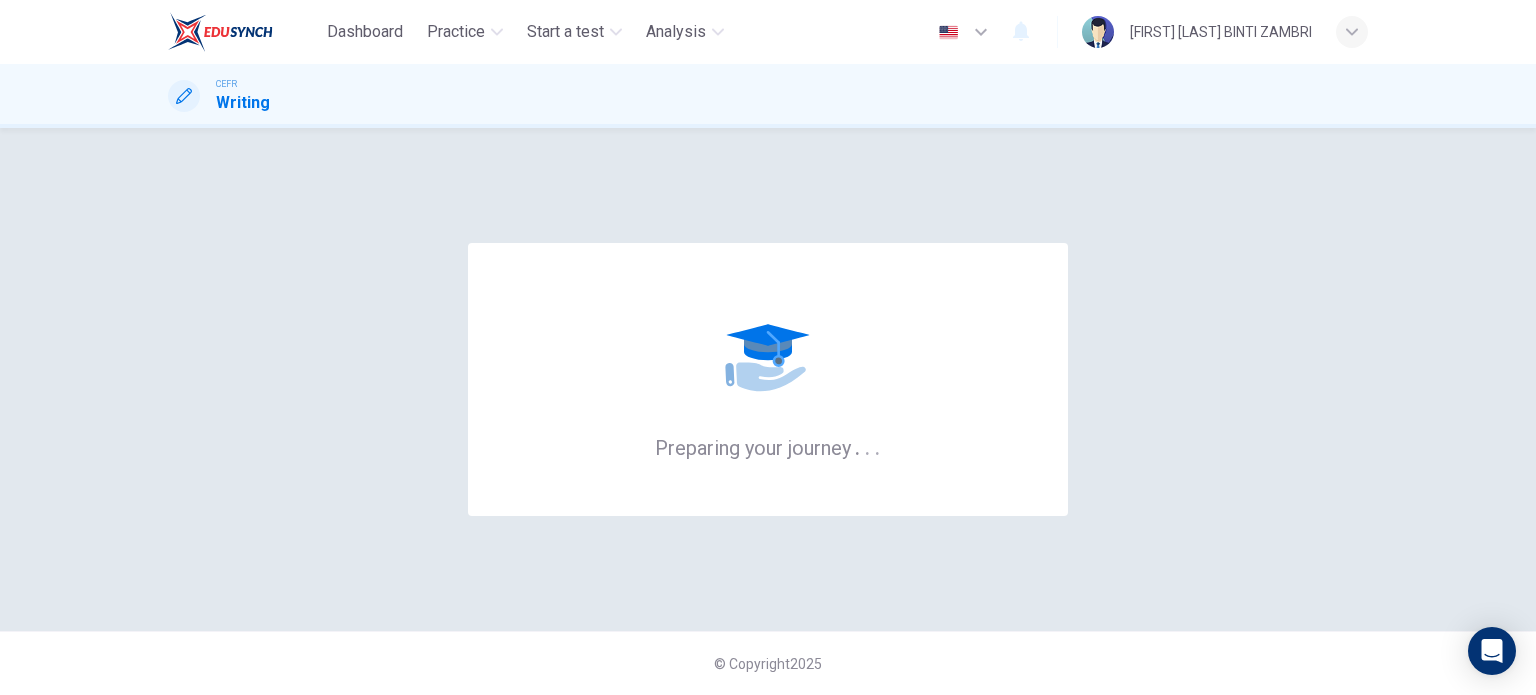 scroll, scrollTop: 0, scrollLeft: 0, axis: both 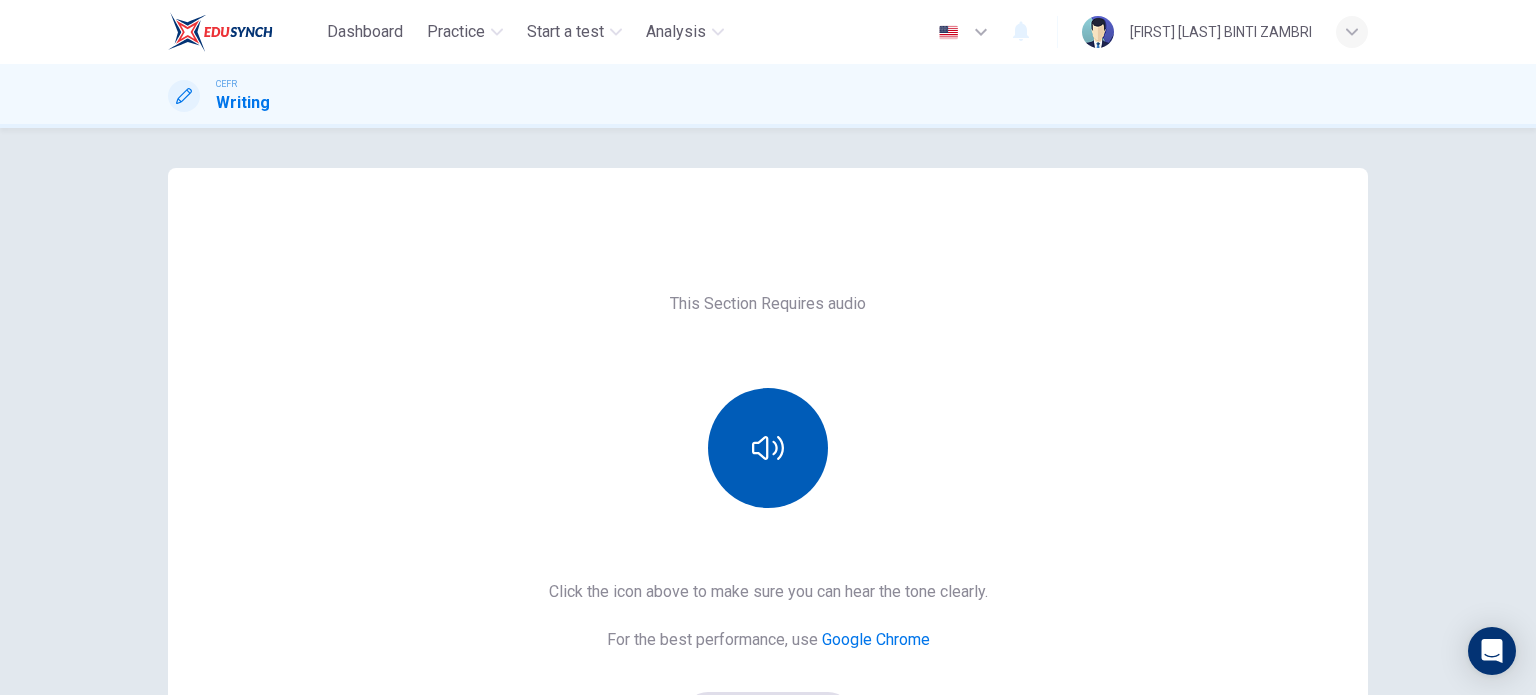 click at bounding box center (768, 448) 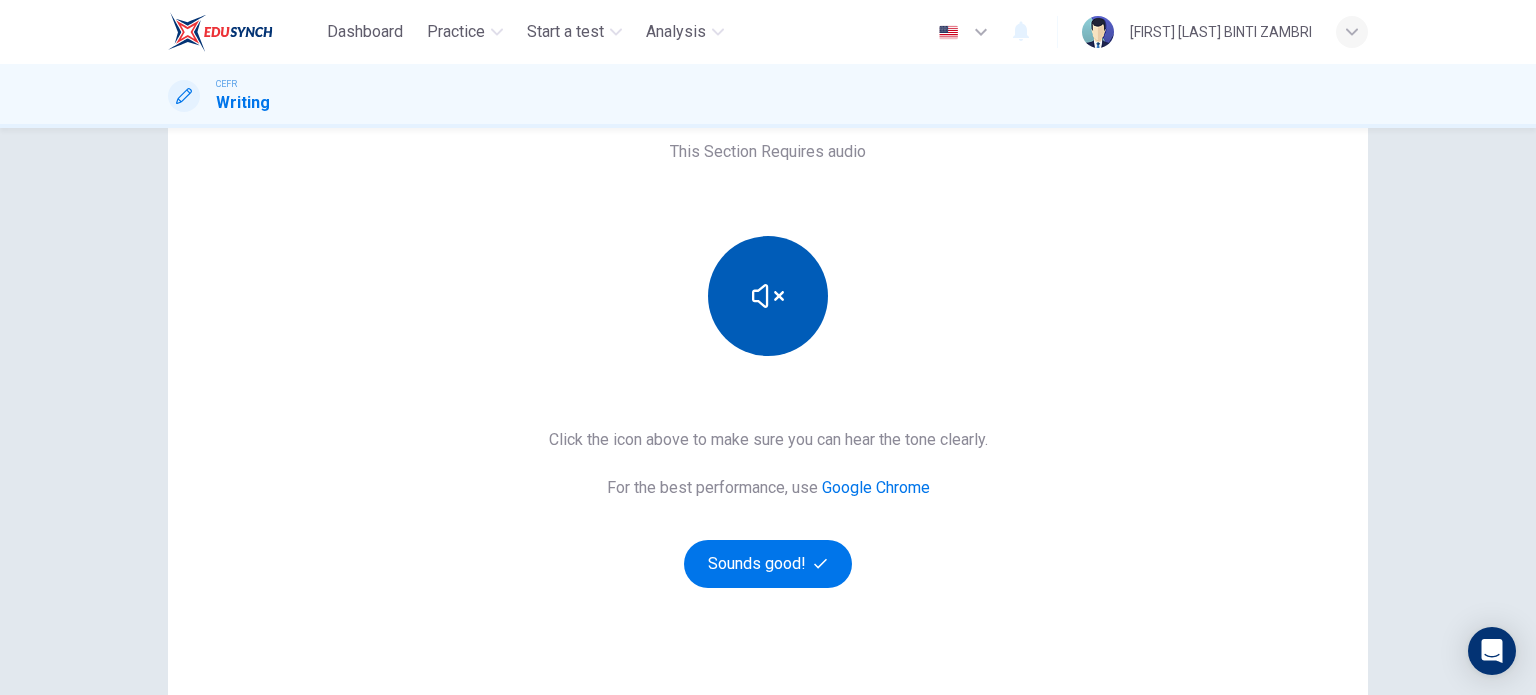 scroll, scrollTop: 200, scrollLeft: 0, axis: vertical 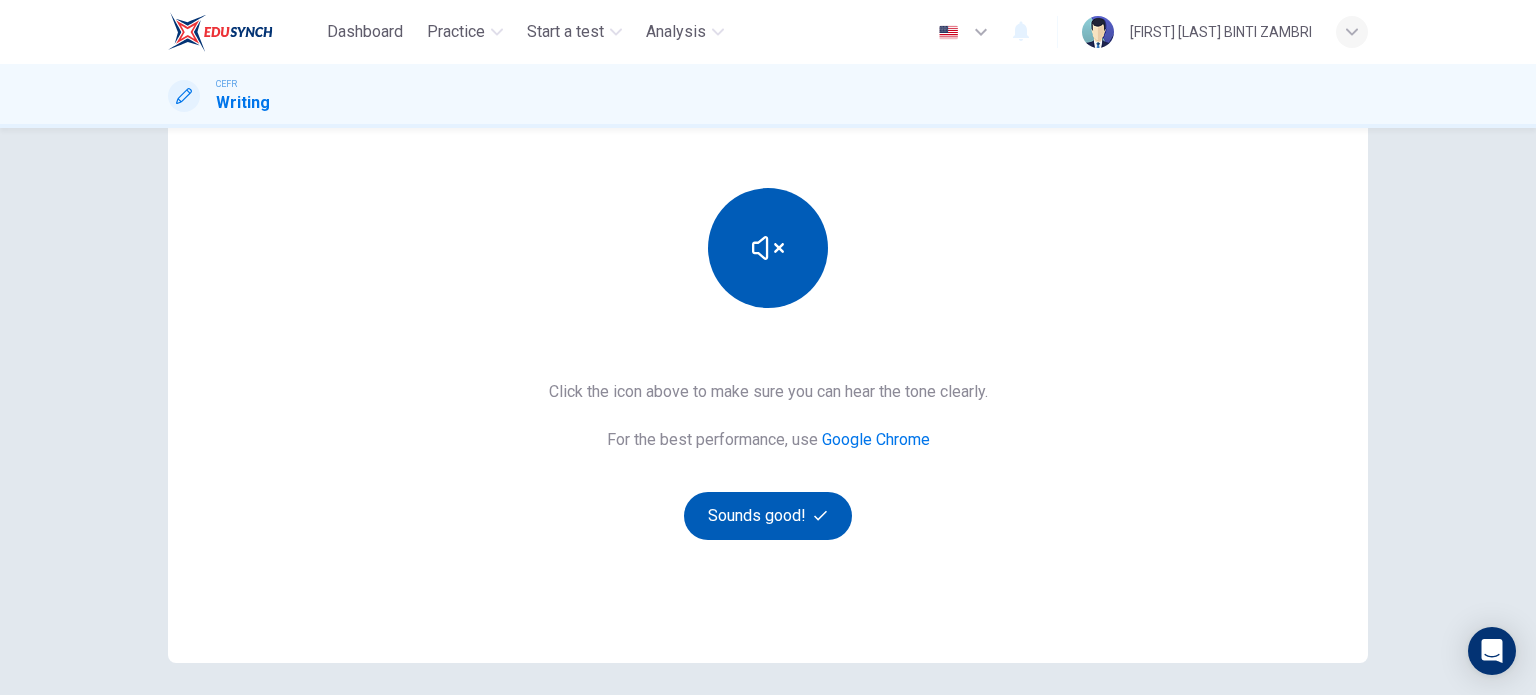 click on "Sounds good!" at bounding box center (768, 516) 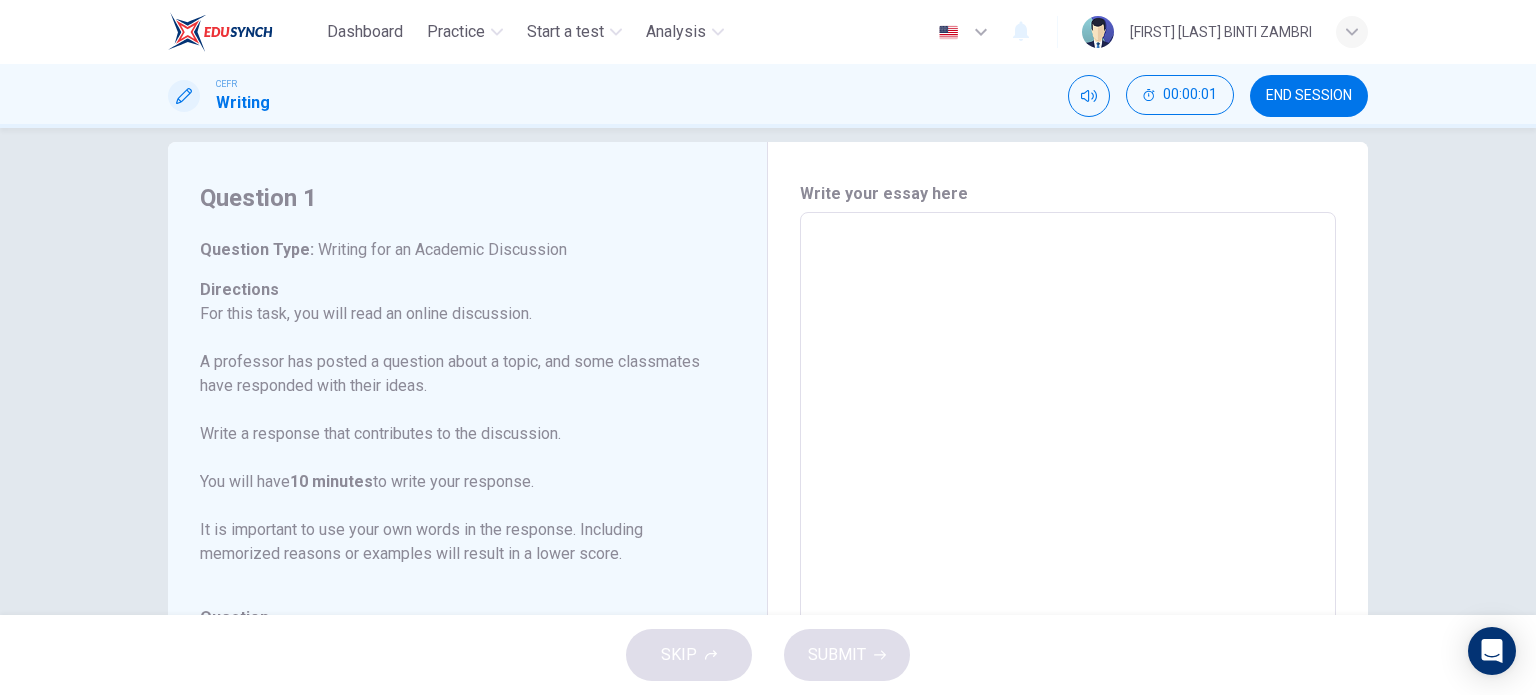 scroll, scrollTop: 0, scrollLeft: 0, axis: both 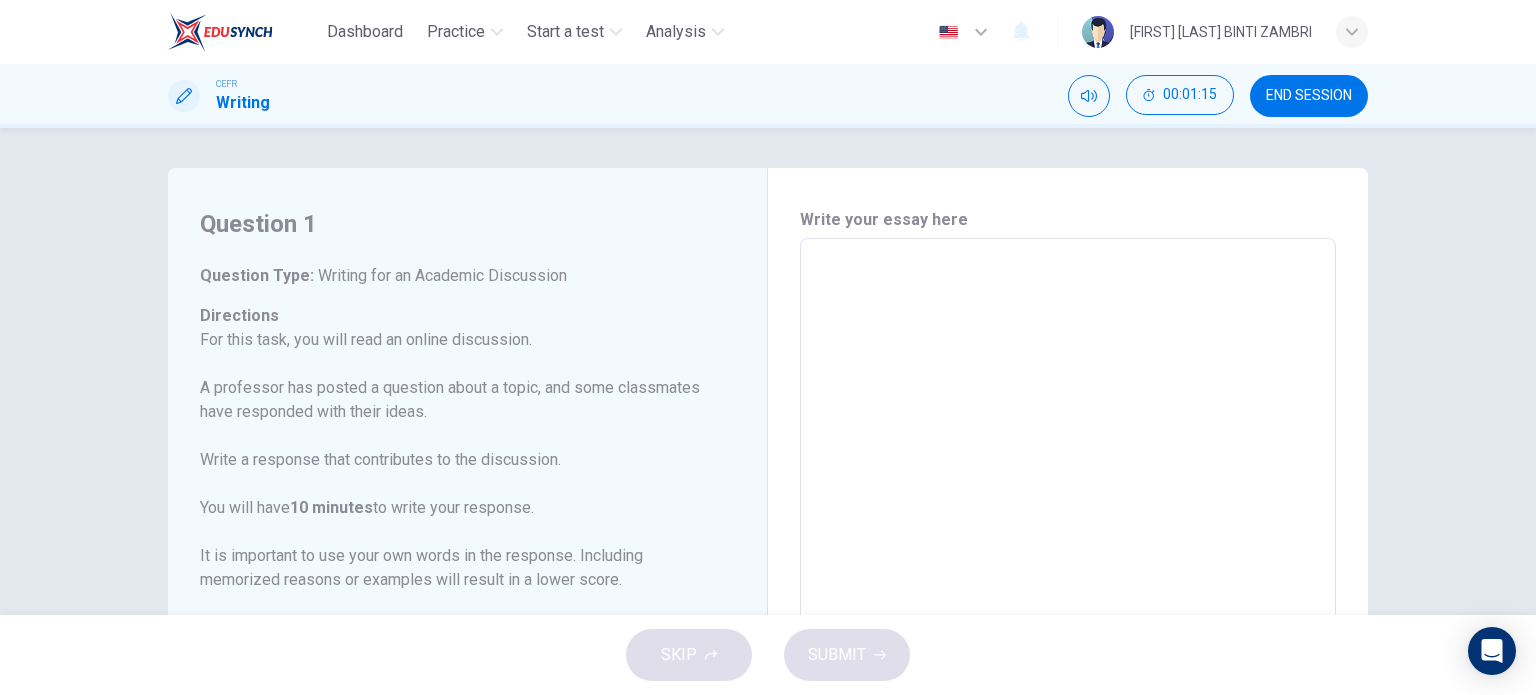 click at bounding box center [1068, 572] 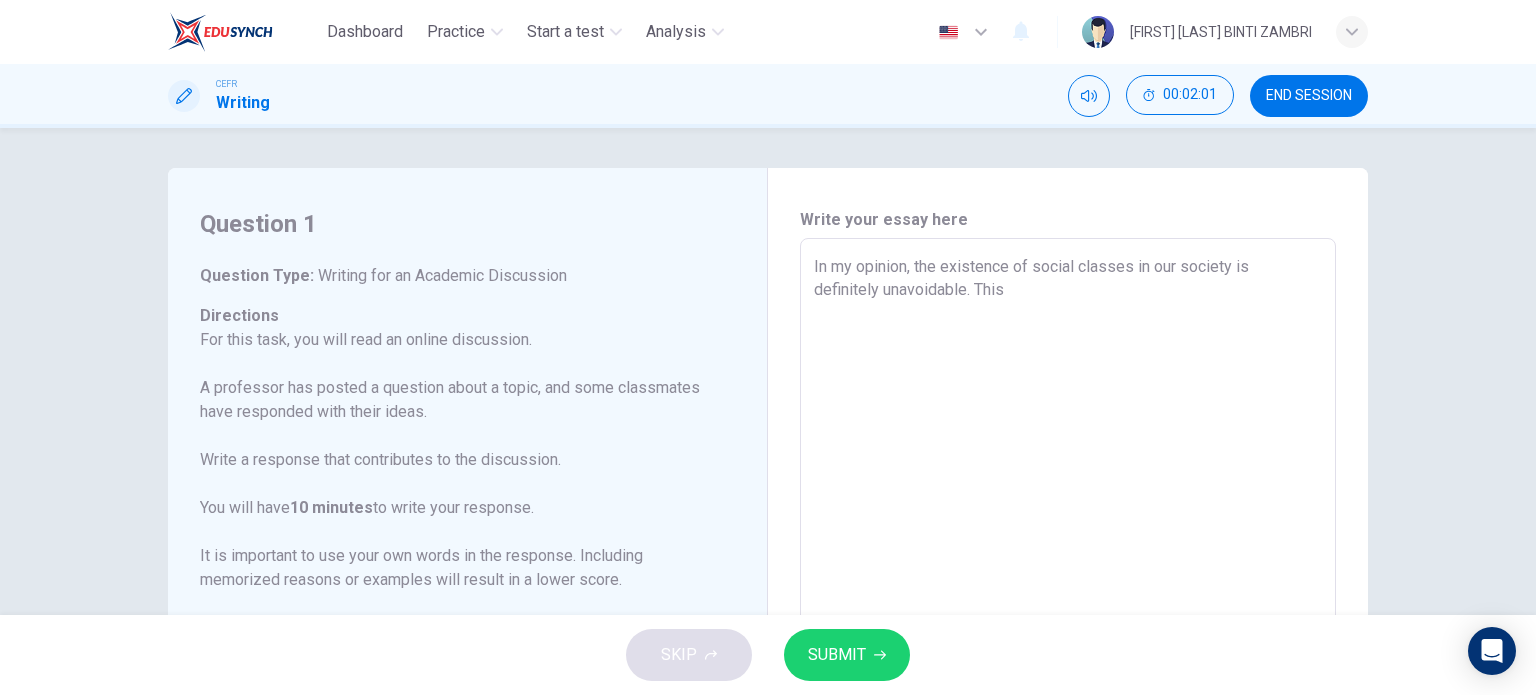 click on "In my opinion, the existence of social classes in our society is definitely unavoidable. This" at bounding box center [1068, 572] 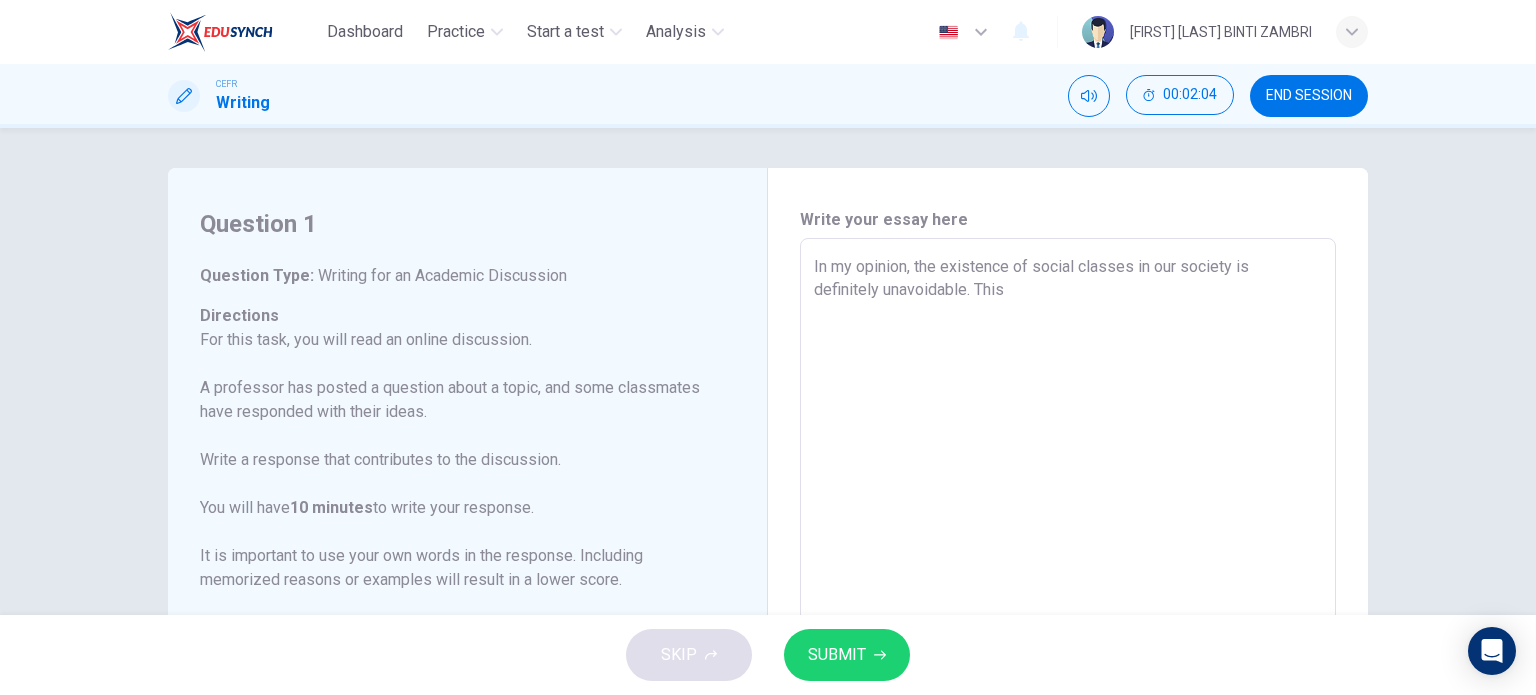 click on "In my opinion, the existence of social classes in our society is definitely unavoidable. This" at bounding box center [1068, 572] 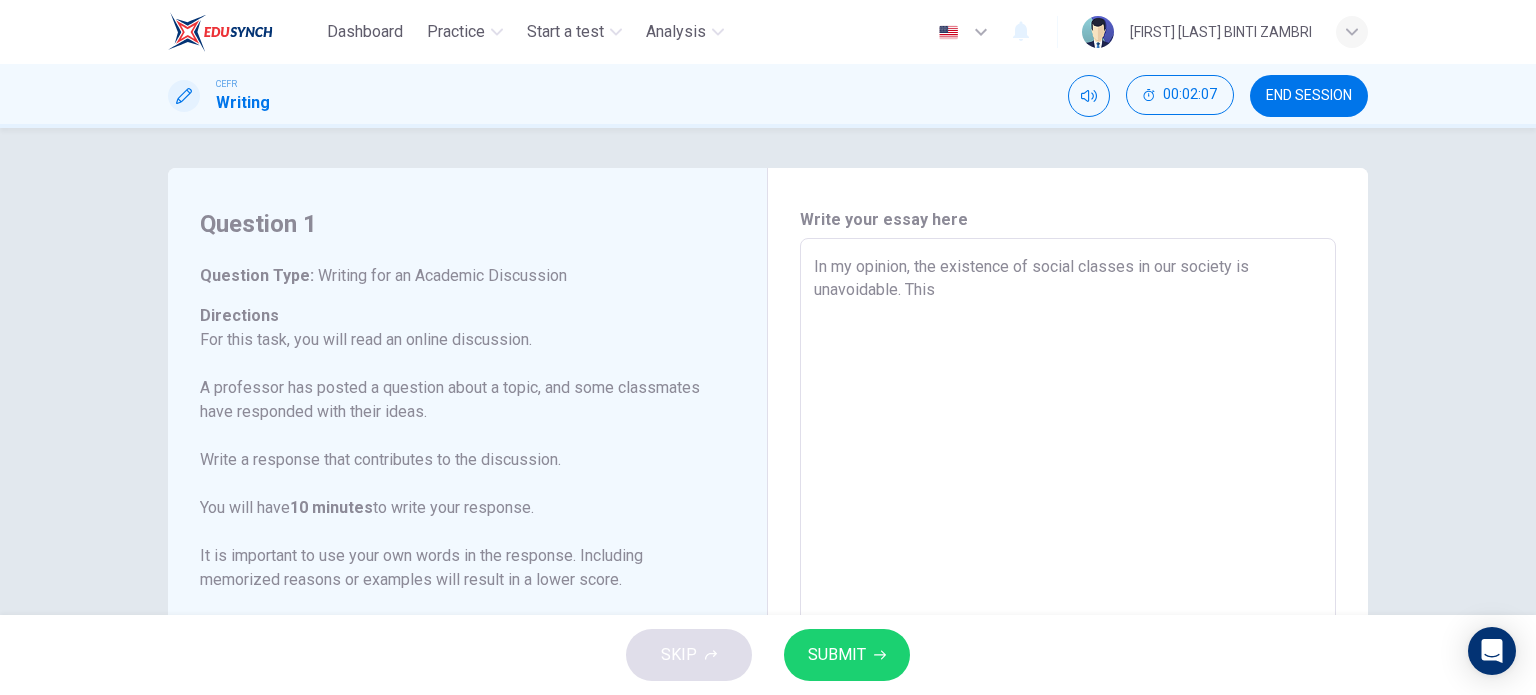 drag, startPoint x: 1061, startPoint y: 289, endPoint x: 1062, endPoint y: 300, distance: 11.045361 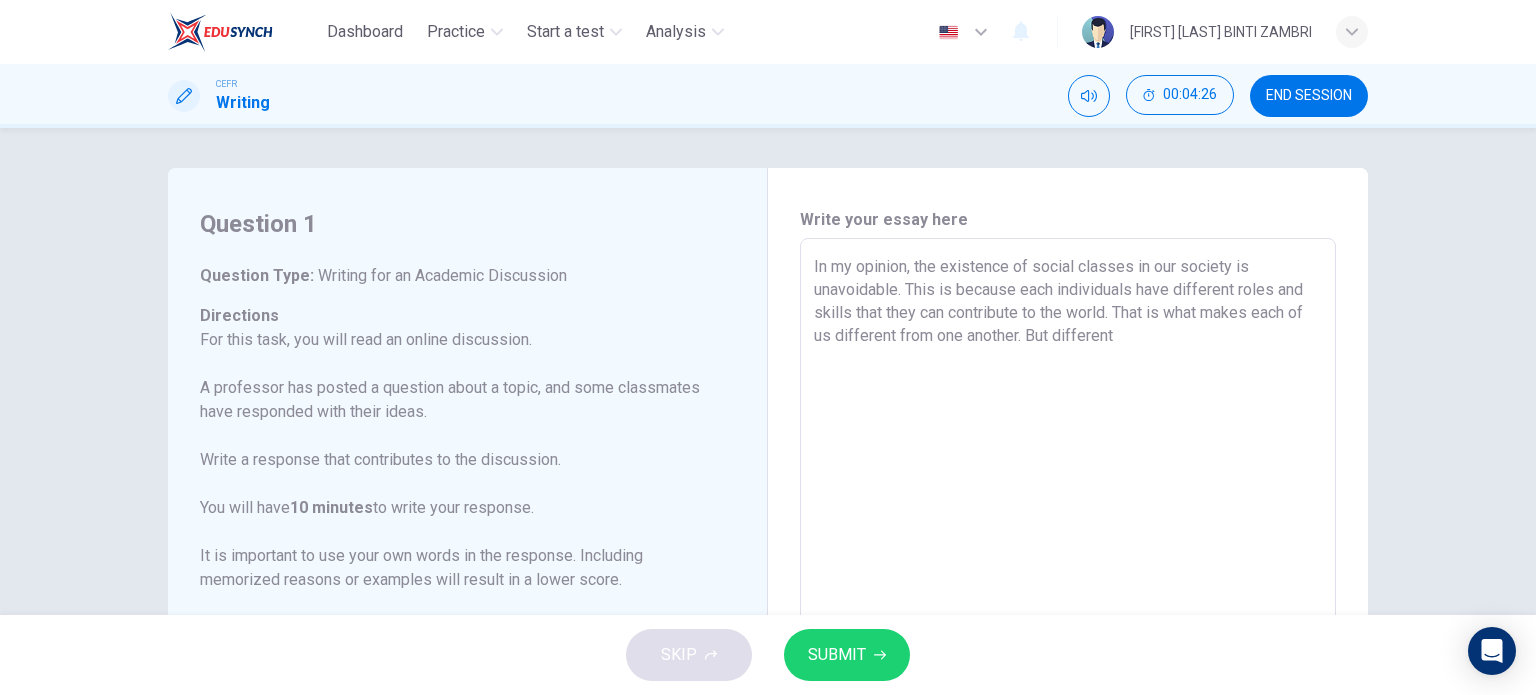click on "In my opinion, the existence of social classes in our society is unavoidable. This is because each individuals have different roles and skills that they can contribute to the world. That is what makes each of us different from one another. But different" at bounding box center (1068, 572) 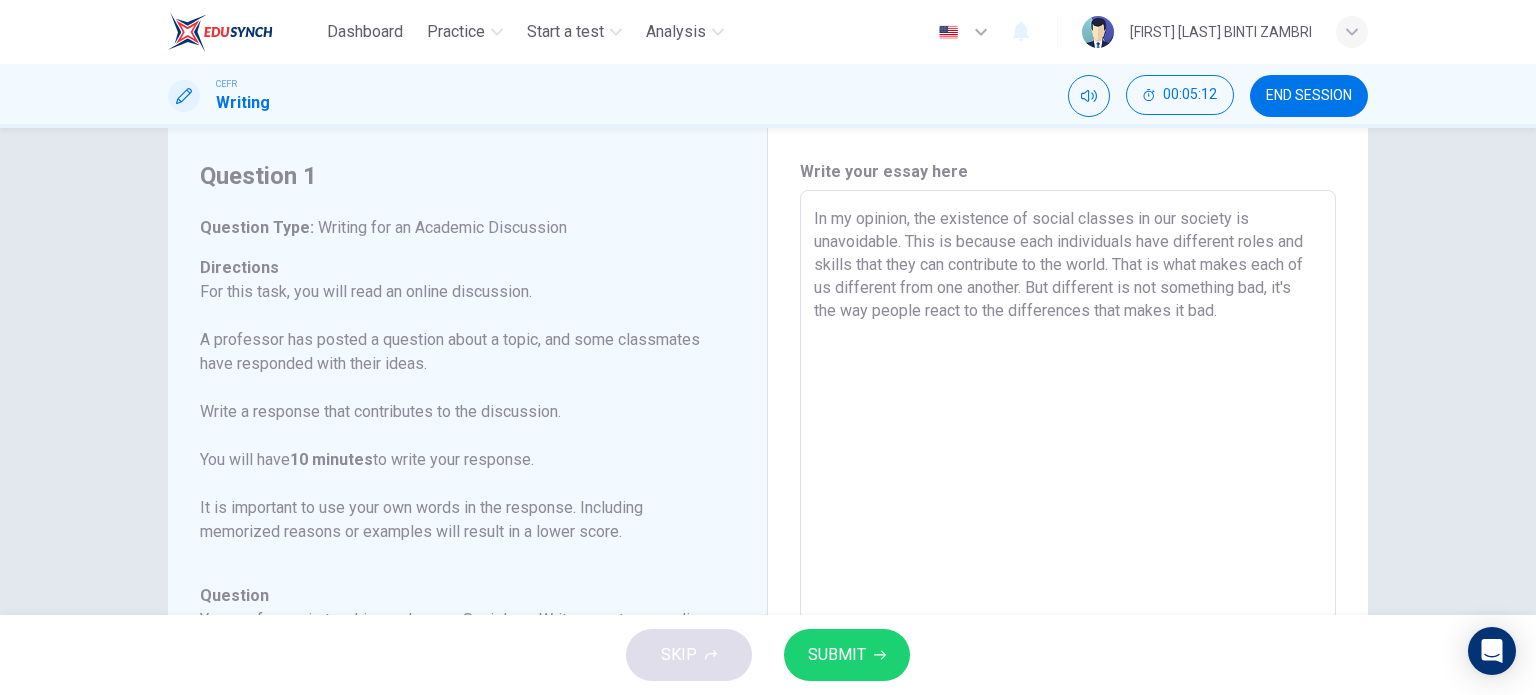 scroll, scrollTop: 100, scrollLeft: 0, axis: vertical 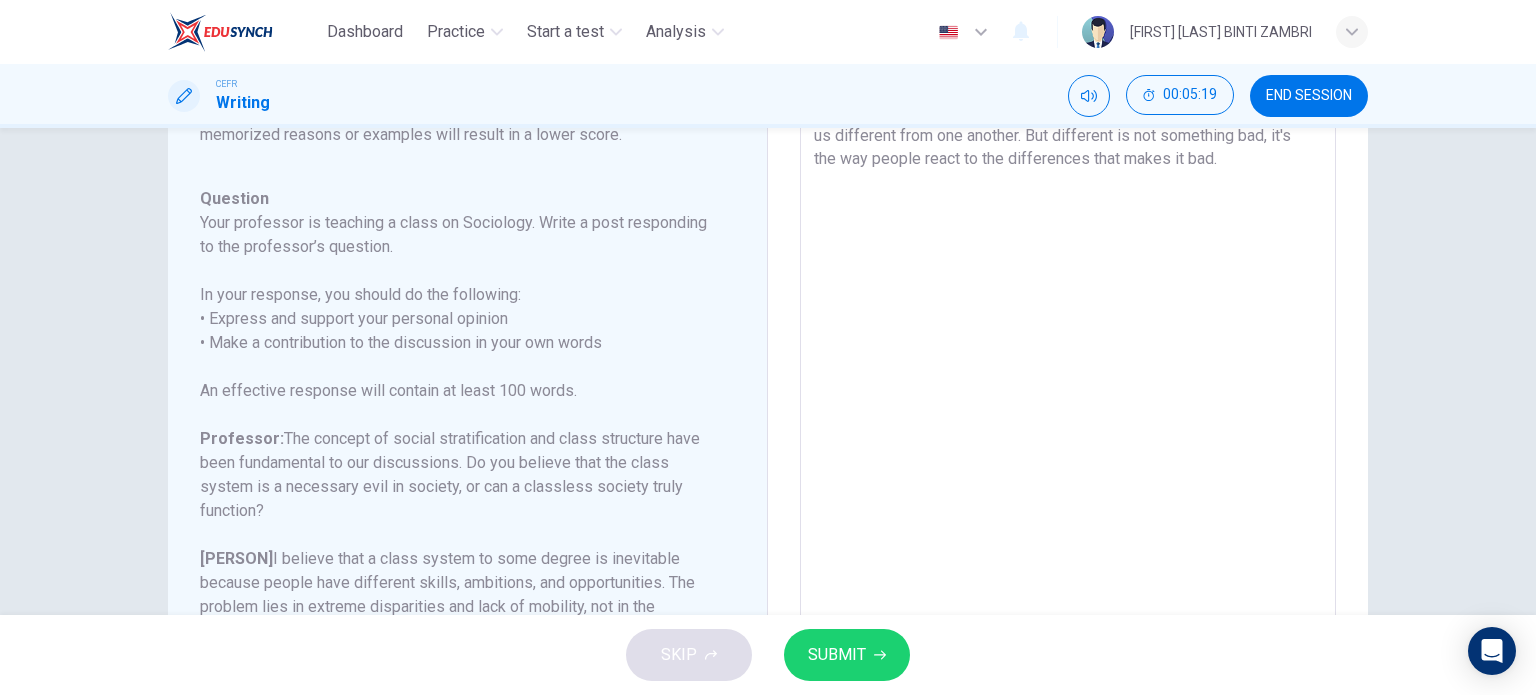 click on "In my opinion, the existence of social classes in our society is unavoidable. This is because each individuals have different roles and skills that they can contribute to the world. That is what makes each of us different from one another. But different is not something bad, it's the way people react to the differences that makes it bad." at bounding box center (1068, 372) 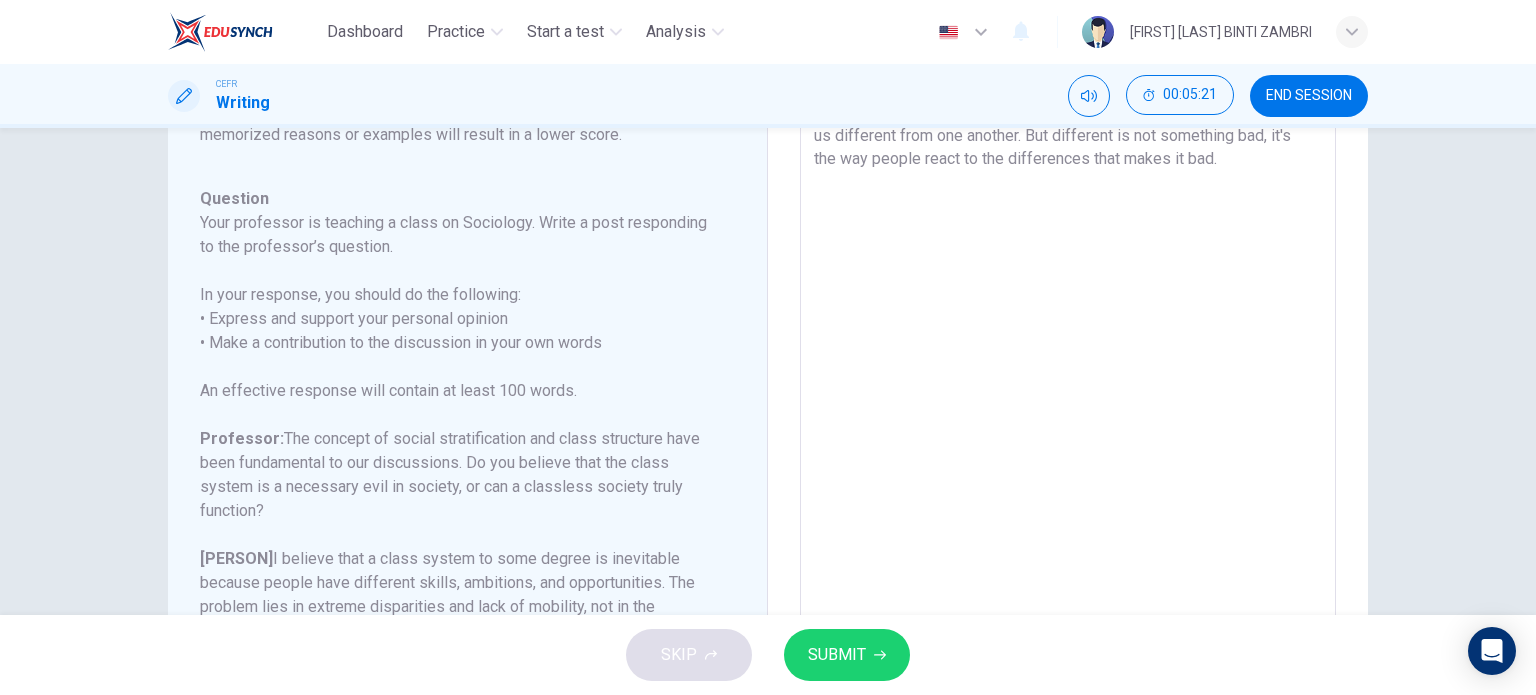 click on "In my opinion, the existence of social classes in our society is unavoidable. This is because each individuals have different roles and skills that they can contribute to the world. That is what makes each of us different from one another. But different is not something bad, it's the way people react to the differences that makes it bad." at bounding box center (1068, 372) 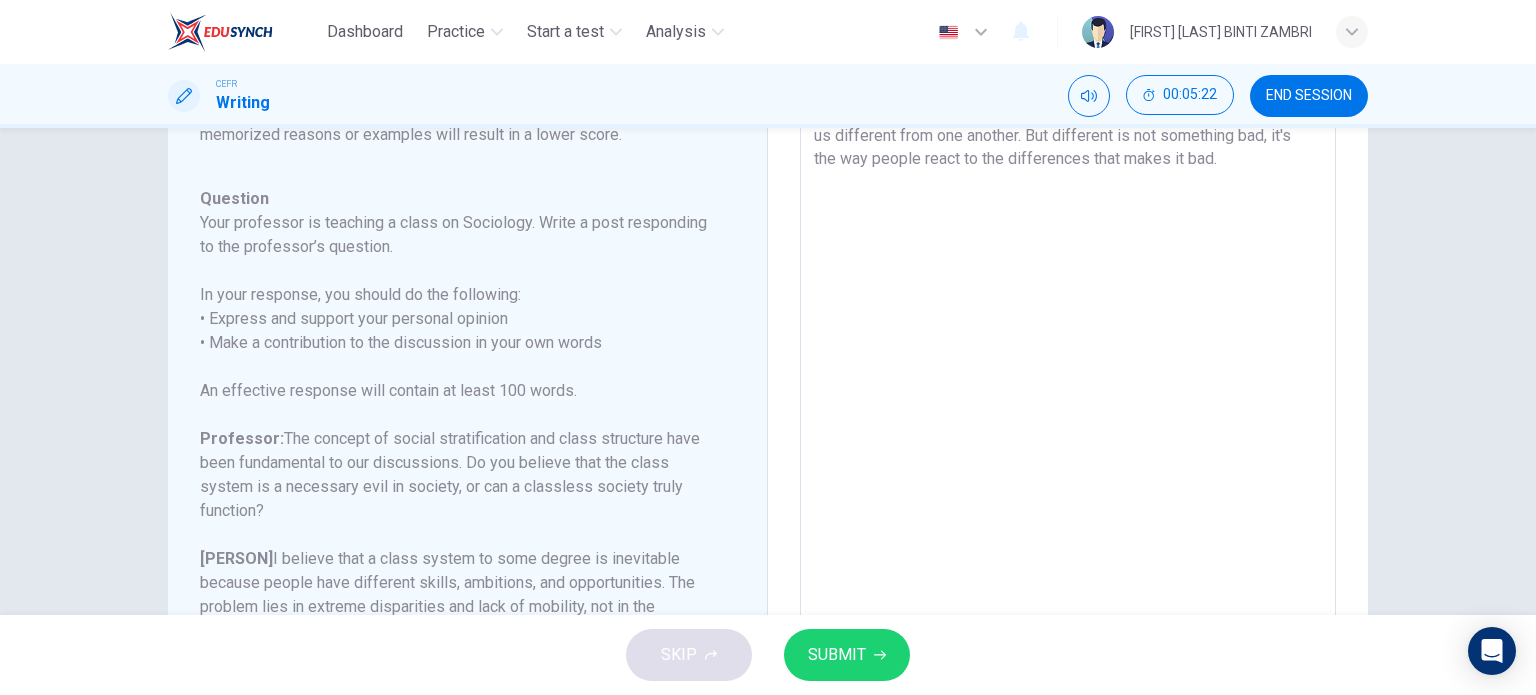 click on "In my opinion, the existence of social classes in our society is unavoidable. This is because each individuals have different roles and skills that they can contribute to the world. That is what makes each of us different from one another. But different is not something bad, it's the way people react to the differences that makes it bad." at bounding box center [1068, 372] 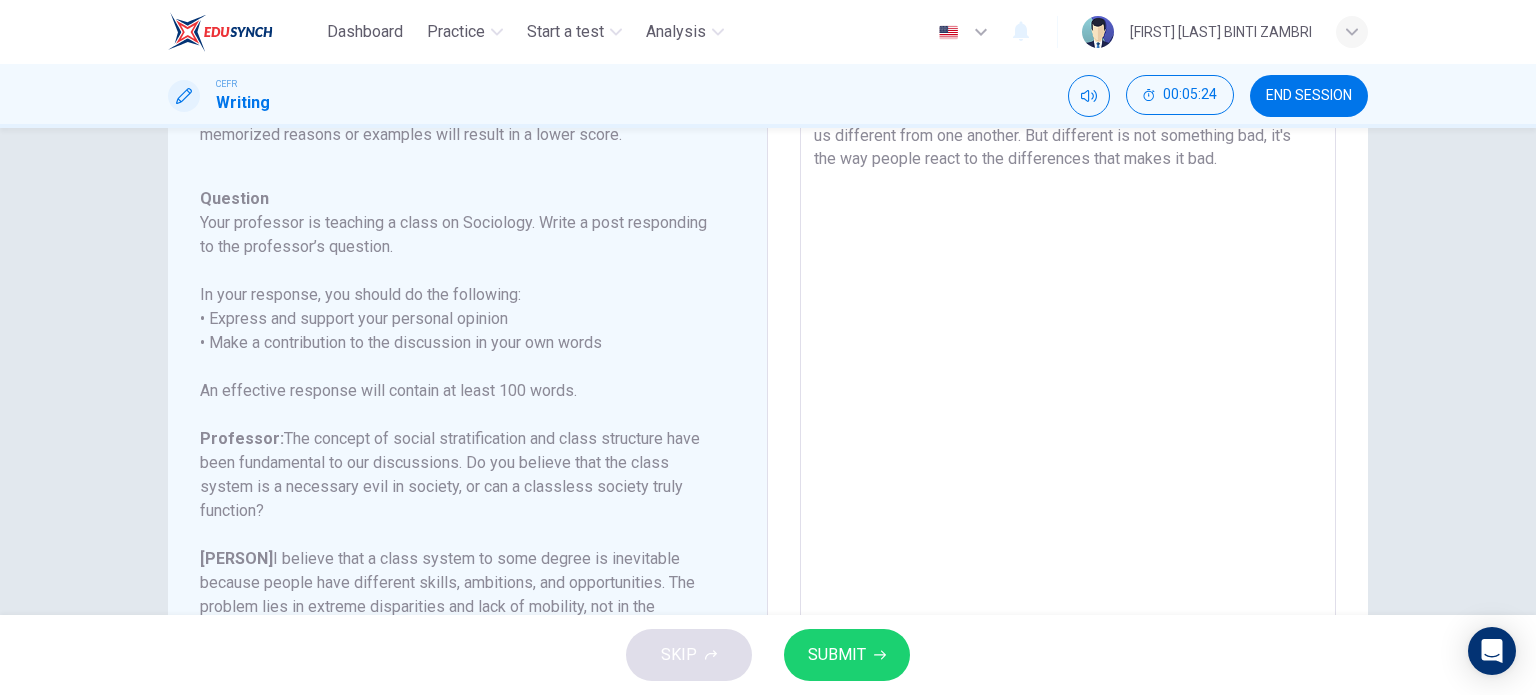 scroll, scrollTop: 100, scrollLeft: 0, axis: vertical 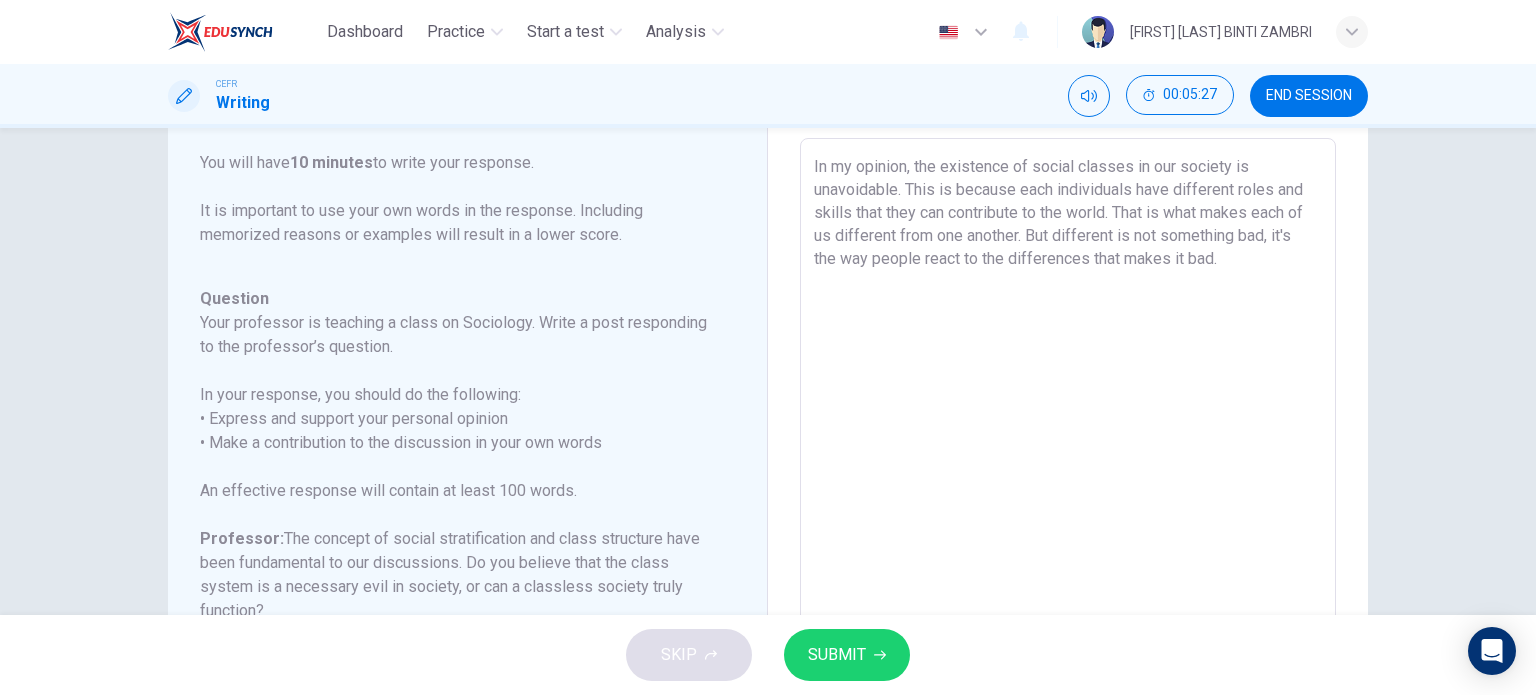 click on "In my opinion, the existence of social classes in our society is unavoidable. This is because each individuals have different roles and skills that they can contribute to the world. That is what makes each of us different from one another. But different is not something bad, it's the way people react to the differences that makes it bad." at bounding box center [1068, 472] 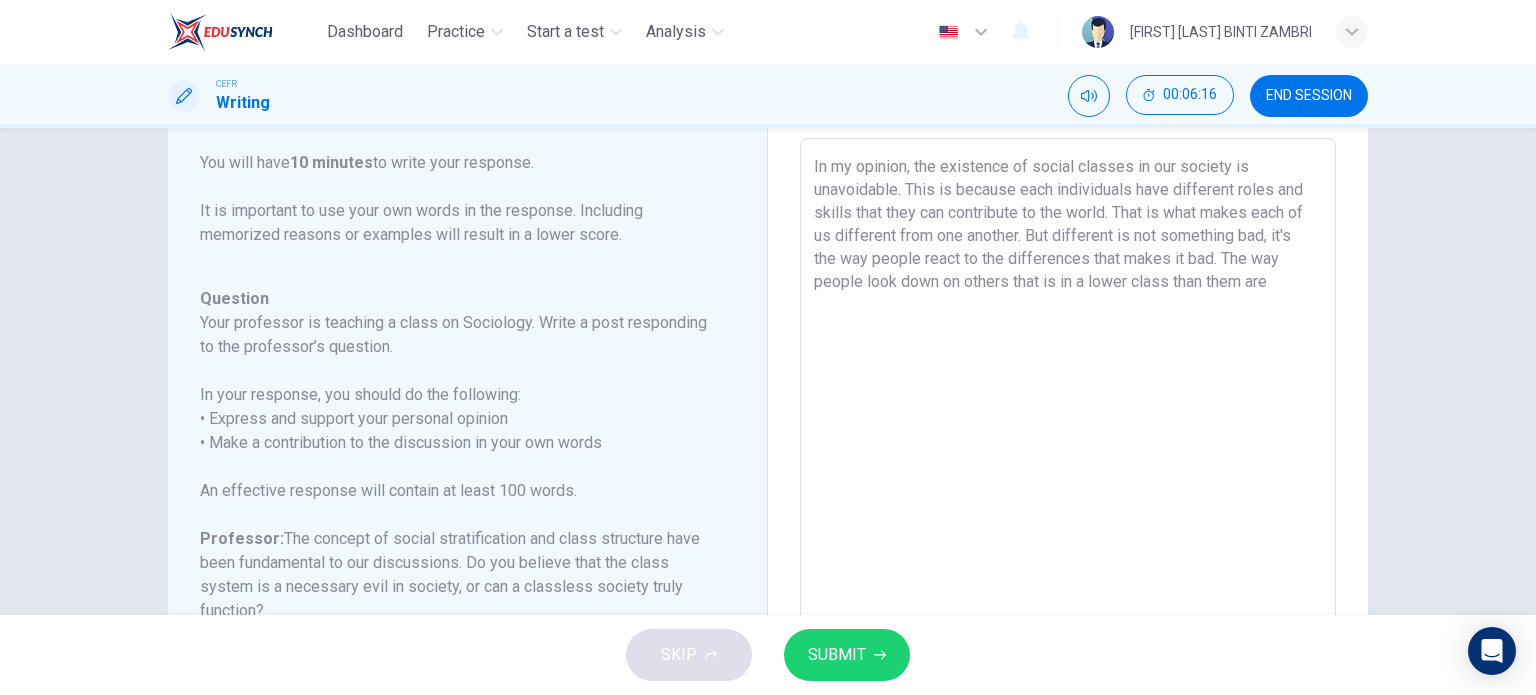 click on "In my opinion, the existence of social classes in our society is unavoidable. This is because each individuals have different roles and skills that they can contribute to the world. That is what makes each of us different from one another. But different is not something bad, it's the way people react to the differences that makes it bad. The way people look down on others that is in a lower class than them are" at bounding box center [1068, 472] 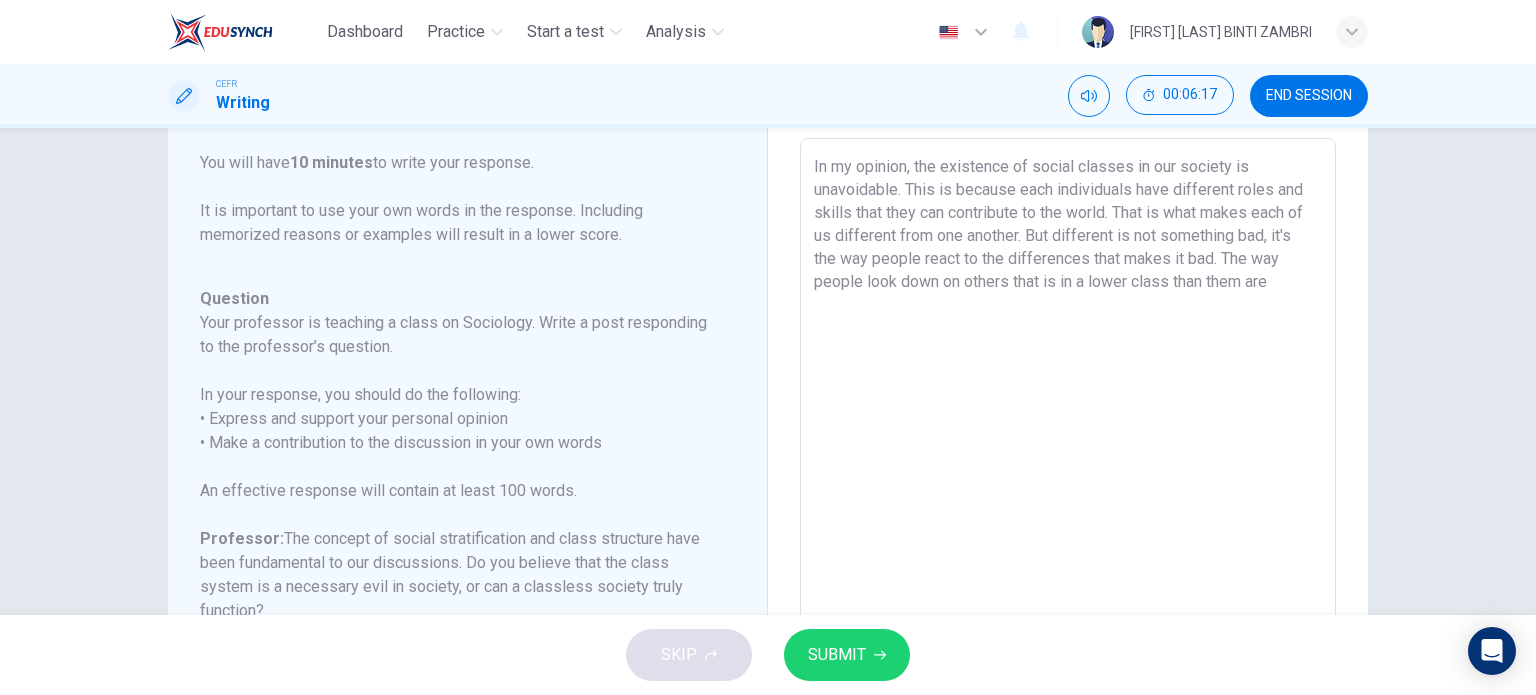 click on "In my opinion, the existence of social classes in our society is unavoidable. This is because each individuals have different roles and skills that they can contribute to the world. That is what makes each of us different from one another. But different is not something bad, it's the way people react to the differences that makes it bad. The way people look down on others that is in a lower class than them are" at bounding box center (1068, 472) 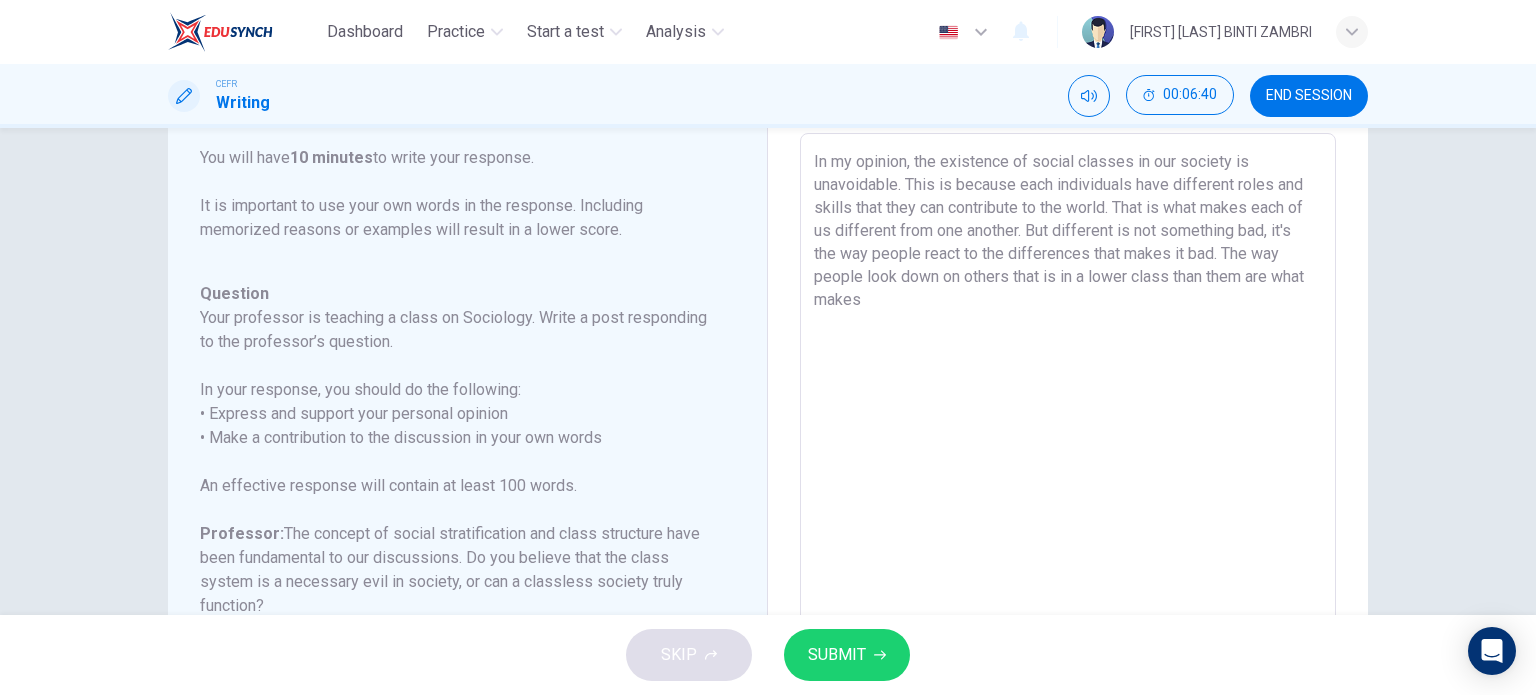 scroll, scrollTop: 100, scrollLeft: 0, axis: vertical 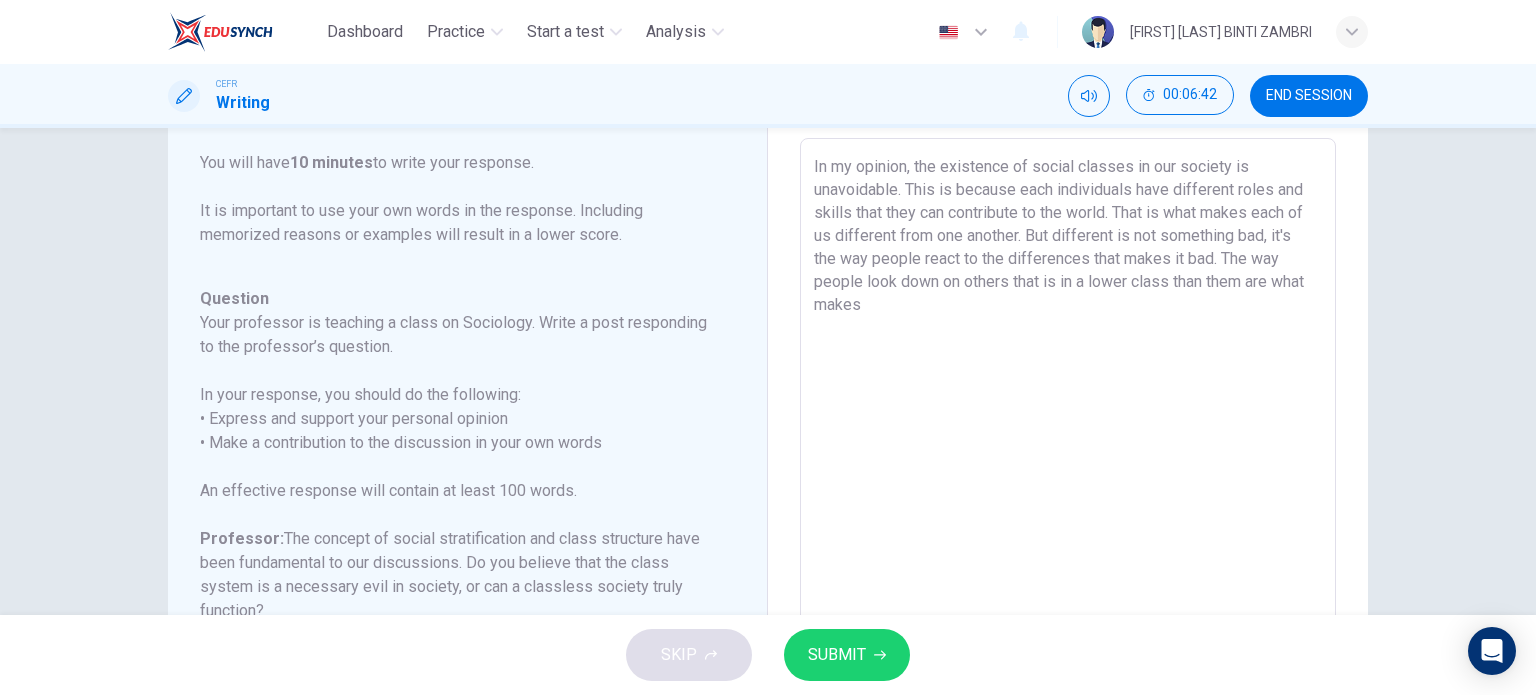 click on "In my opinion, the existence of social classes in our society is unavoidable. This is because each individuals have different roles and skills that they can contribute to the world. That is what makes each of us different from one another. But different is not something bad, it's the way people react to the differences that makes it bad. The way people look down on others that is in a lower class than them are what makes" at bounding box center (1068, 472) 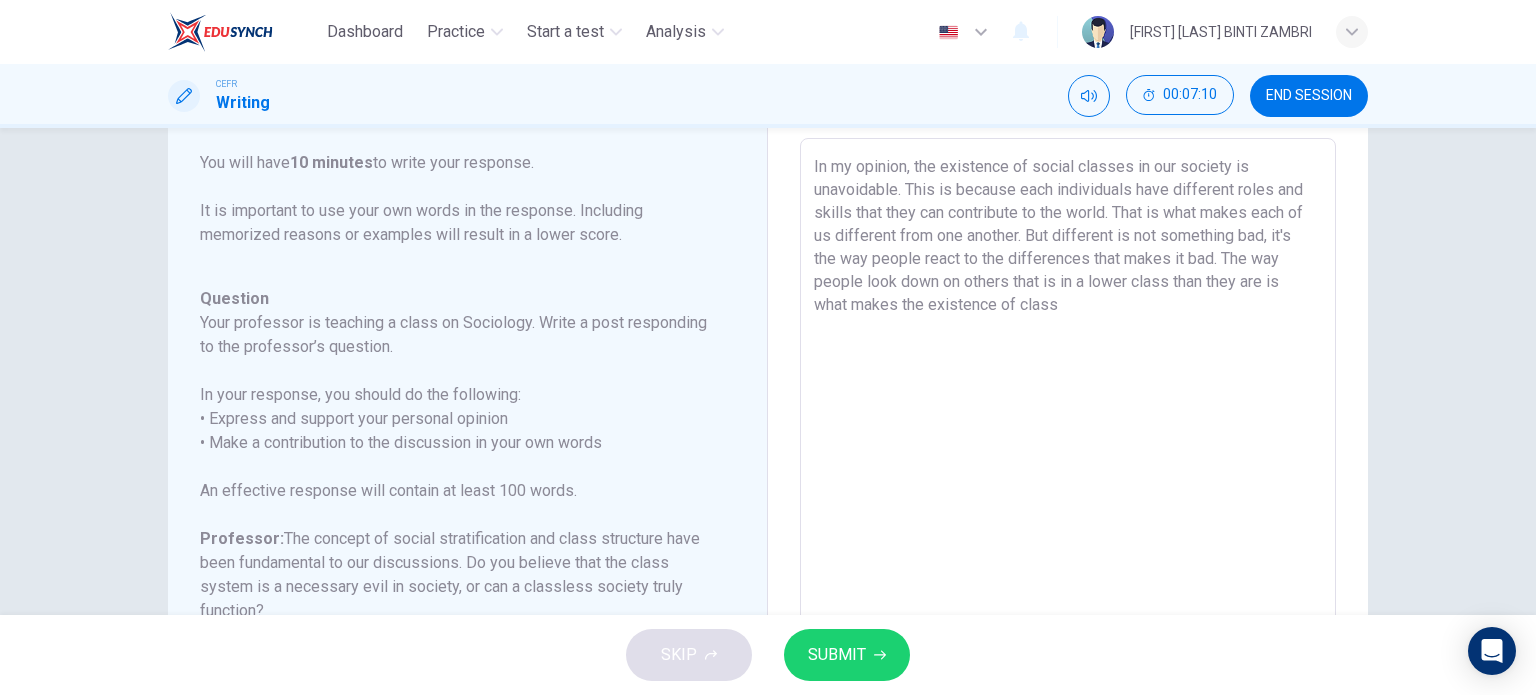 click on "In my opinion, the existence of social classes in our society is unavoidable. This is because each individuals have different roles and skills that they can contribute to the world. That is what makes each of us different from one another. But different is not something bad, it's the way people react to the differences that makes it bad. The way people look down on others that is in a lower class than they are is what makes the existence of class" at bounding box center (1068, 472) 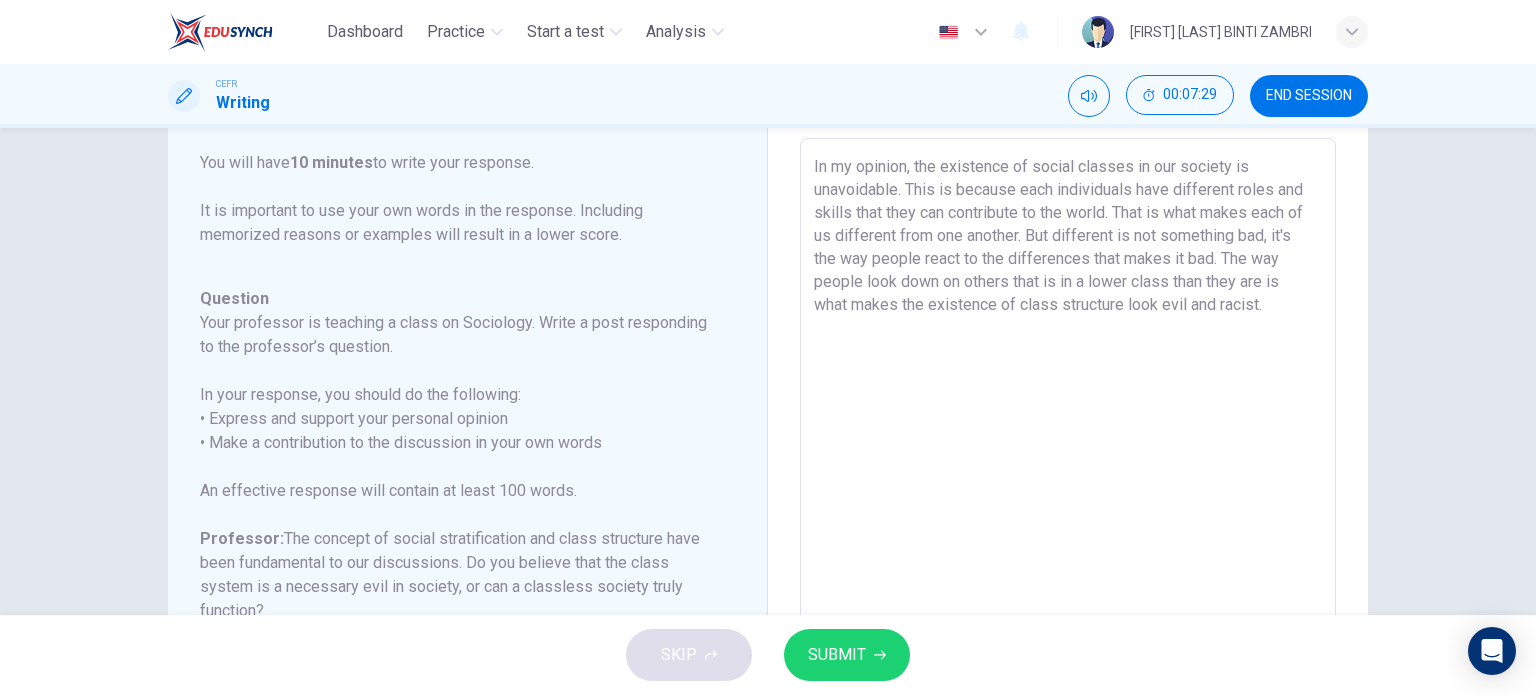 click on "In my opinion, the existence of social classes in our society is unavoidable. This is because each individuals have different roles and skills that they can contribute to the world. That is what makes each of us different from one another. But different is not something bad, it's the way people react to the differences that makes it bad. The way people look down on others that is in a lower class than they are is what makes the existence of class structure look evil and racist." at bounding box center [1068, 472] 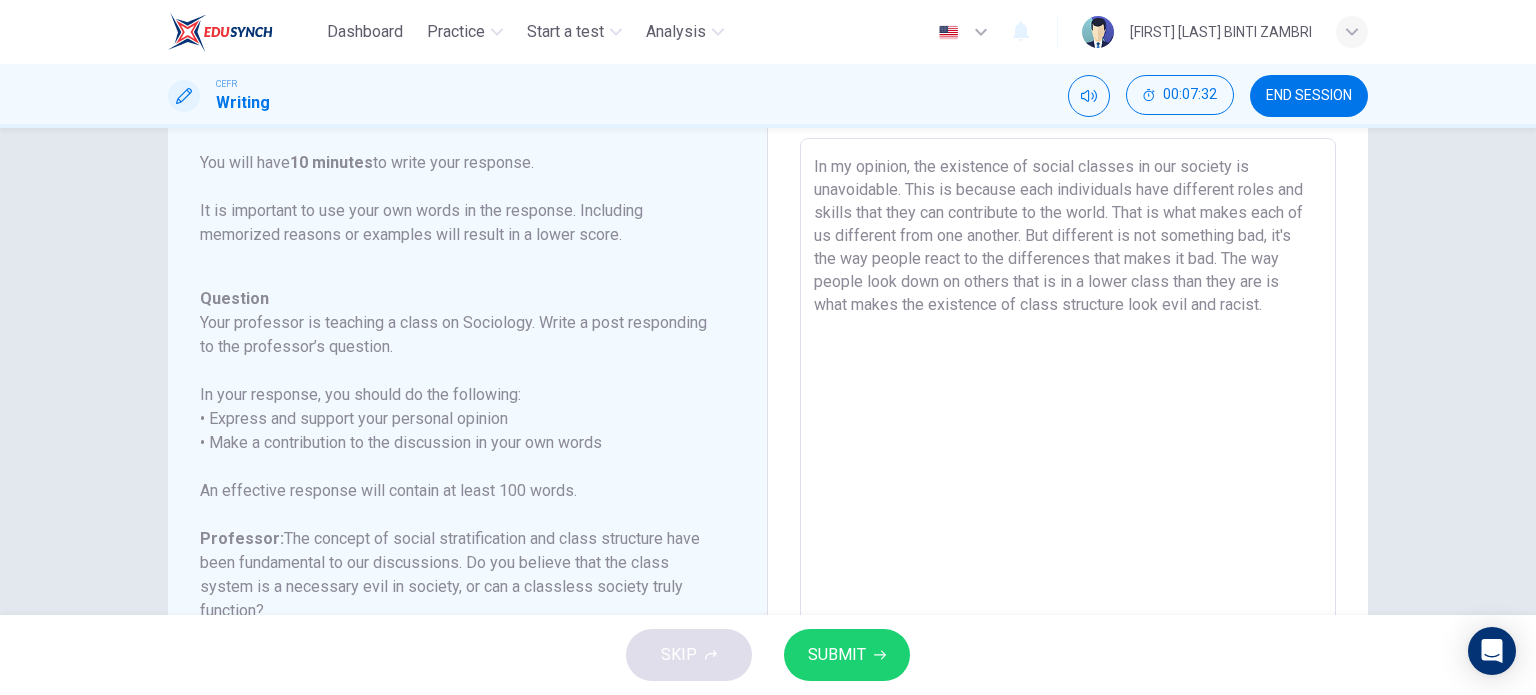 click on "In my opinion, the existence of social classes in our society is unavoidable. This is because each individuals have different roles and skills that they can contribute to the world. That is what makes each of us different from one another. But different is not something bad, it's the way people react to the differences that makes it bad. The way people look down on others that is in a lower class than they are is what makes the existence of class structure look evil and racist." at bounding box center [1068, 472] 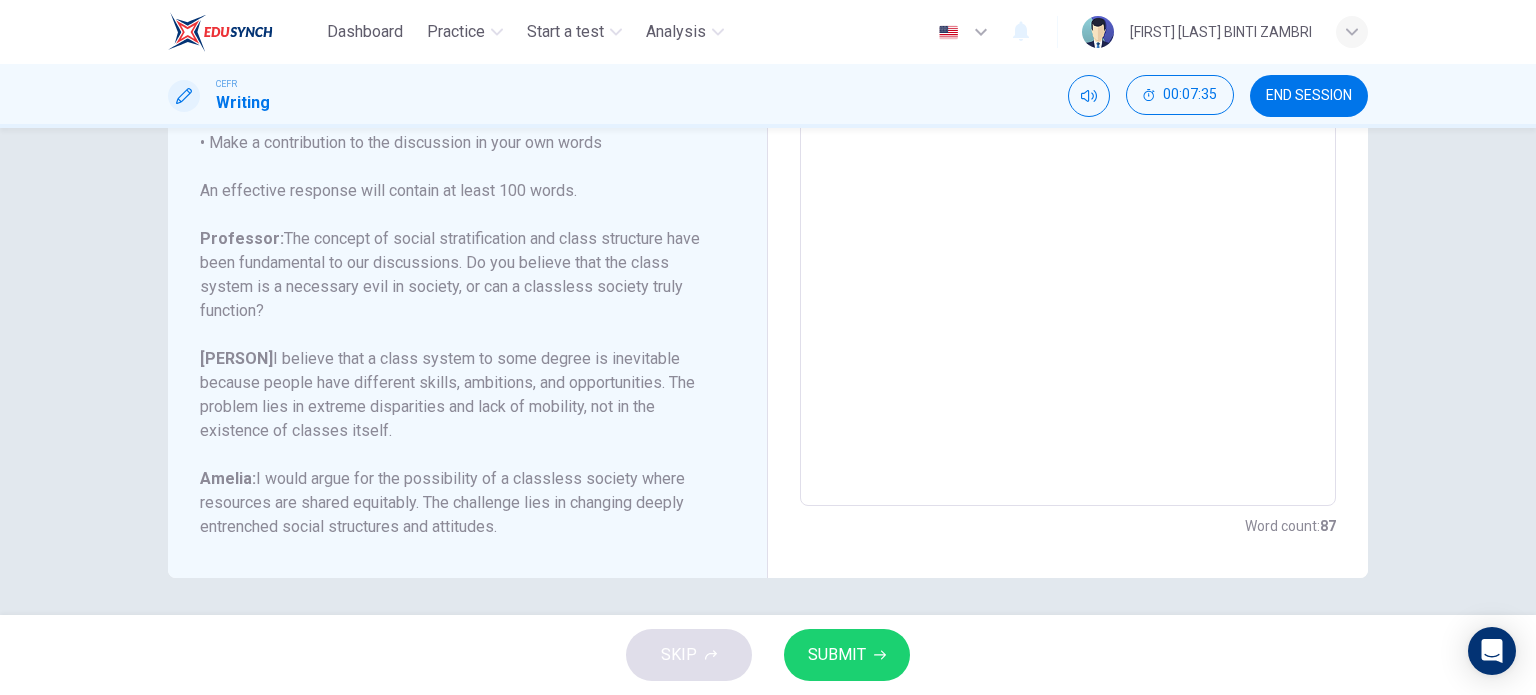 scroll, scrollTop: 100, scrollLeft: 0, axis: vertical 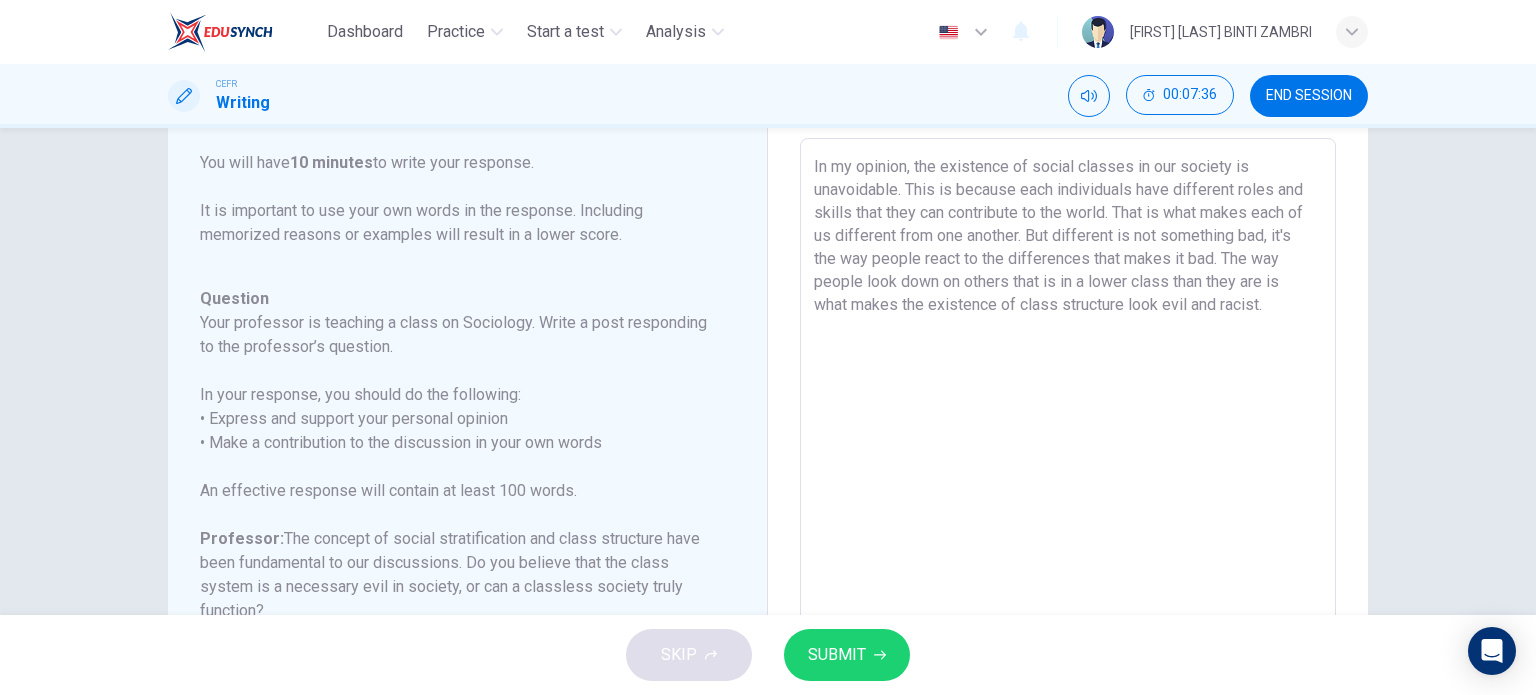 click on "In my opinion, the existence of social classes in our society is unavoidable. This is because each individuals have different roles and skills that they can contribute to the world. That is what makes each of us different from one another. But different is not something bad, it's the way people react to the differences that makes it bad. The way people look down on others that is in a lower class than they are is what makes the existence of class structure look evil and racist." at bounding box center (1068, 472) 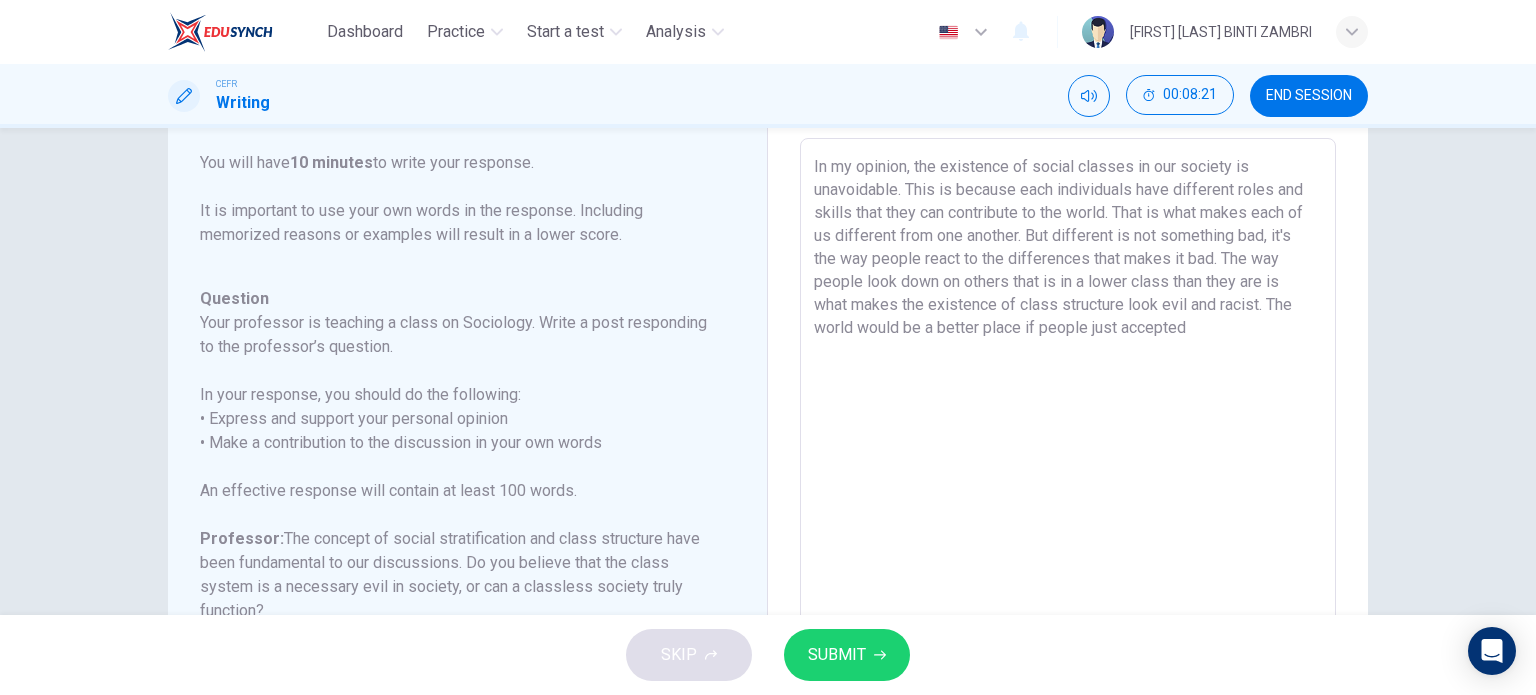 click on "In my opinion, the existence of social classes in our society is unavoidable. This is because each individuals have different roles and skills that they can contribute to the world. That is what makes each of us different from one another. But different is not something bad, it's the way people react to the differences that makes it bad. The way people look down on others that is in a lower class than they are is what makes the existence of class structure look evil and racist. The world would be a better place if people just accepted" at bounding box center (1068, 472) 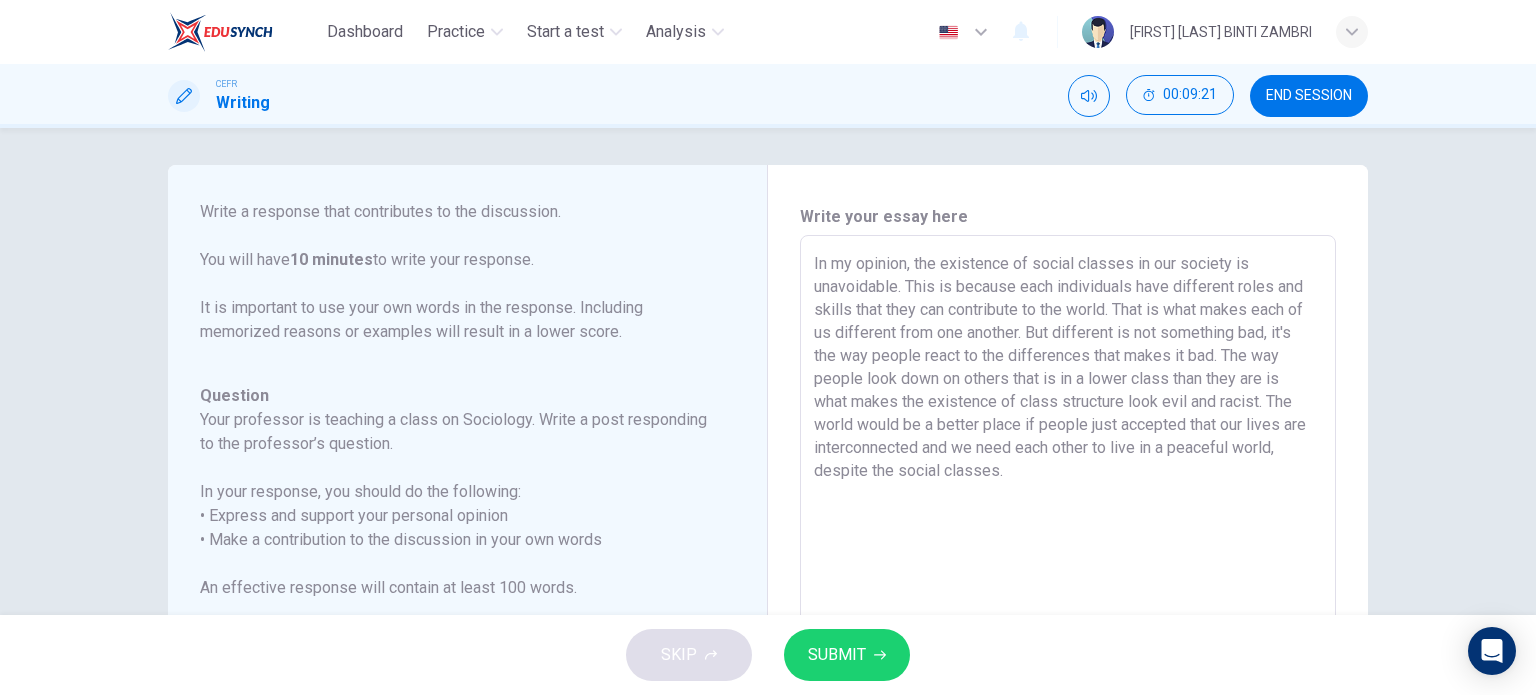 scroll, scrollTop: 0, scrollLeft: 0, axis: both 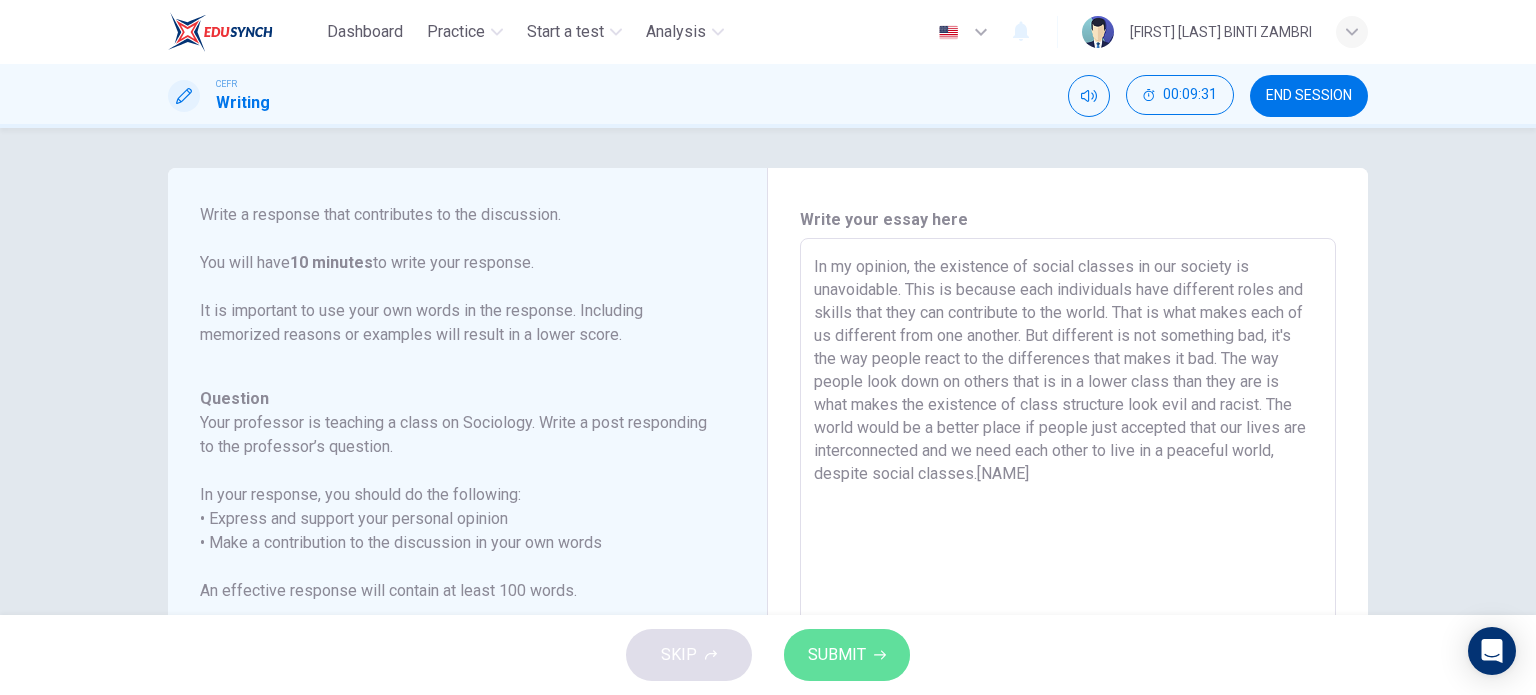 click on "SUBMIT" at bounding box center [837, 655] 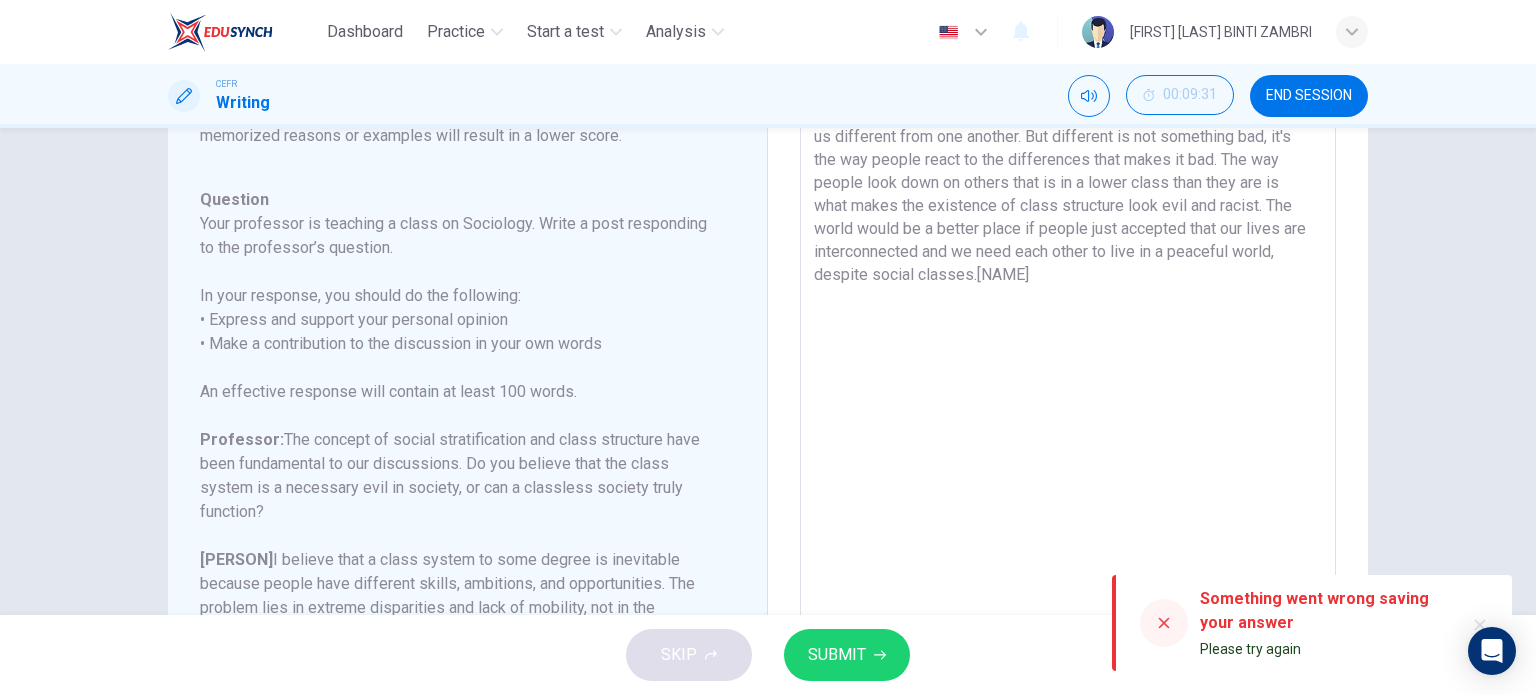 scroll, scrollTop: 200, scrollLeft: 0, axis: vertical 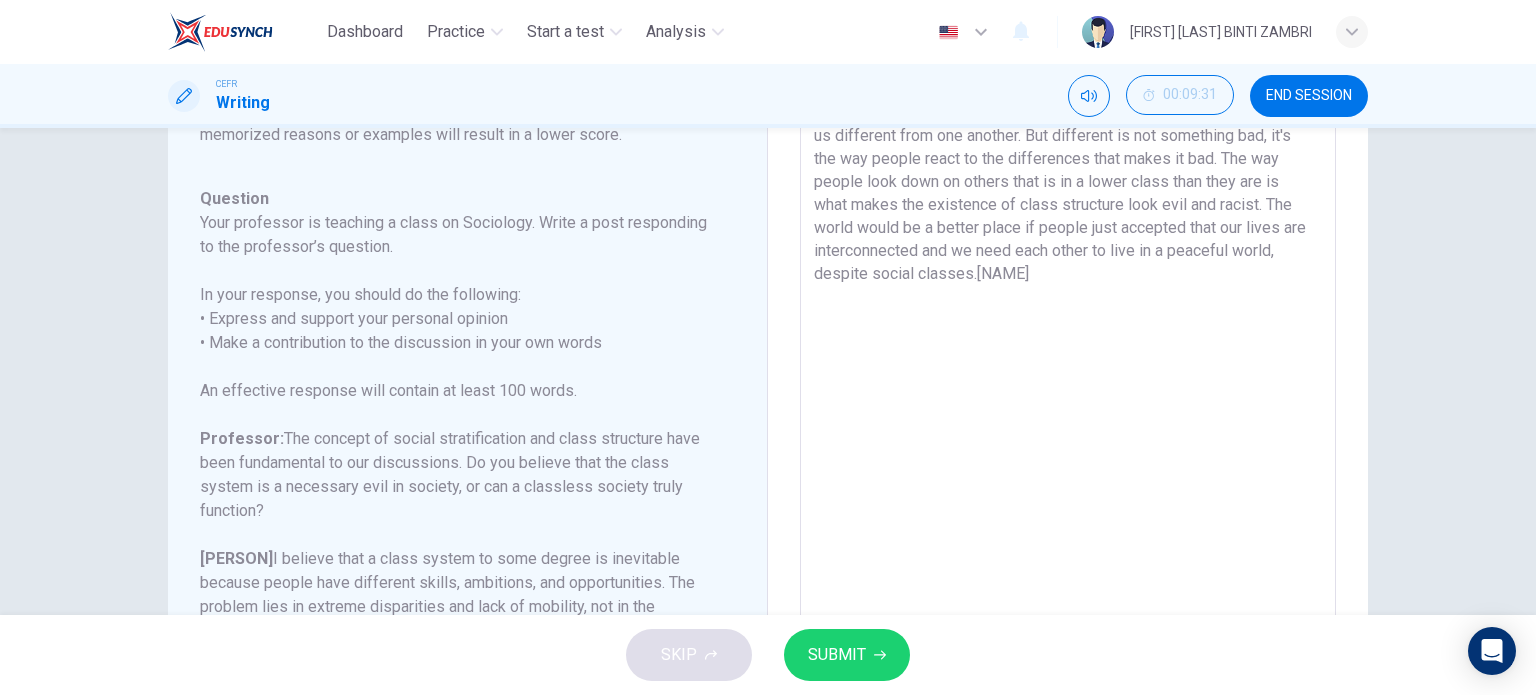 click on "In my opinion, the existence of social classes in our society is unavoidable. This is because each individuals have different roles and skills that they can contribute to the world. That is what makes each of us different from one another. But different is not something bad, it's the way people react to the differences that makes it bad. The way people look down on others that is in a lower class than they are is what makes the existence of class structure look evil and racist. The world would be a better place if people just accepted that our lives are interconnected and we need each other to live in a peaceful world, despite social classes.[NAME]" at bounding box center (1068, 372) 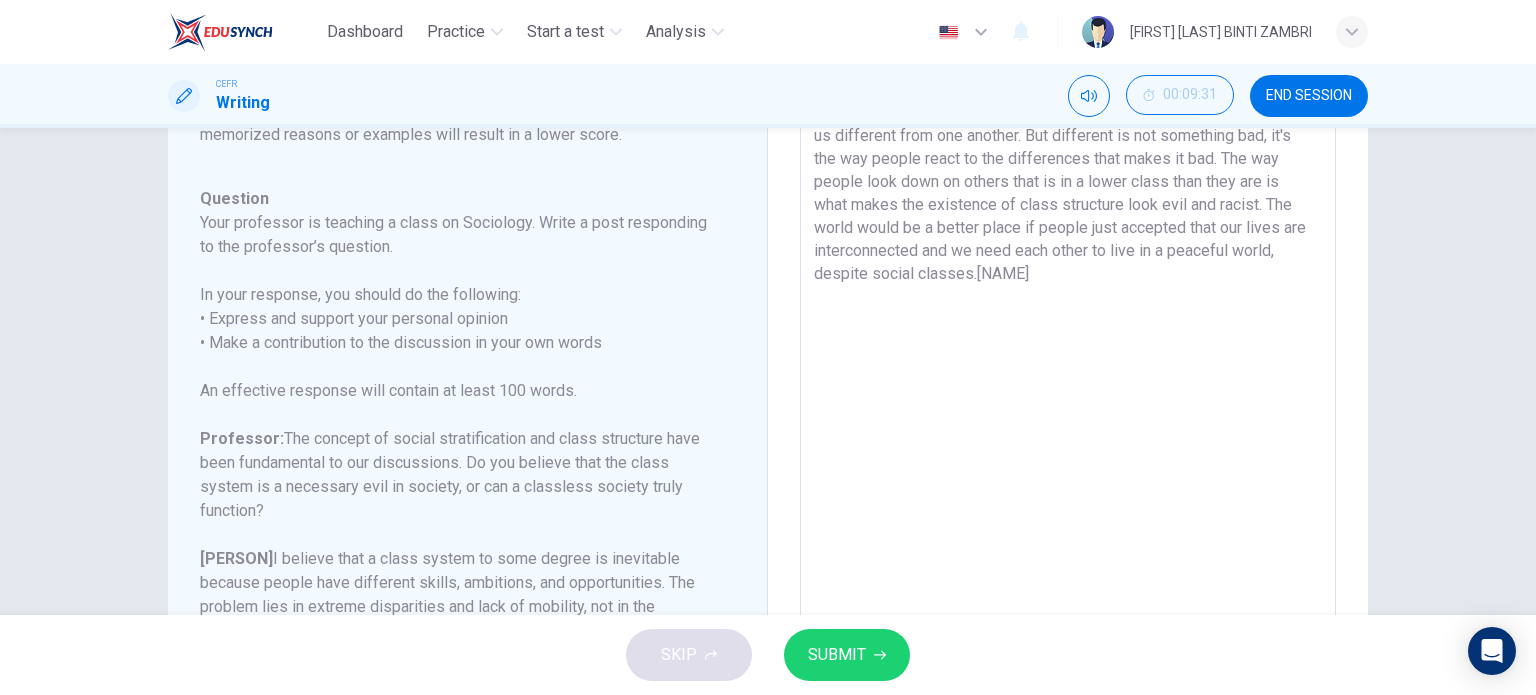 click on "In my opinion, the existence of social classes in our society is unavoidable. This is because each individuals have different roles and skills that they can contribute to the world. That is what makes each of us different from one another. But different is not something bad, it's the way people react to the differences that makes it bad. The way people look down on others that is in a lower class than they are is what makes the existence of class structure look evil and racist. The world would be a better place if people just accepted that our lives are interconnected and we need each other to live in a peaceful world, despite social classes.[NAME]" at bounding box center [1068, 372] 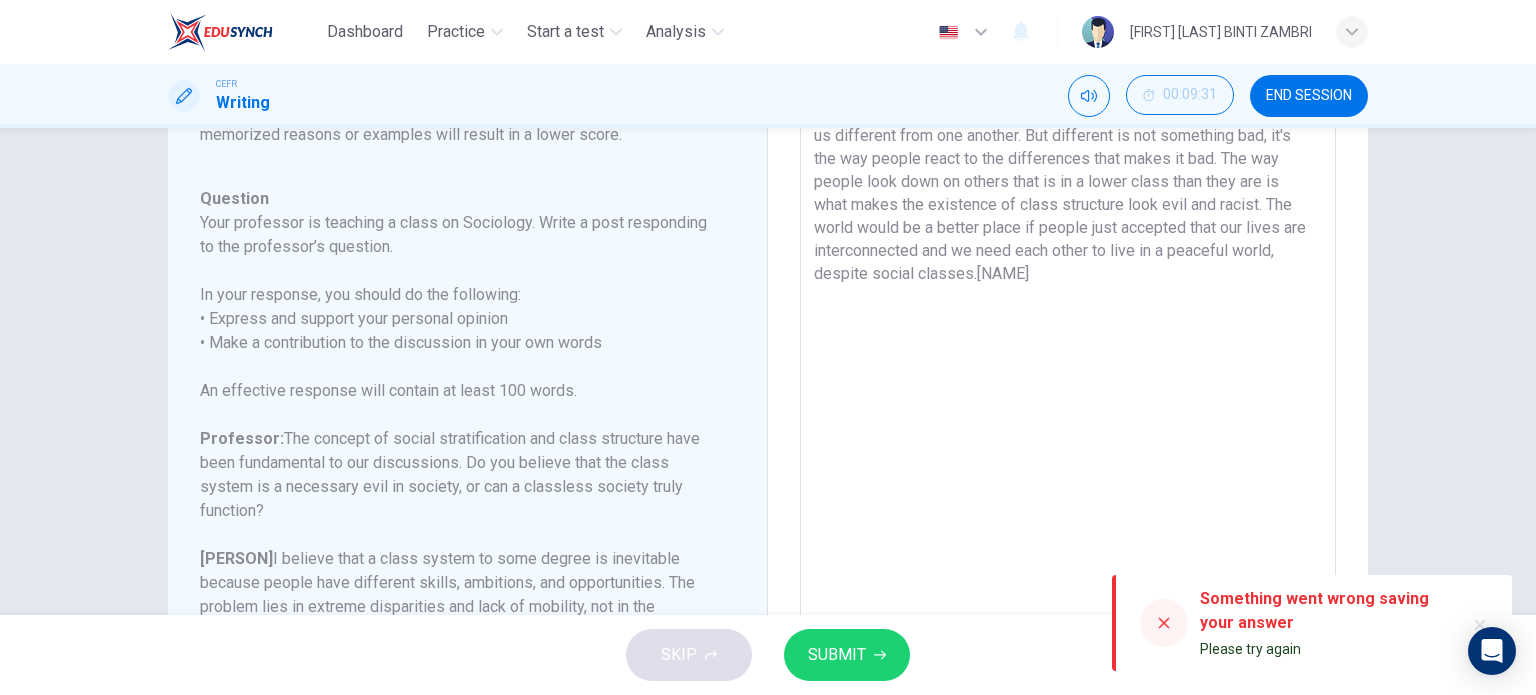 click on "Please try again" at bounding box center (1250, 649) 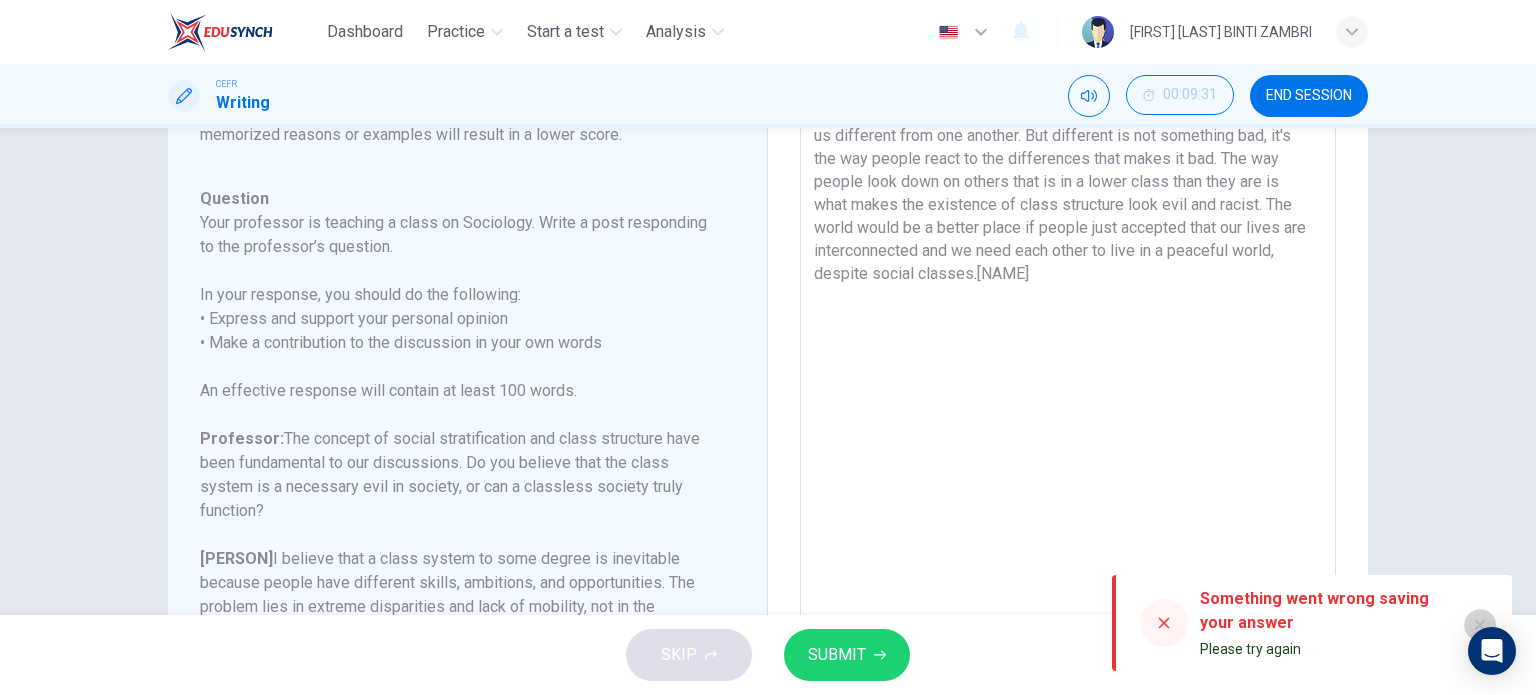click at bounding box center (1480, 625) 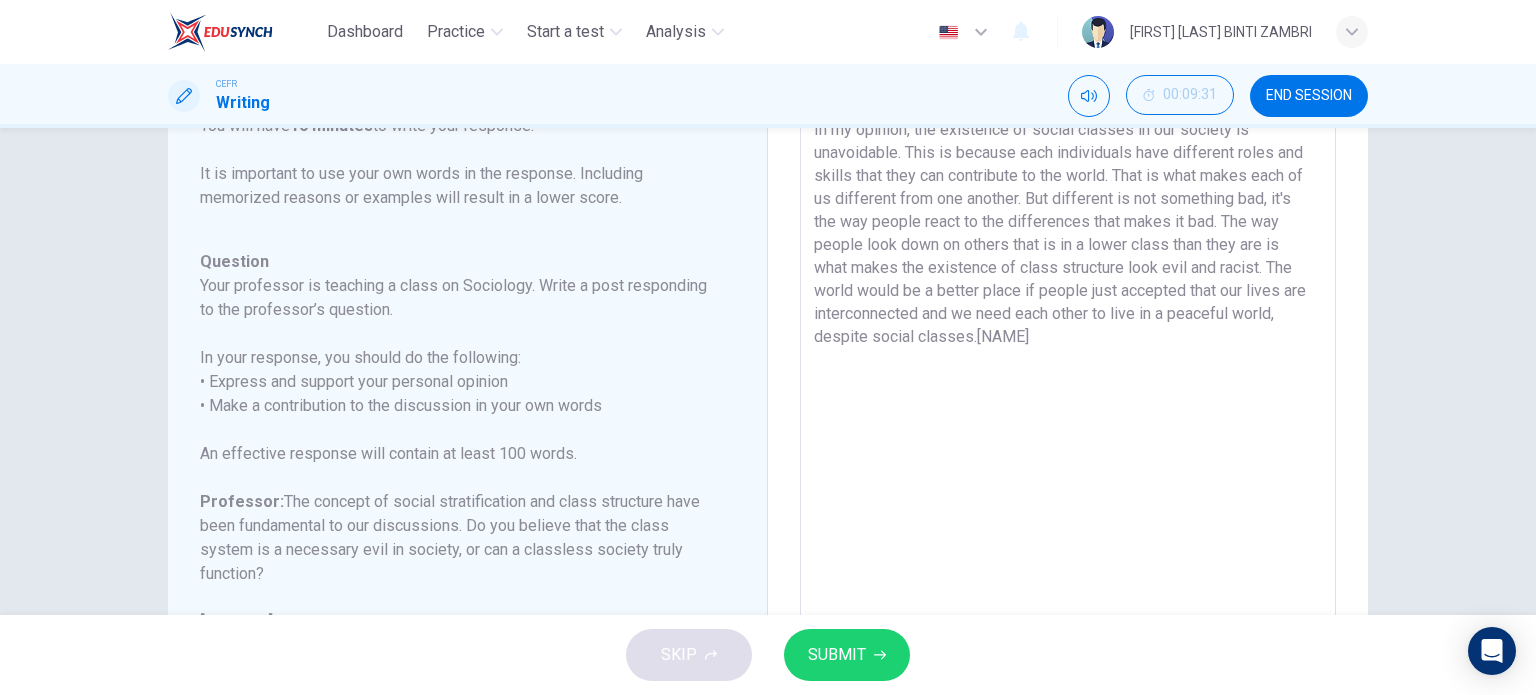 scroll, scrollTop: 0, scrollLeft: 0, axis: both 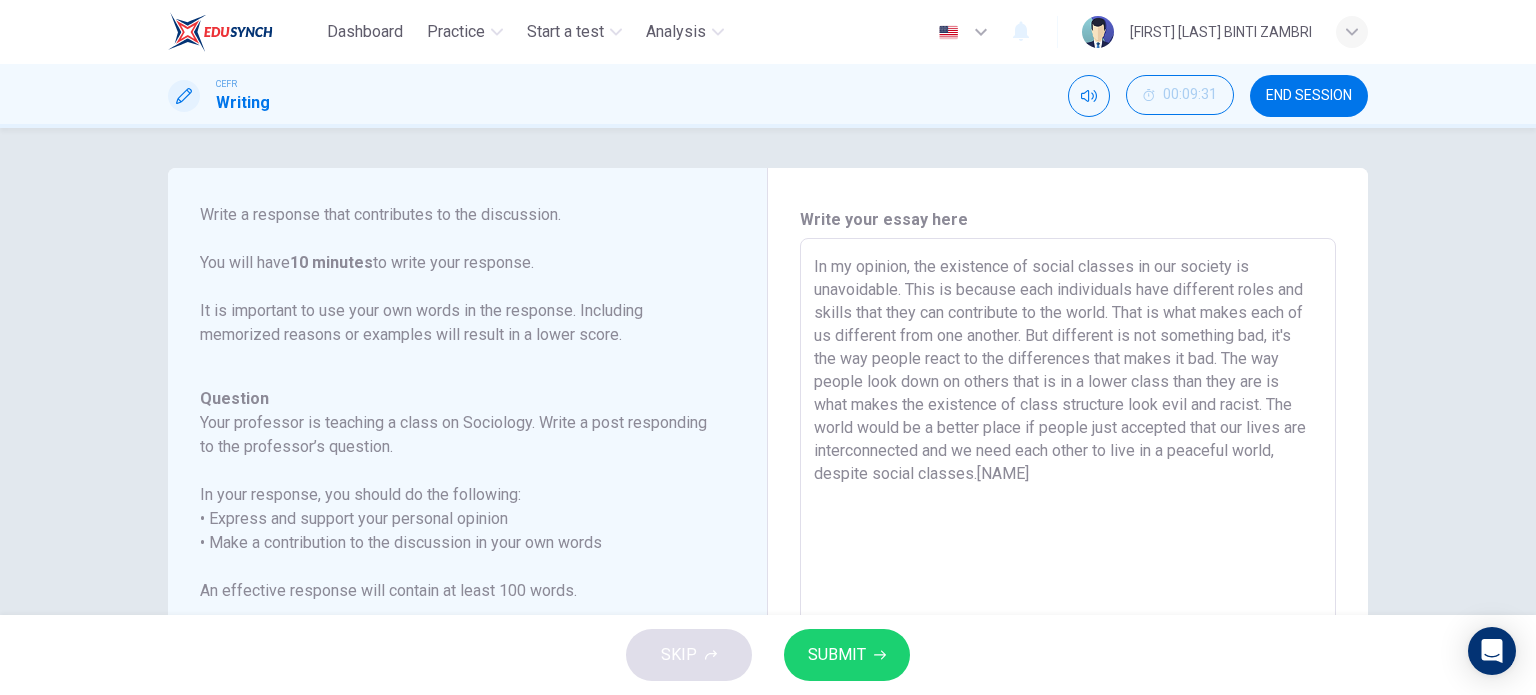 click on "In my opinion, the existence of social classes in our society is unavoidable. This is because each individuals have different roles and skills that they can contribute to the world. That is what makes each of us different from one another. But different is not something bad, it's the way people react to the differences that makes it bad. The way people look down on others that is in a lower class than they are is what makes the existence of class structure look evil and racist. The world would be a better place if people just accepted that our lives are interconnected and we need each other to live in a peaceful world, despite social classes.[NAME]" at bounding box center (1068, 572) 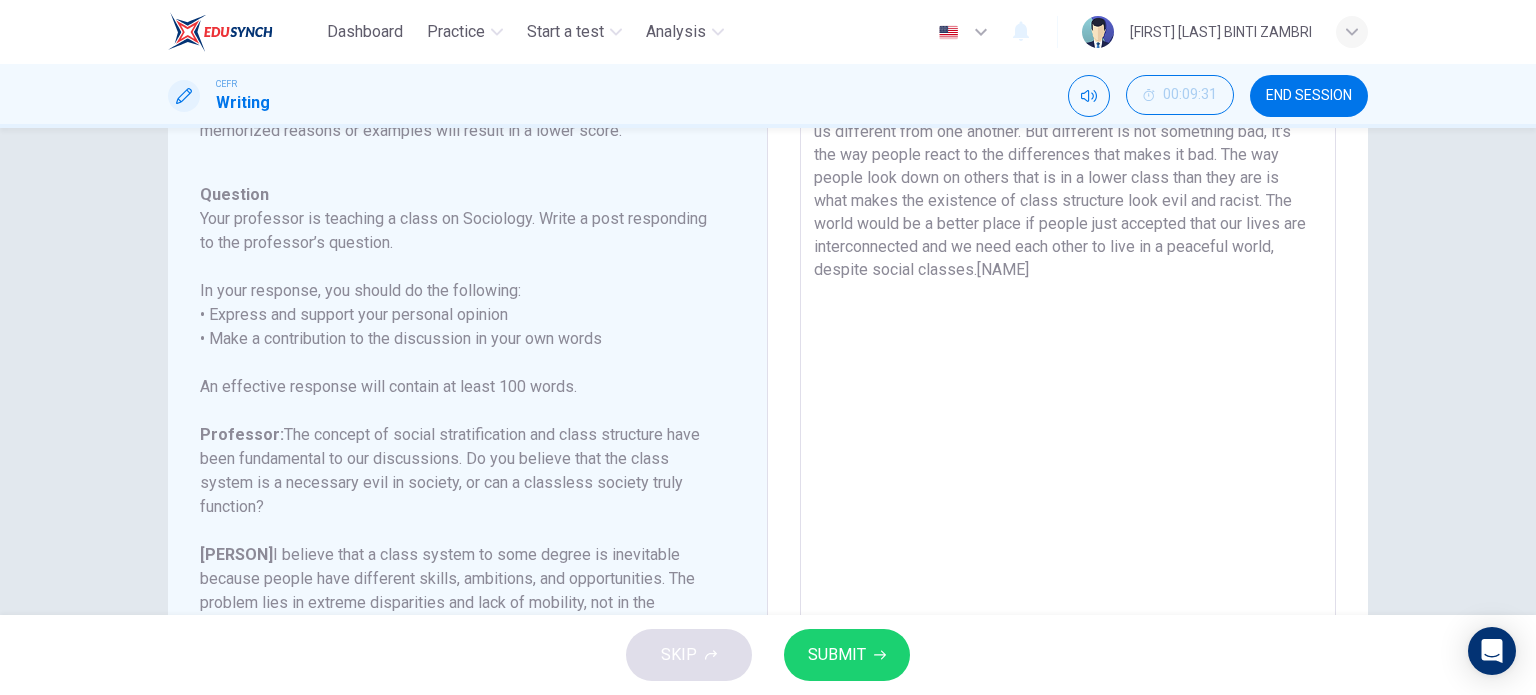 scroll, scrollTop: 103, scrollLeft: 0, axis: vertical 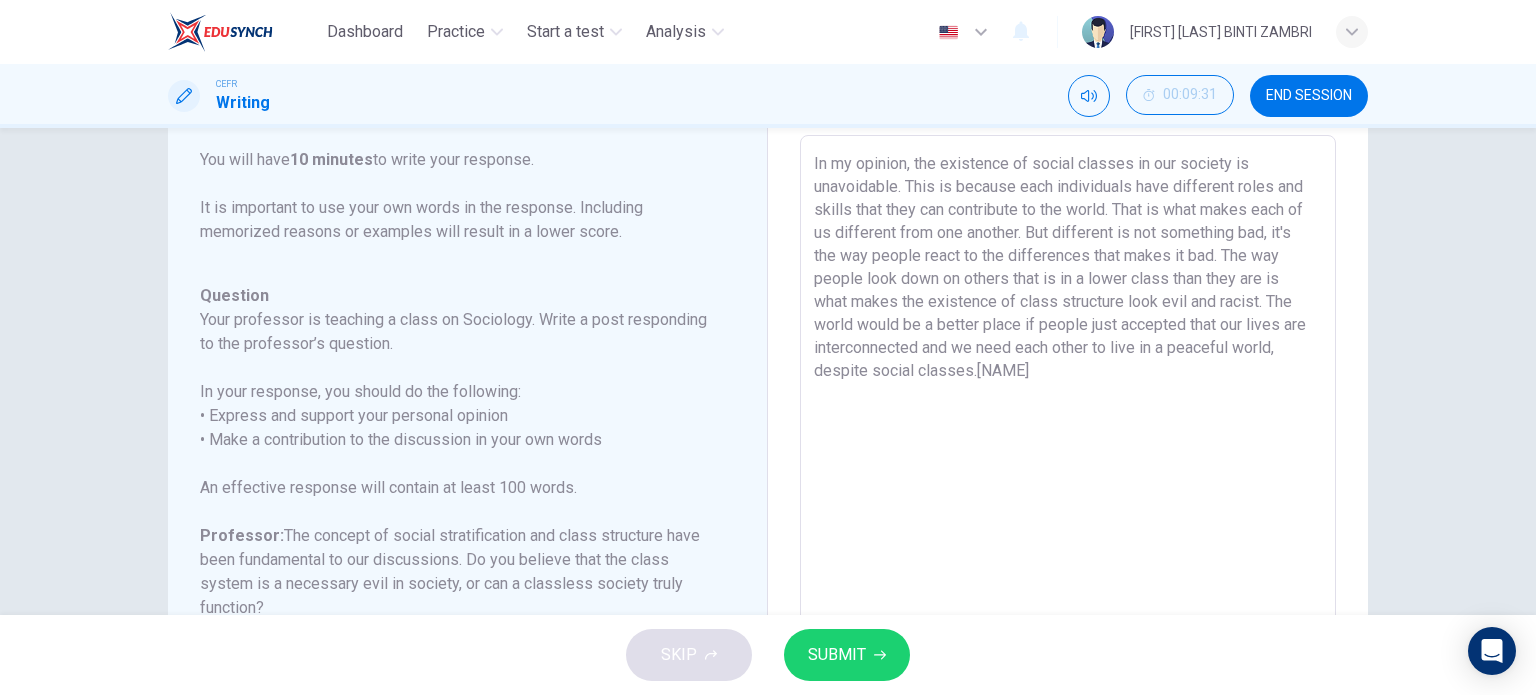 click on "In my opinion, the existence of social classes in our society is unavoidable. This is because each individuals have different roles and skills that they can contribute to the world. That is what makes each of us different from one another. But different is not something bad, it's the way people react to the differences that makes it bad. The way people look down on others that is in a lower class than they are is what makes the existence of class structure look evil and racist. The world would be a better place if people just accepted that our lives are interconnected and we need each other to live in a peaceful world, despite social classes.[NAME]" at bounding box center (1068, 469) 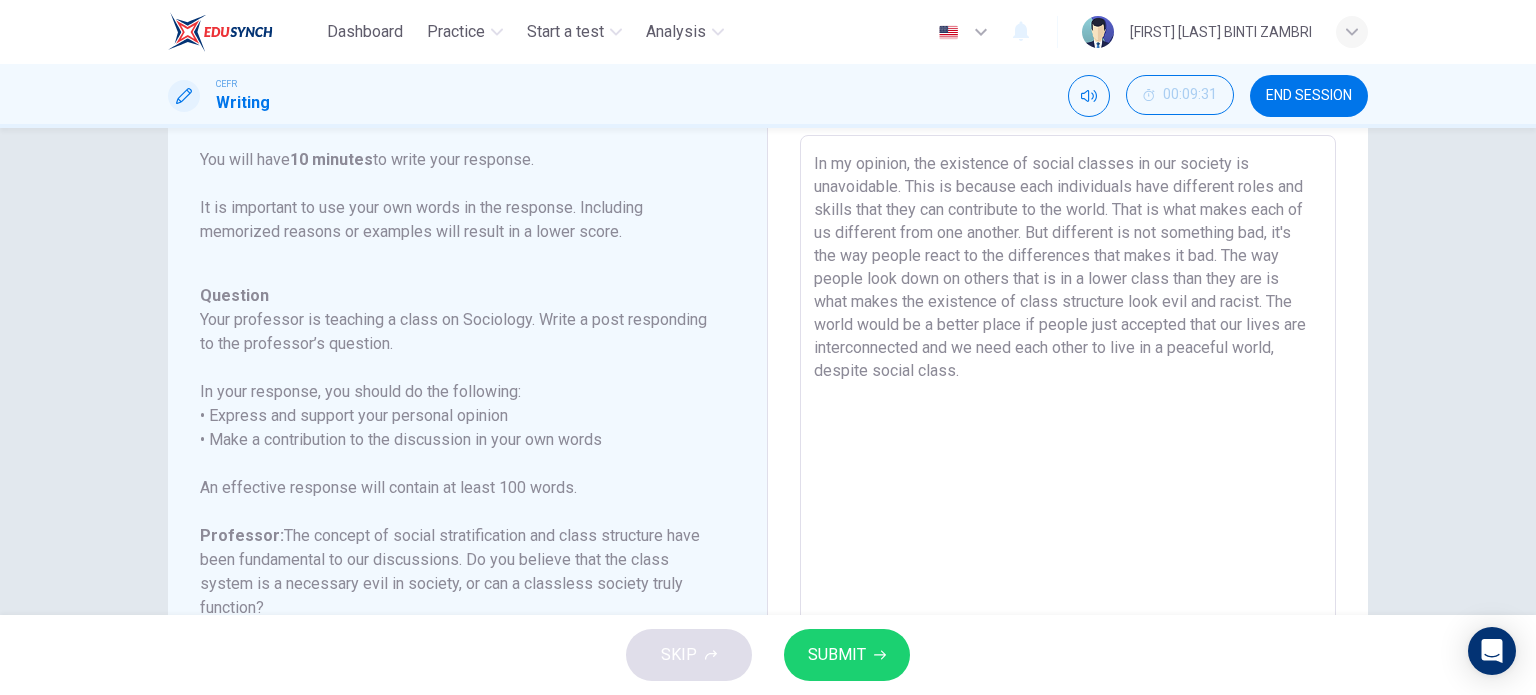 type on "In my opinion, the existence of social classes in our society is unavoidable. This is because each individuals have different roles and skills that they can contribute to the world. That is what makes each of us different from one another. But different is not something bad, it's the way people react to the differences that makes it bad. The way people look down on others that is in a lower class than they are is what makes the existence of class structure look evil and racist. The world would be a better place if people just accepted that our lives are interconnected and we need each other to live in a peaceful world, despite social class." 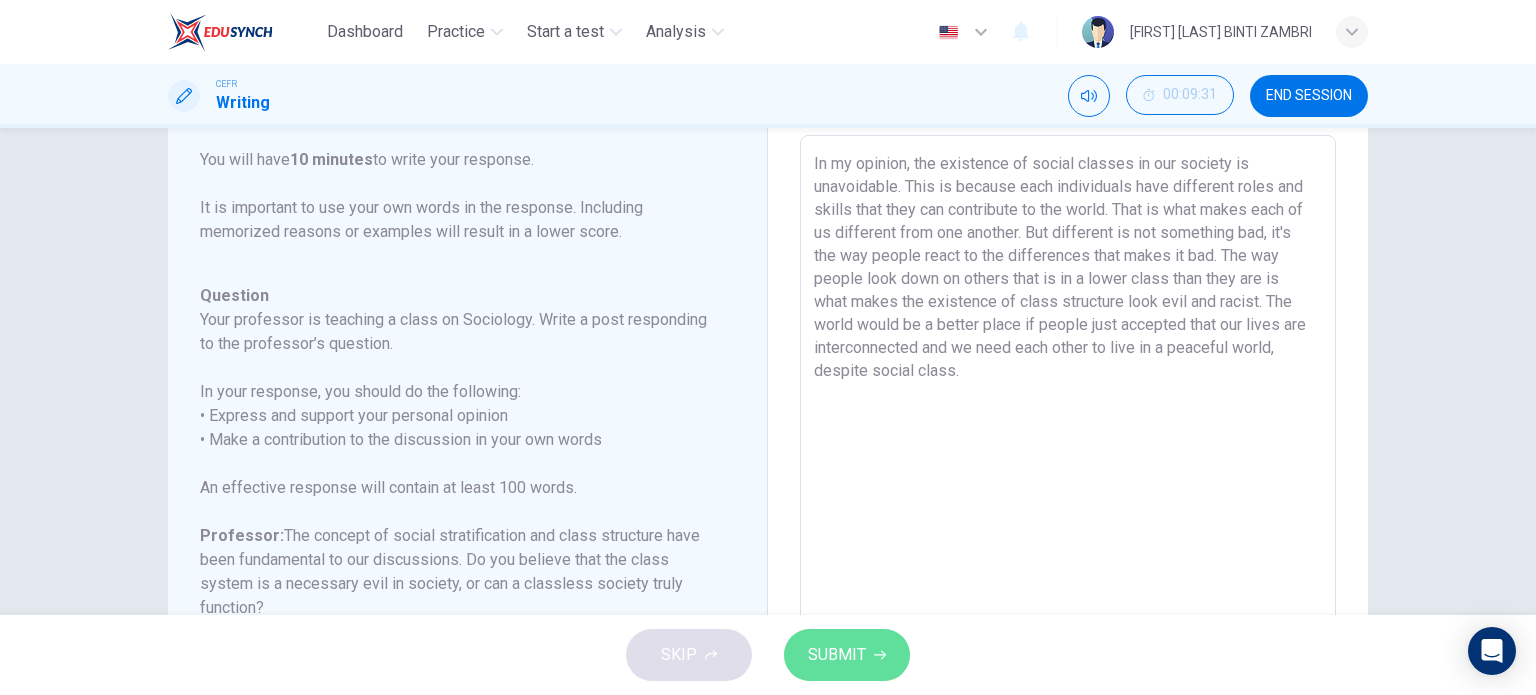 click on "SUBMIT" at bounding box center [847, 655] 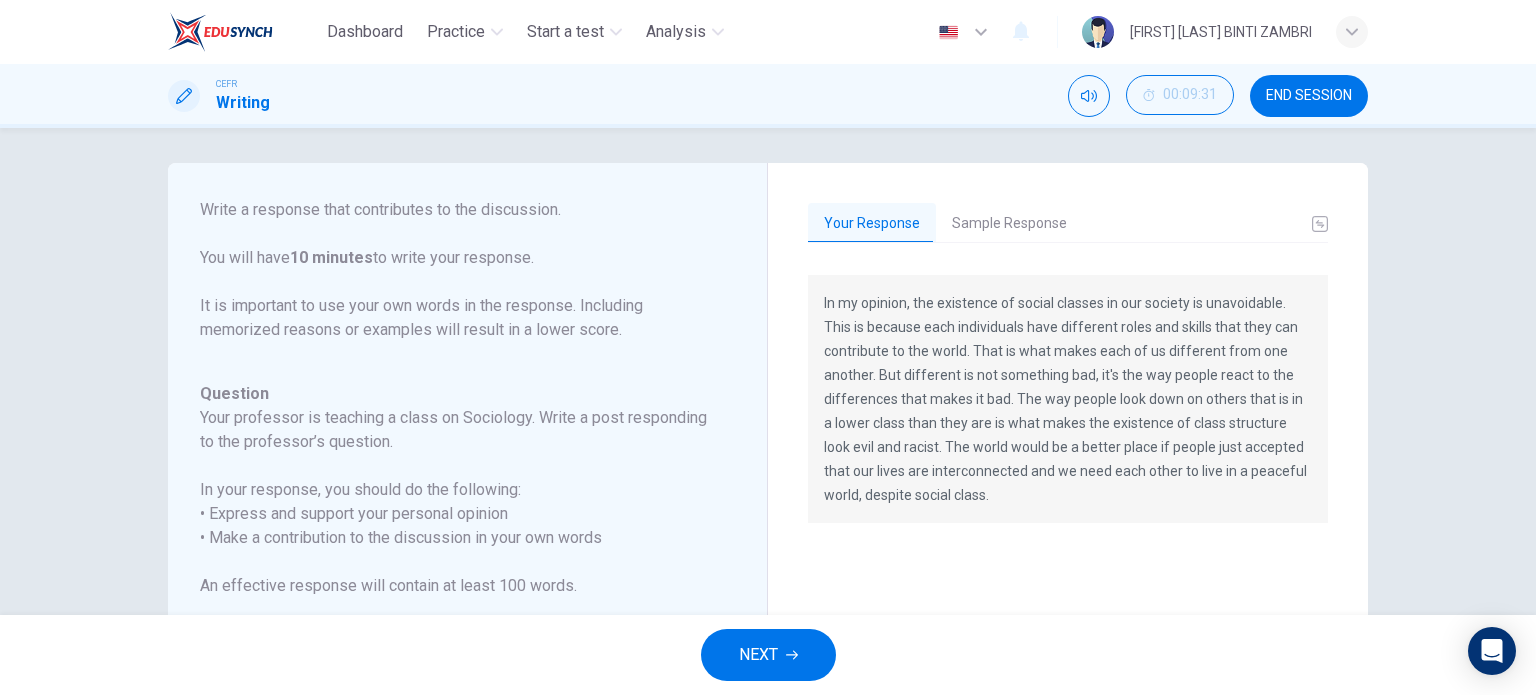 scroll, scrollTop: 0, scrollLeft: 0, axis: both 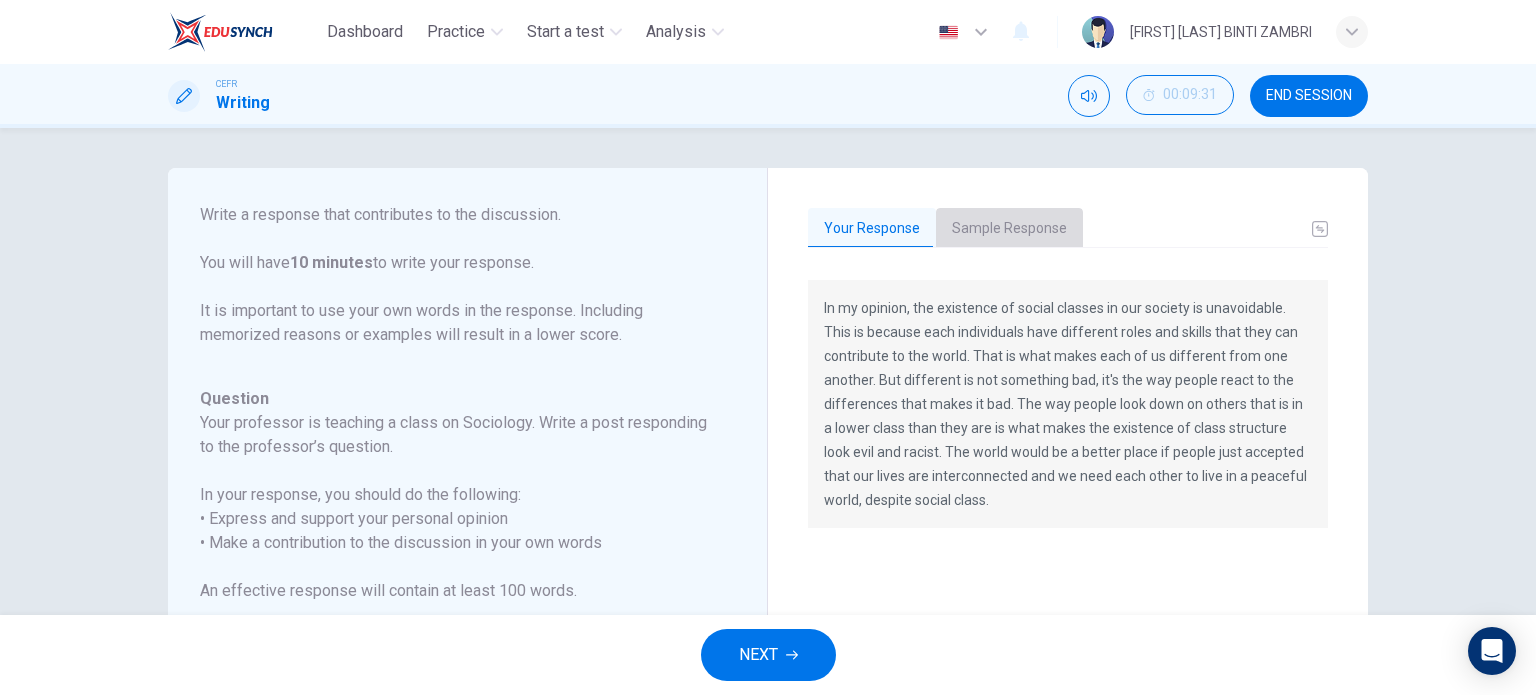 click on "Sample Response" at bounding box center [1009, 229] 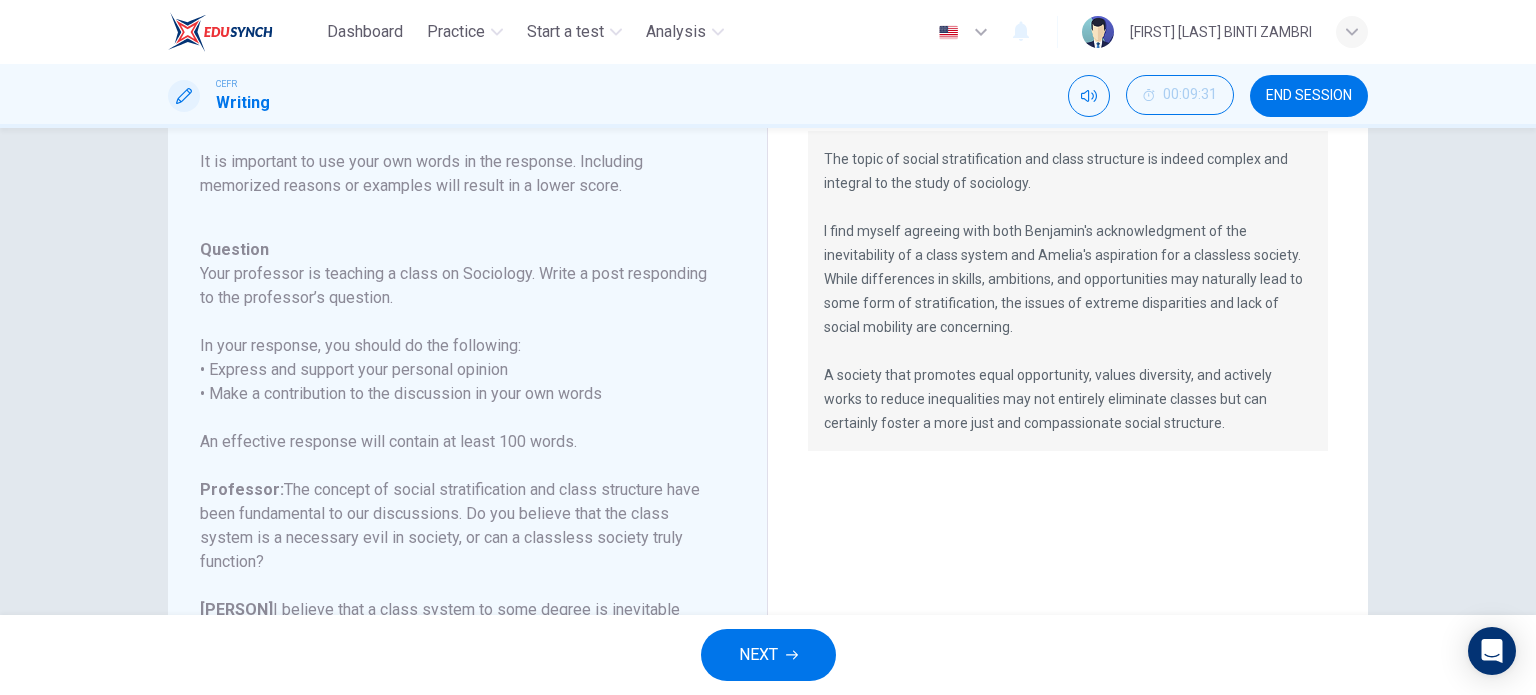 scroll, scrollTop: 100, scrollLeft: 0, axis: vertical 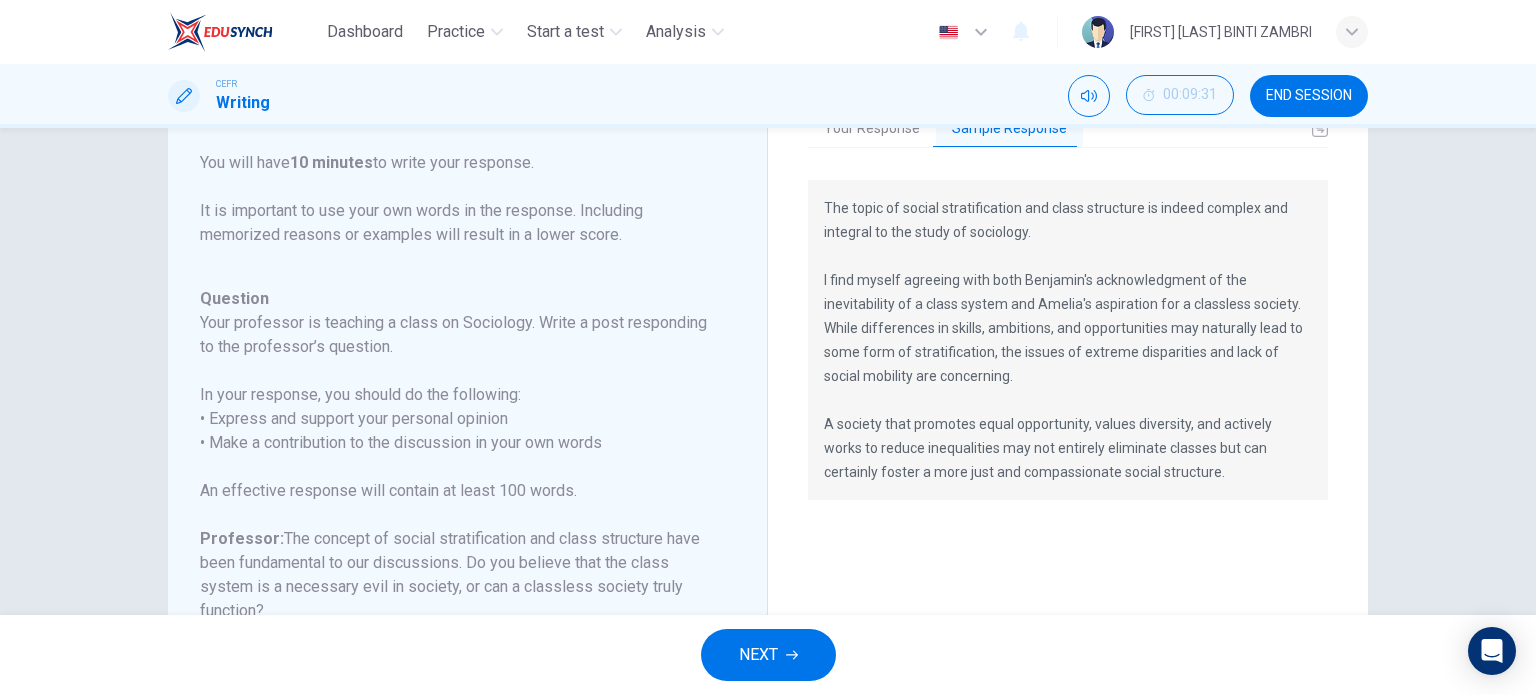 click on "NEXT" at bounding box center (768, 655) 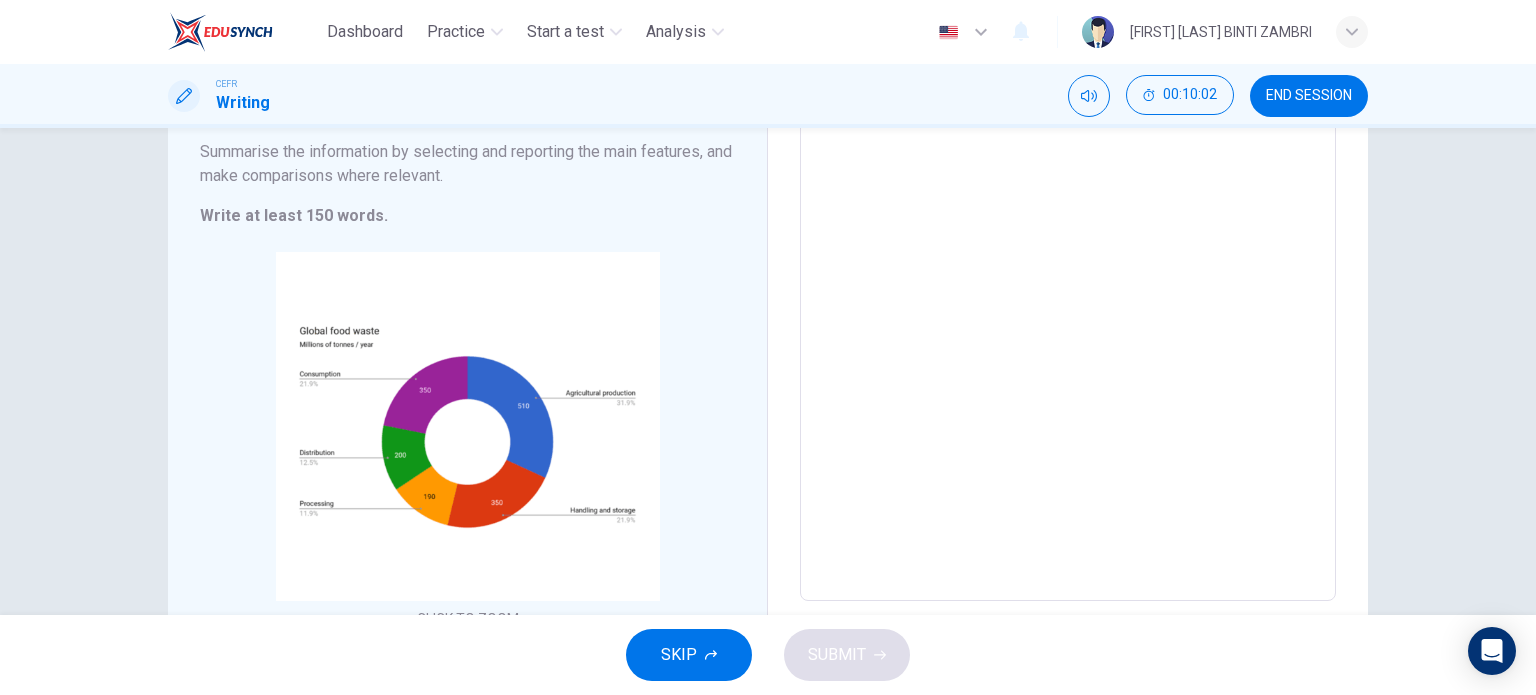scroll, scrollTop: 225, scrollLeft: 0, axis: vertical 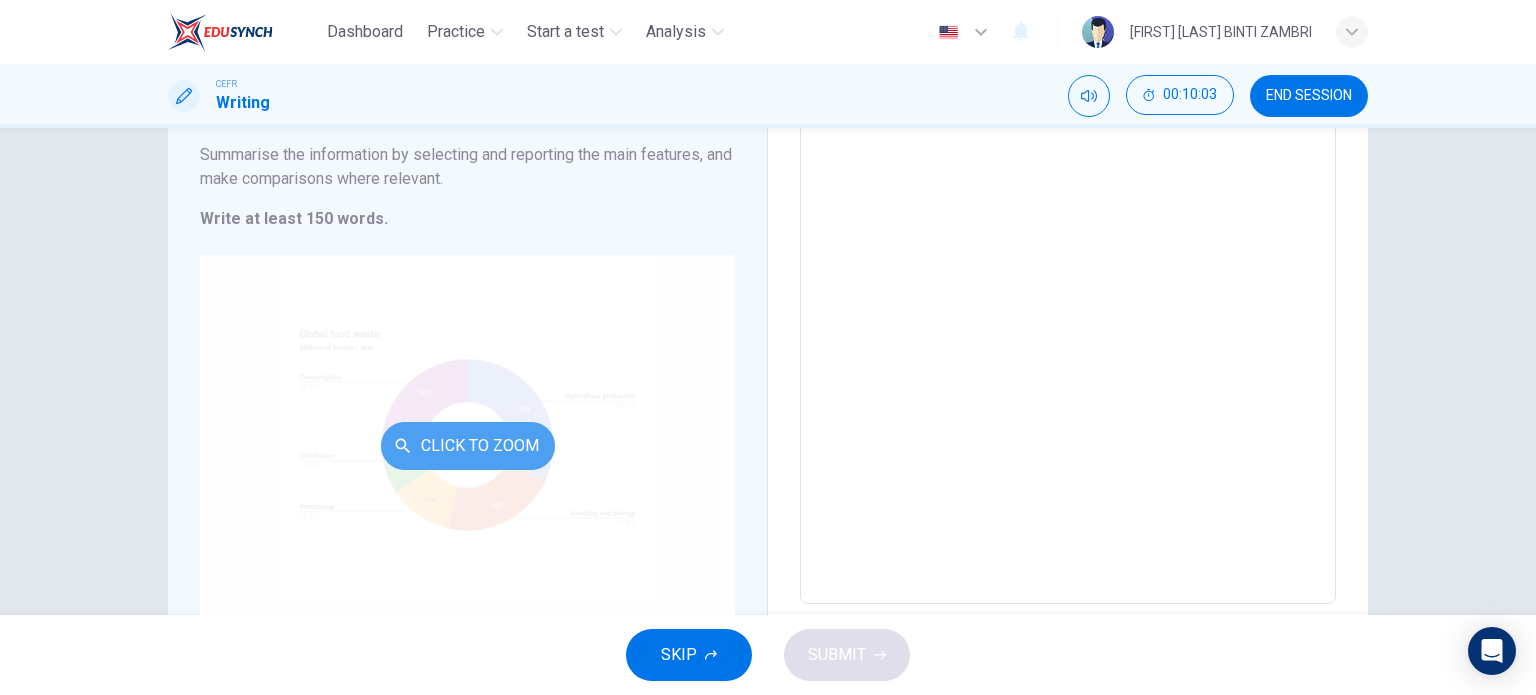 click on "Click to Zoom" at bounding box center [468, 446] 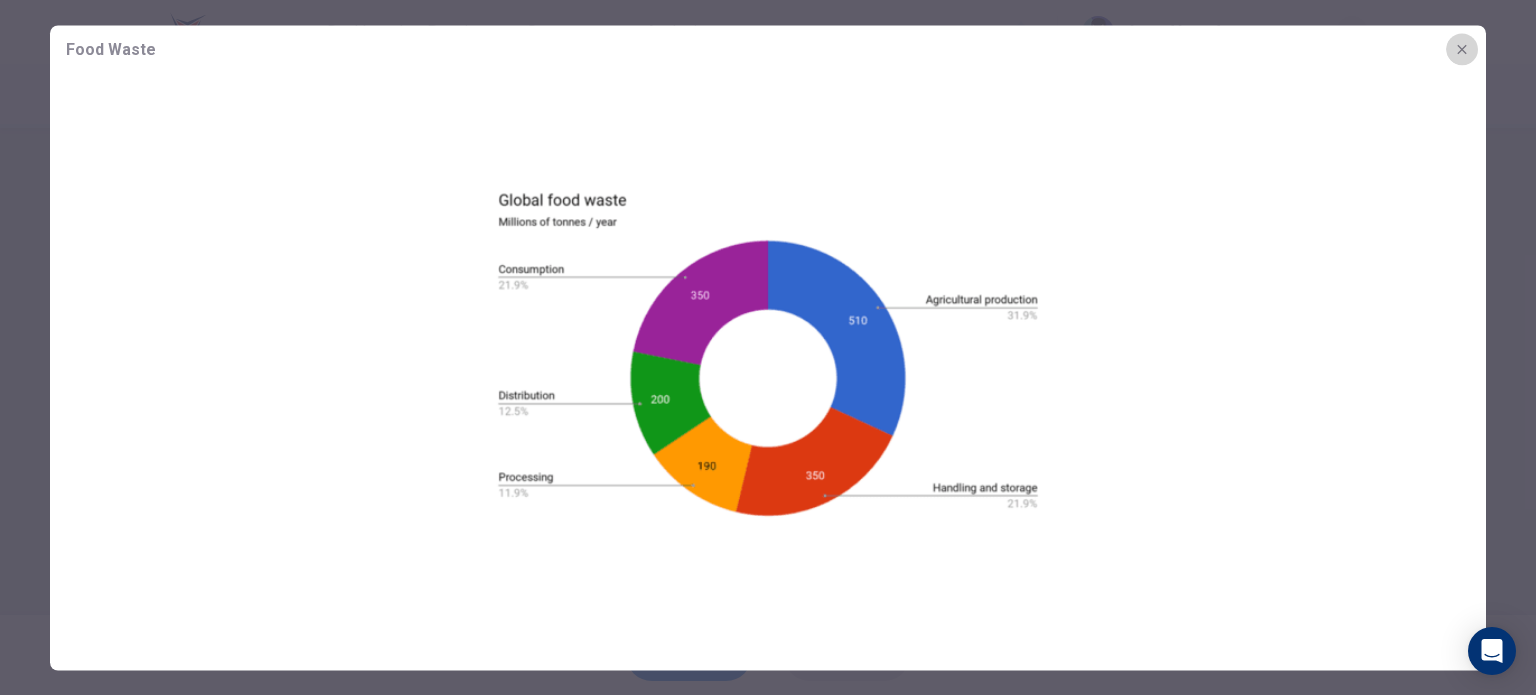 click at bounding box center [1462, 49] 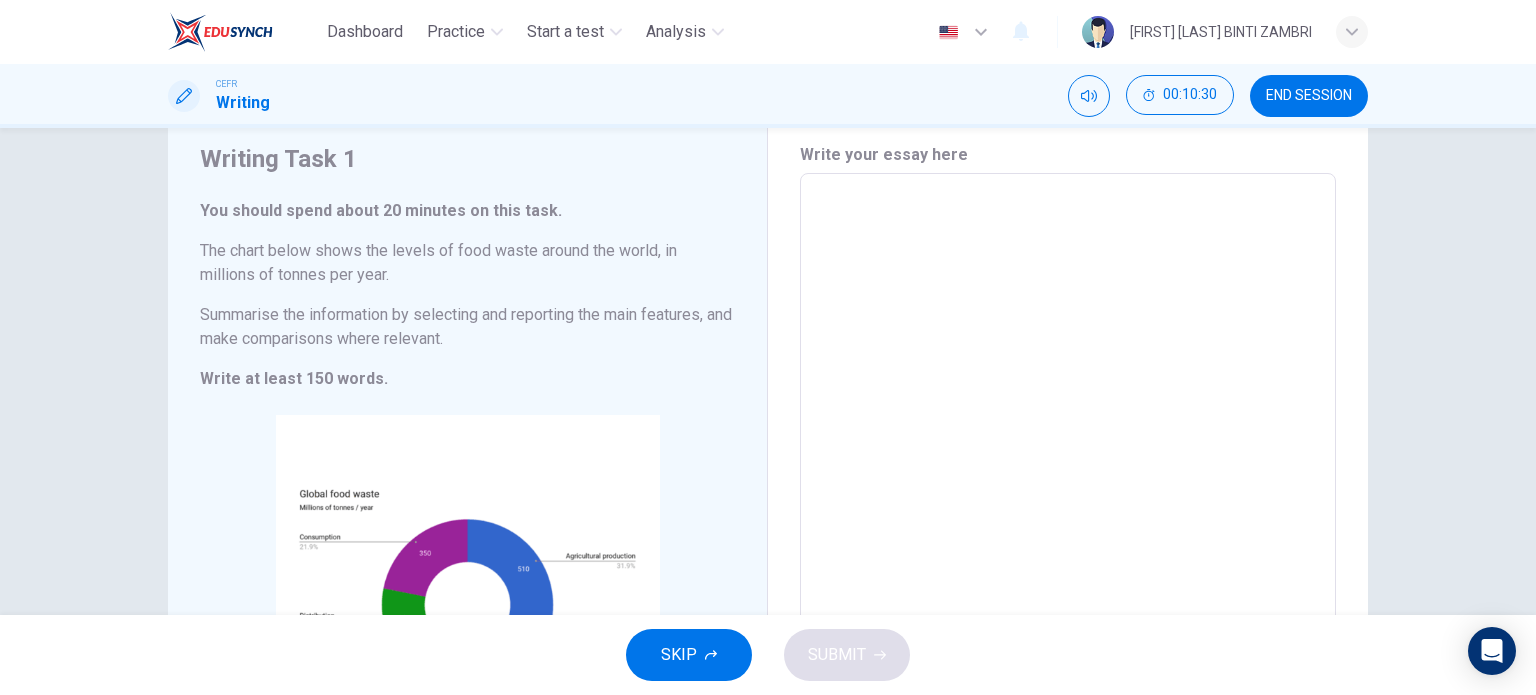 scroll, scrollTop: 25, scrollLeft: 0, axis: vertical 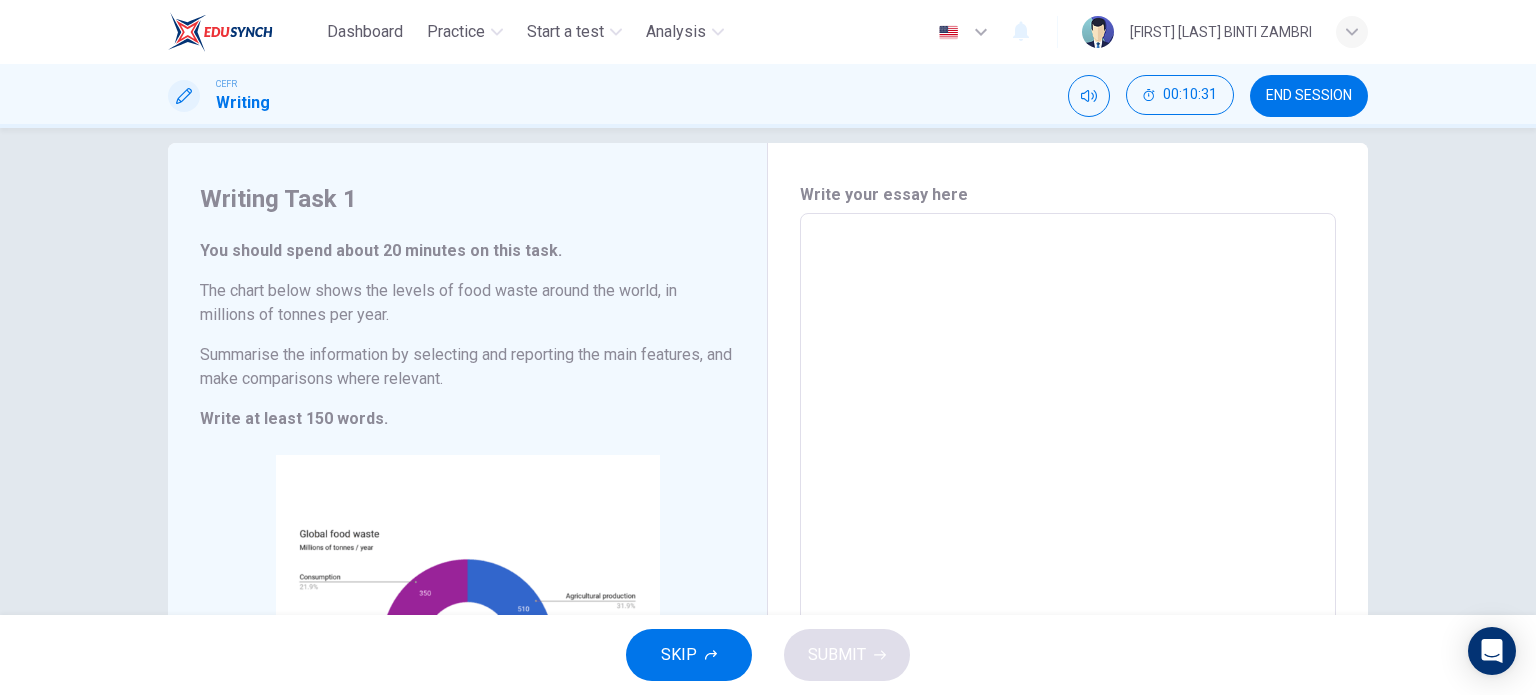 click at bounding box center [1068, 509] 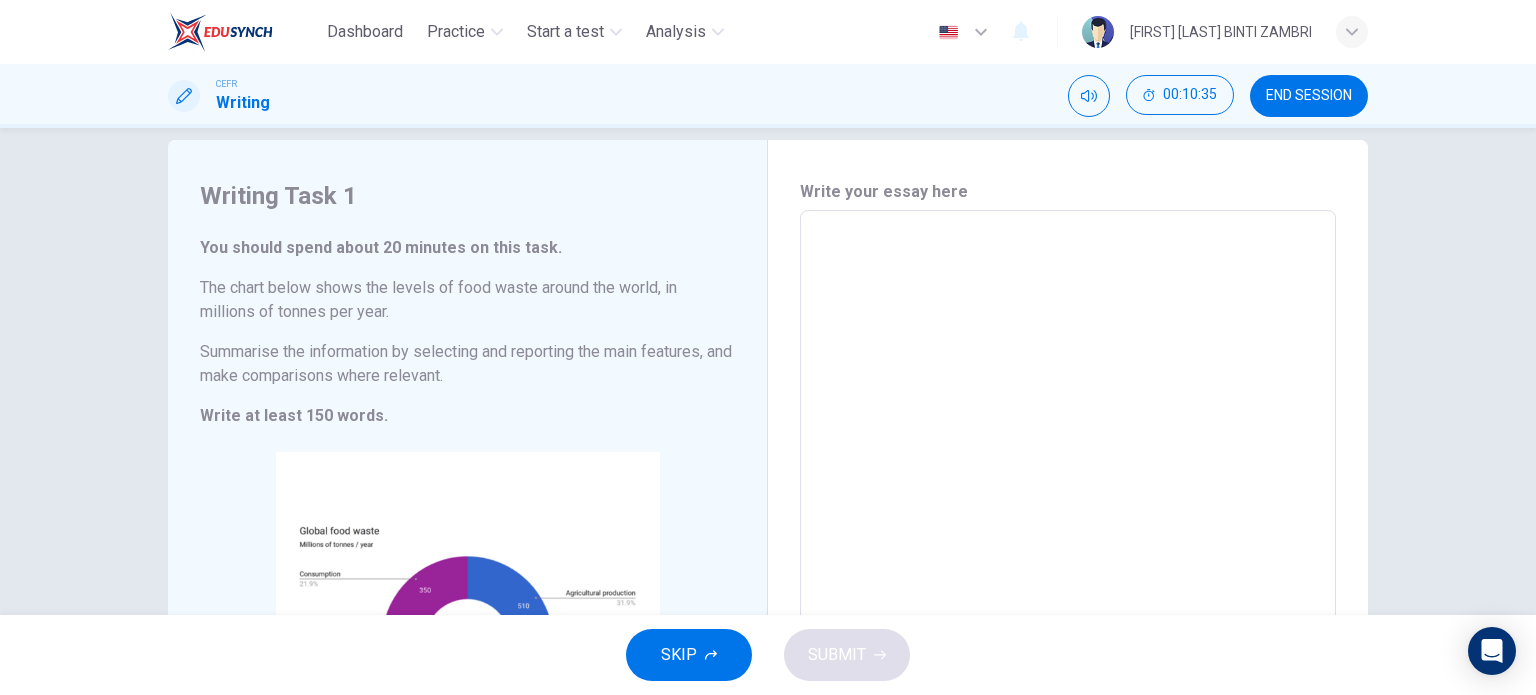 scroll, scrollTop: 25, scrollLeft: 0, axis: vertical 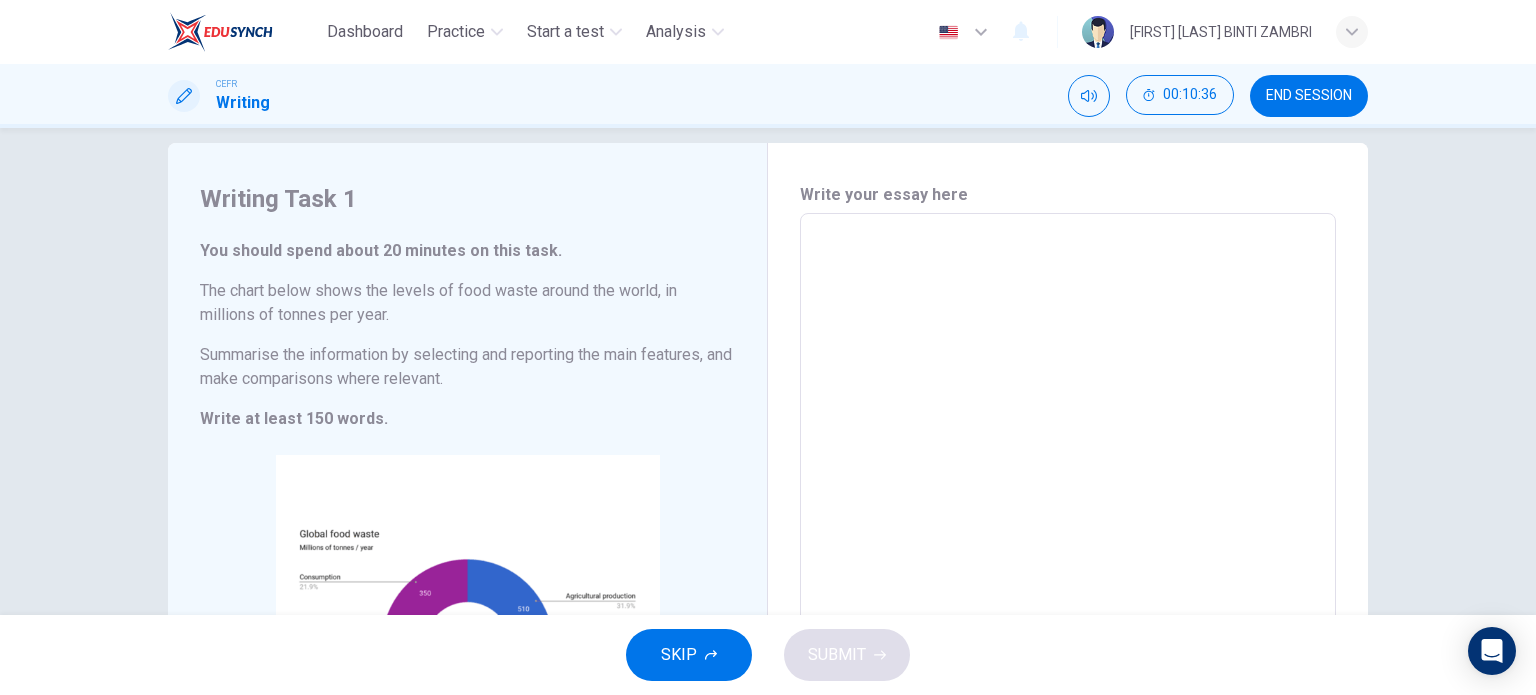click at bounding box center [1068, 509] 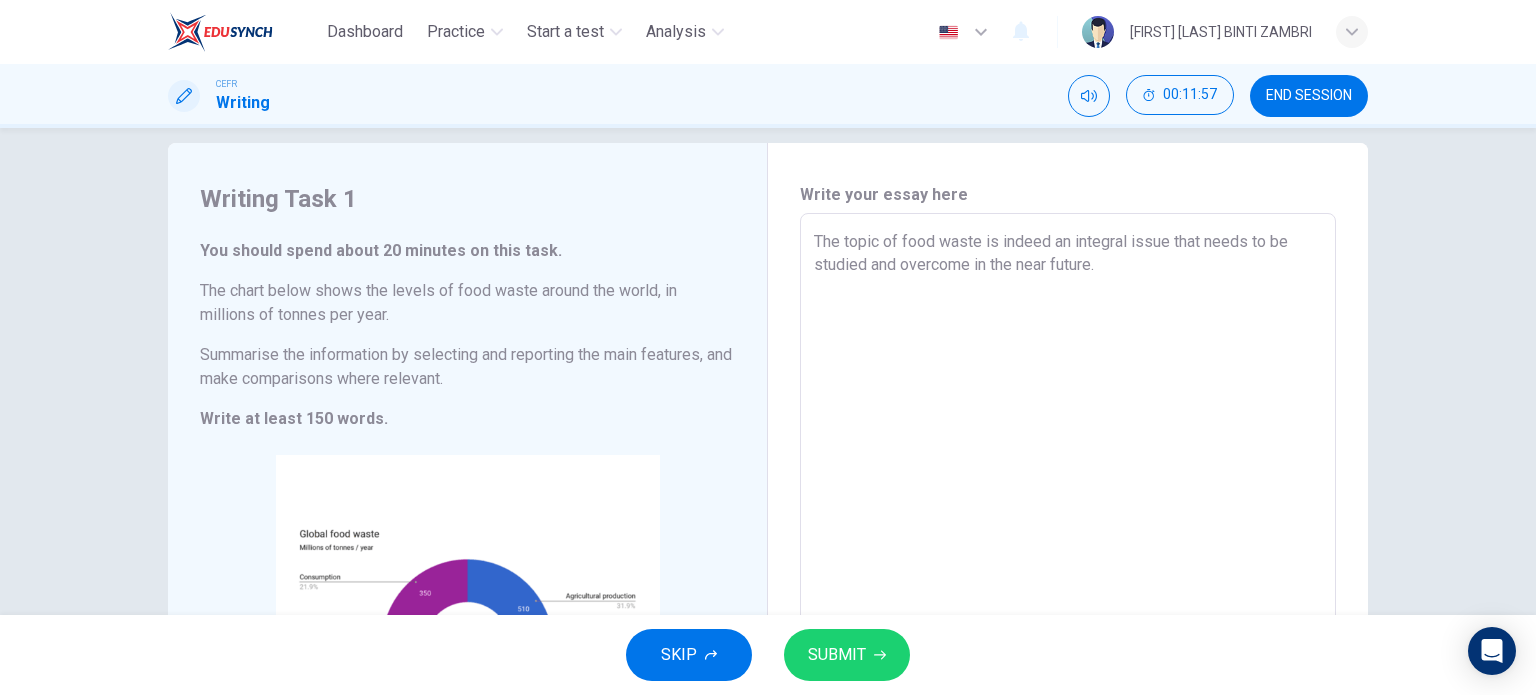 click on "The topic of food waste is indeed an integral issue that needs to be studied and overcome in the near future." at bounding box center [1068, 509] 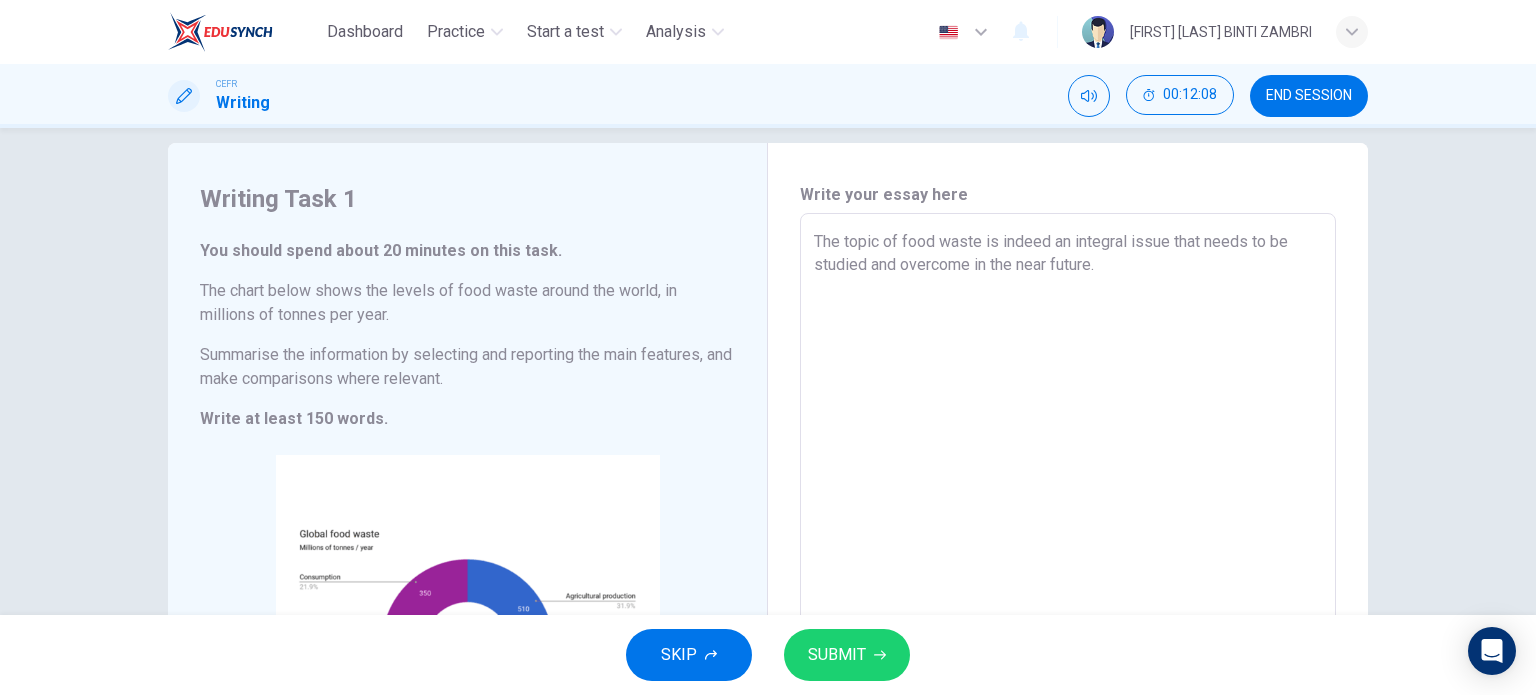 click on "The topic of food waste is indeed an integral issue that needs to be studied and overcome in the near future." at bounding box center (1068, 509) 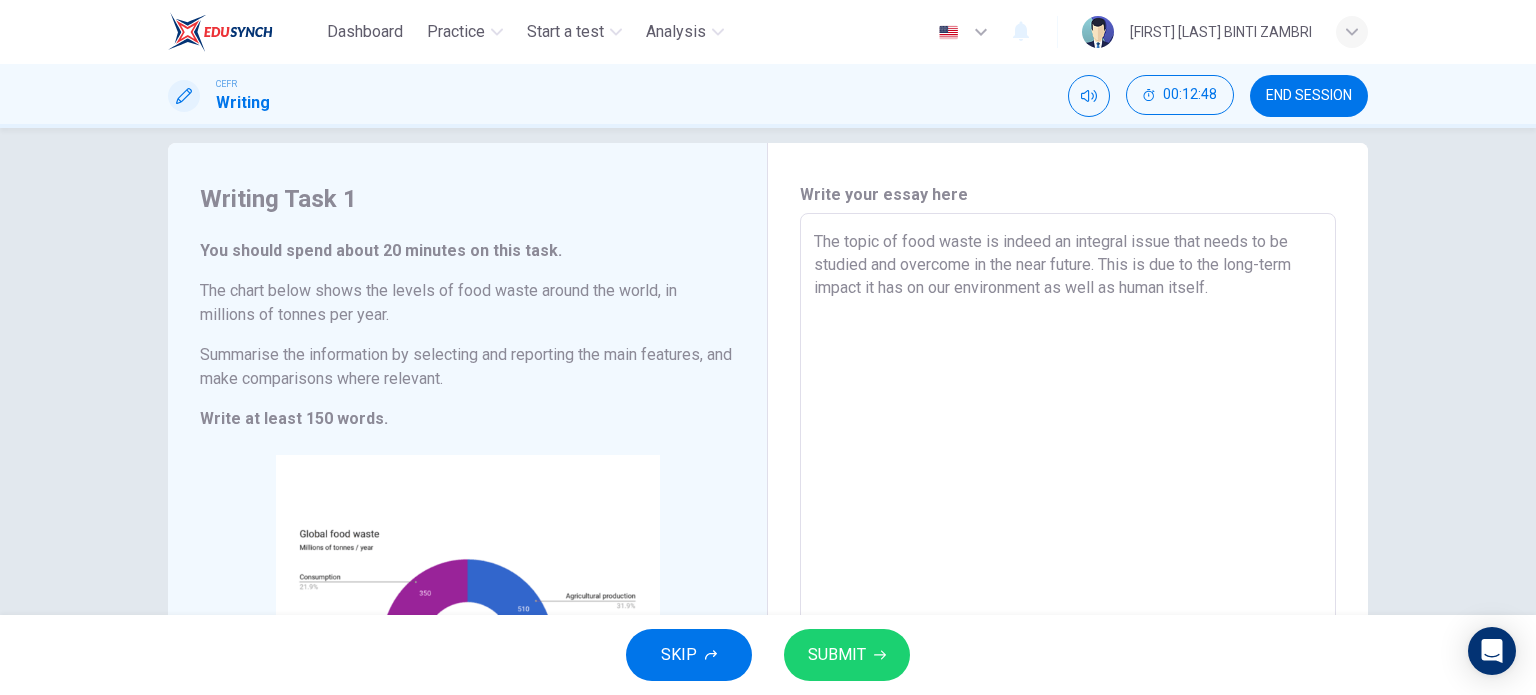 click on "The topic of food waste is indeed an integral issue that needs to be studied and overcome in the near future. This is due to the long-term impact it has on our environment as well as human itself." at bounding box center (1068, 509) 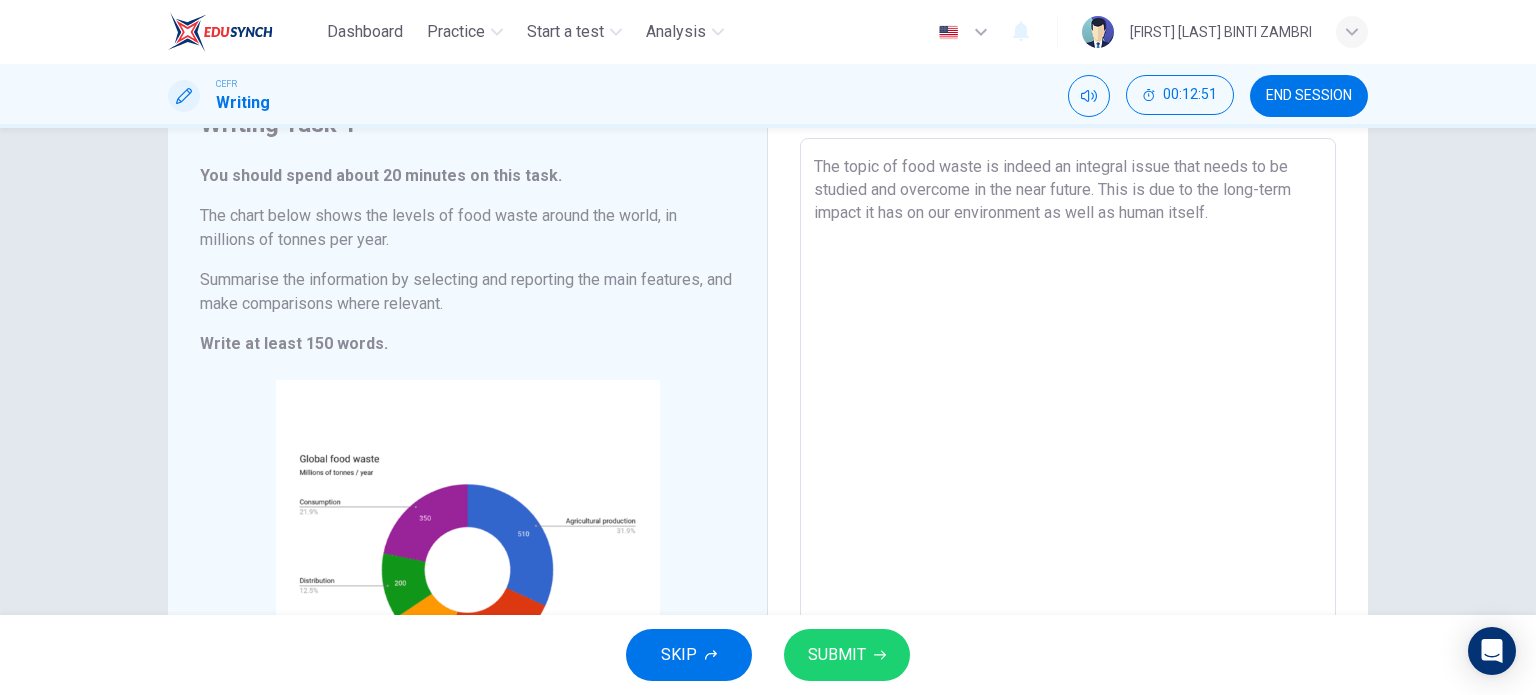 scroll, scrollTop: 125, scrollLeft: 0, axis: vertical 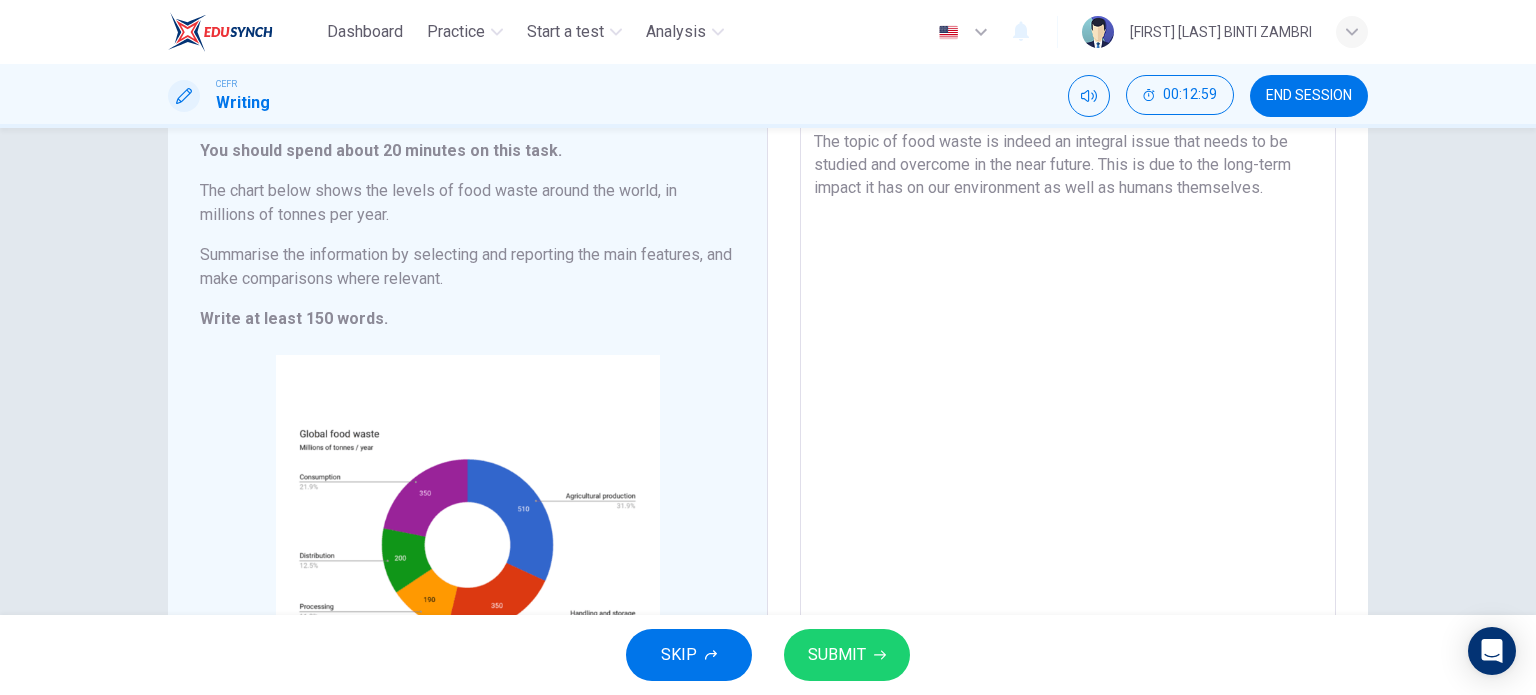 click on "The topic of food waste is indeed an integral issue that needs to be studied and overcome in the near future. This is due to the long-term impact it has on our environment as well as humans themselves." at bounding box center [1068, 409] 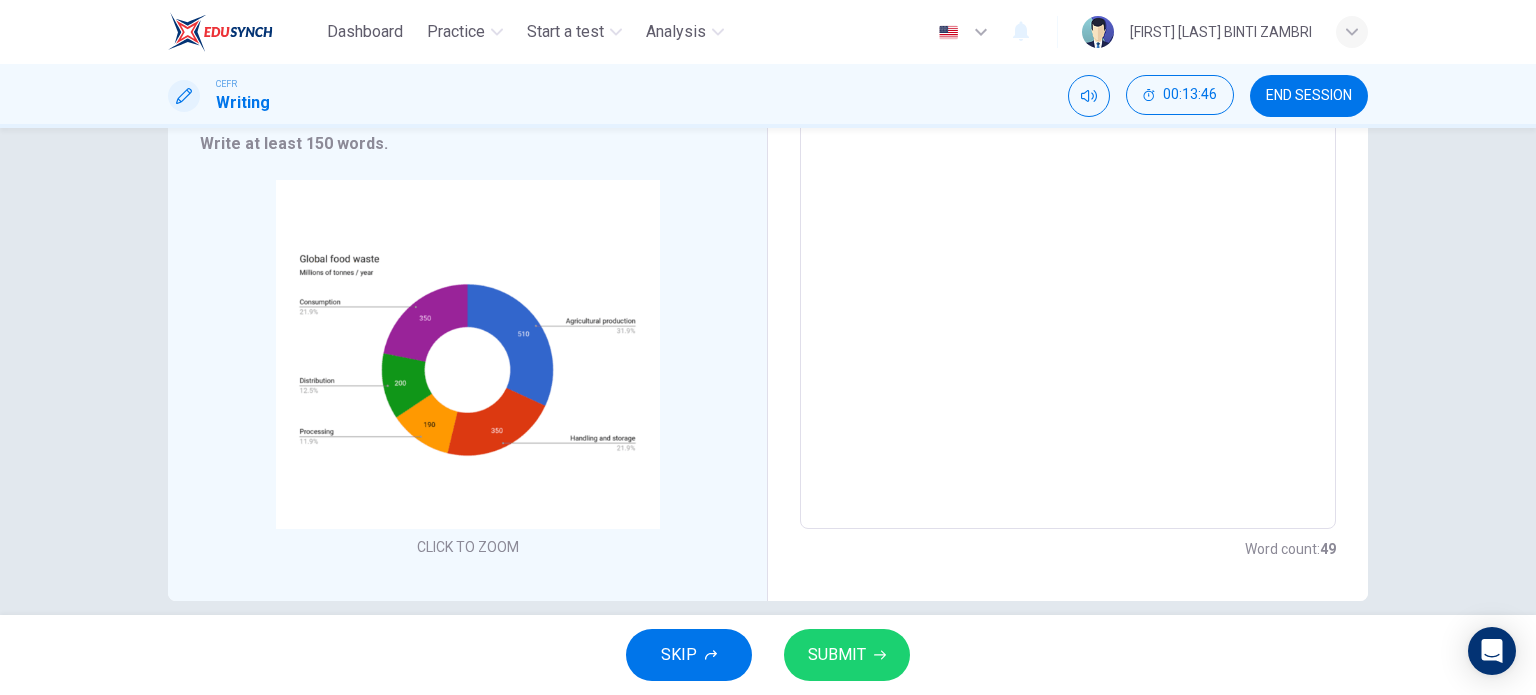 scroll, scrollTop: 200, scrollLeft: 0, axis: vertical 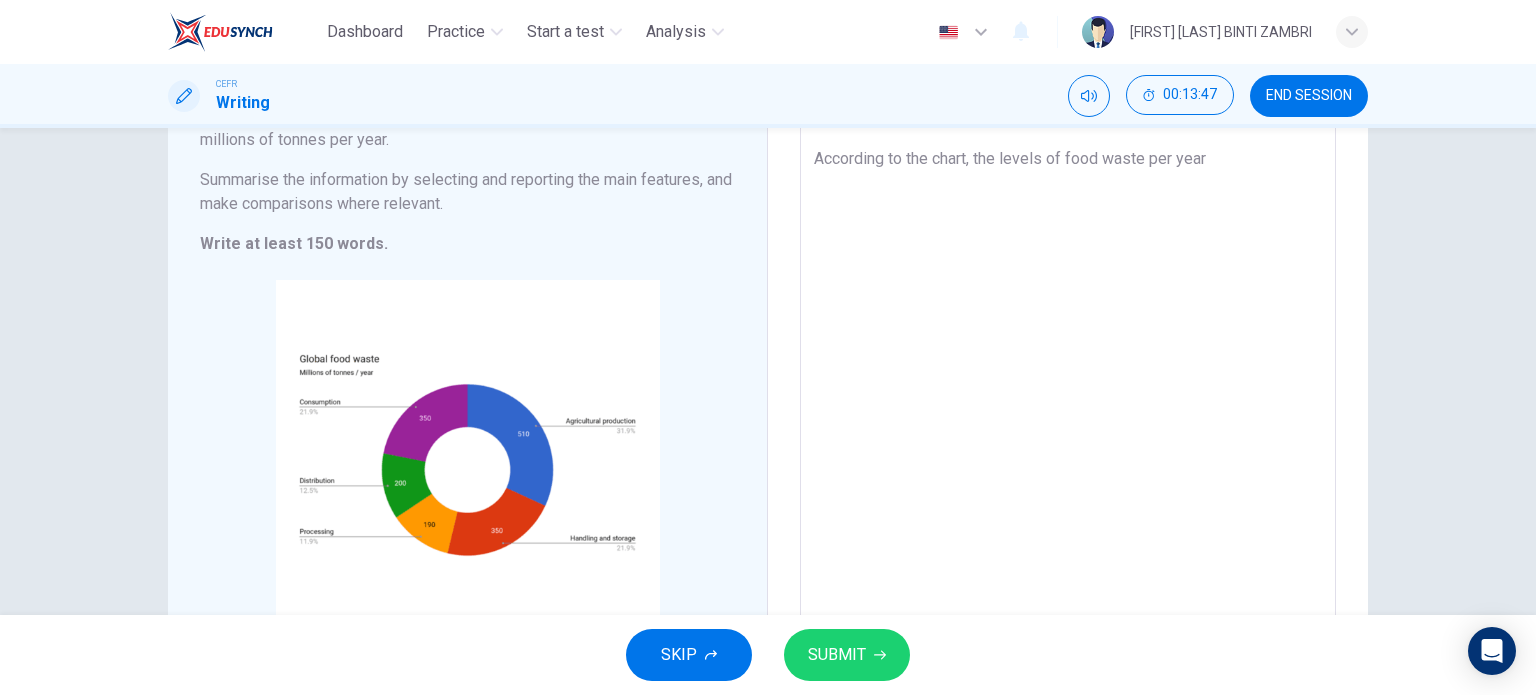 click on "The topic of food waste is indeed an integral issue that needs to be studied and overcome in the near future. This is due to the long-term impact it has on our environment as well as humans themselves.
According to the chart, the levels of food waste per year" at bounding box center (1068, 334) 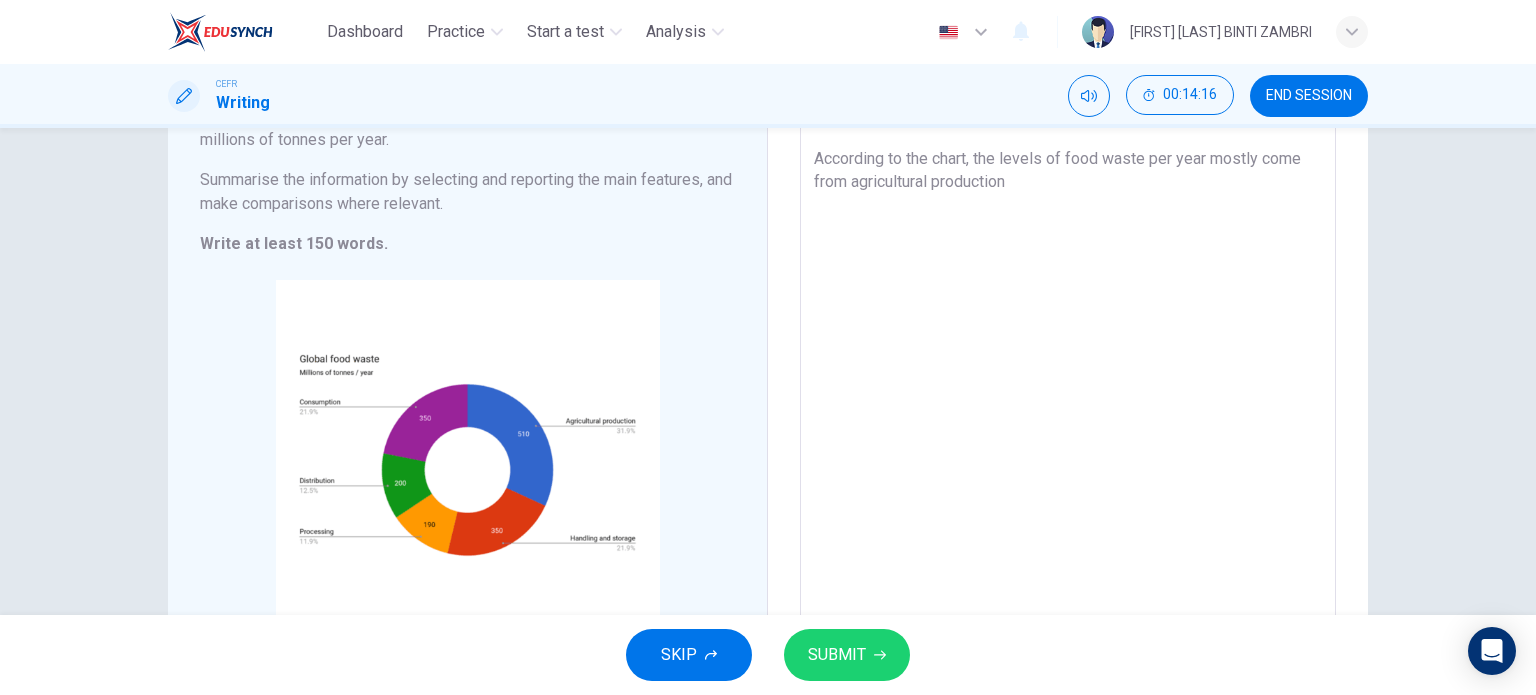 click on "The topic of food waste is indeed an integral issue that needs to be studied and overcome in the near future. This is due to the long-term impact it has on our environment as well as humans themselves.
According to the chart, the levels of food waste per year mostly come from agricultural production" at bounding box center [1068, 334] 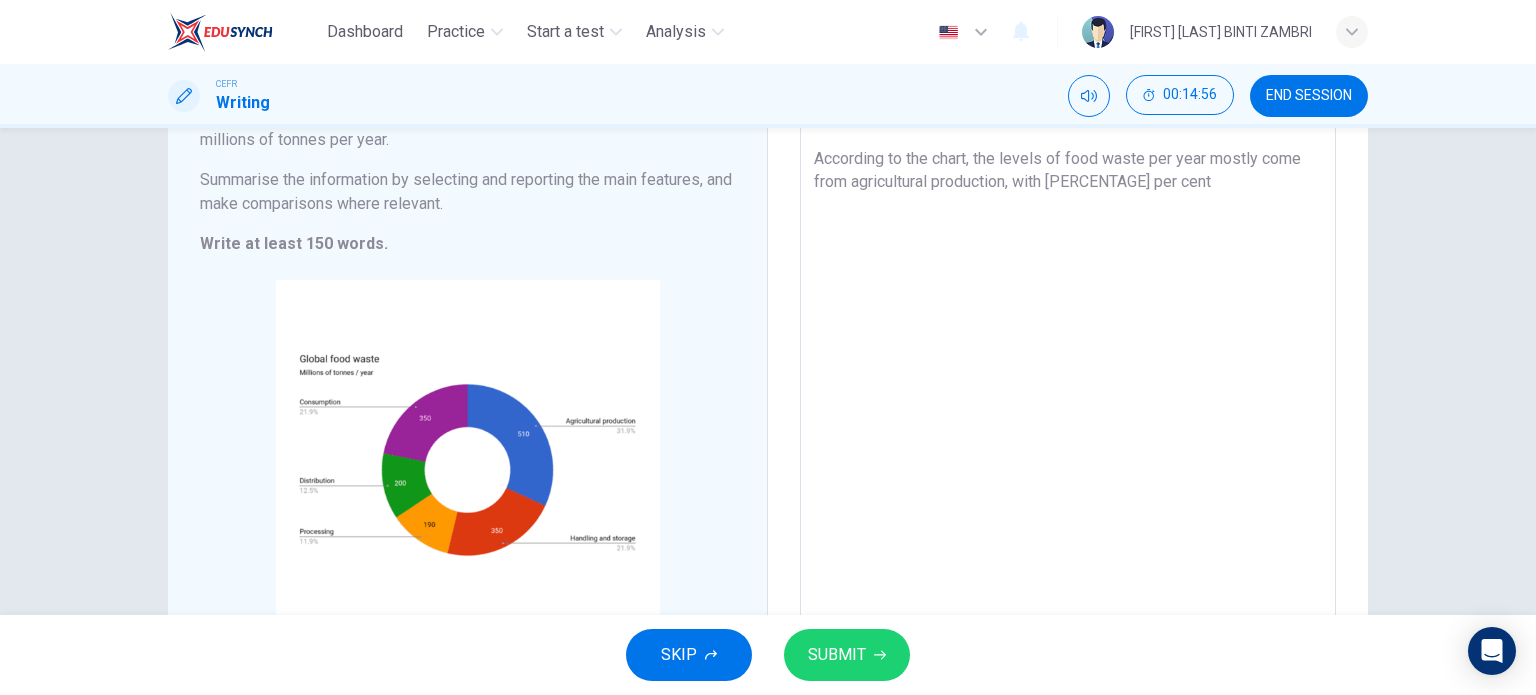 click on "The topic of food waste is indeed an integral issue that needs to be studied and overcome in the near future. This is due to the long-term impact it has on our environment as well as humans themselves.
According to the chart, the levels of food waste per year mostly come from agricultural production, with [PERCENTAGE] per cent" at bounding box center [1068, 334] 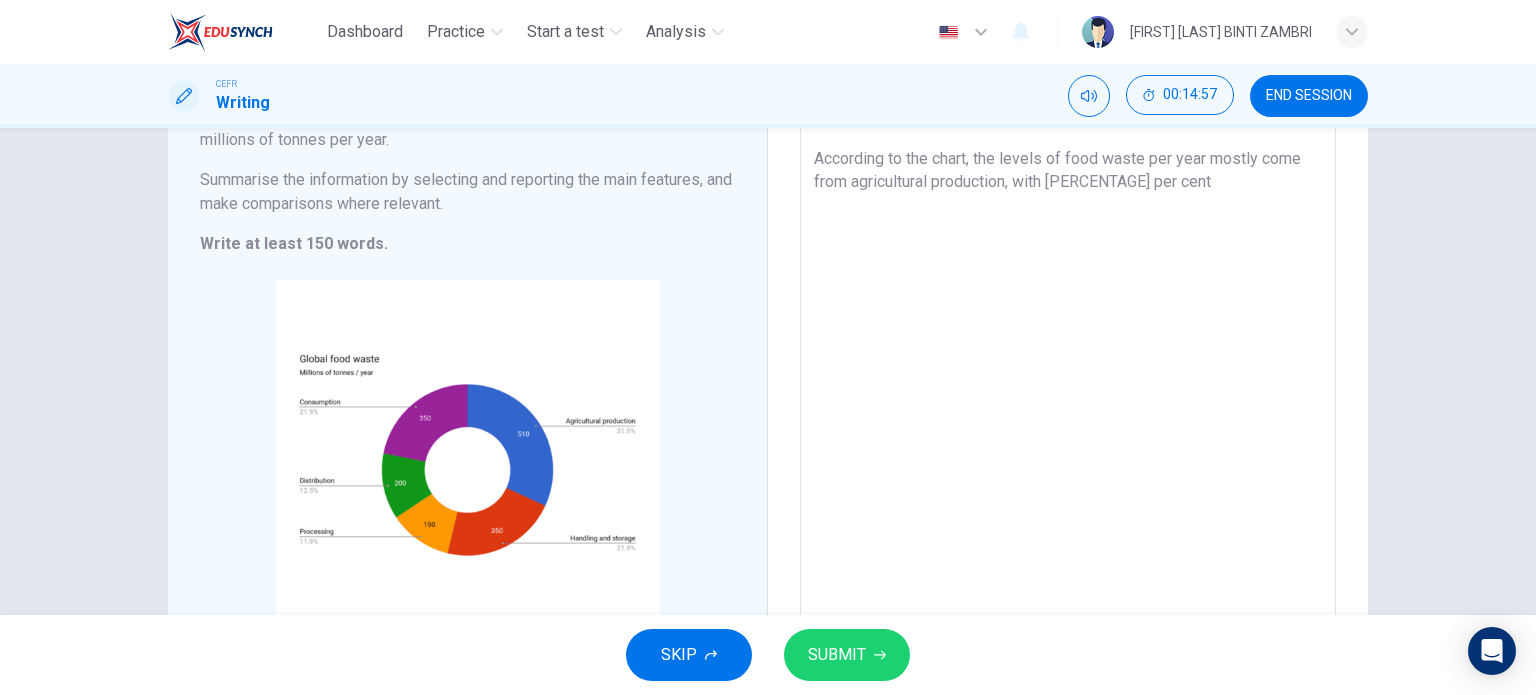 click on "The topic of food waste is indeed an integral issue that needs to be studied and overcome in the near future. This is due to the long-term impact it has on our environment as well as humans themselves.
According to the chart, the levels of food waste per year mostly come from agricultural production, with [PERCENTAGE] per cent" at bounding box center (1068, 334) 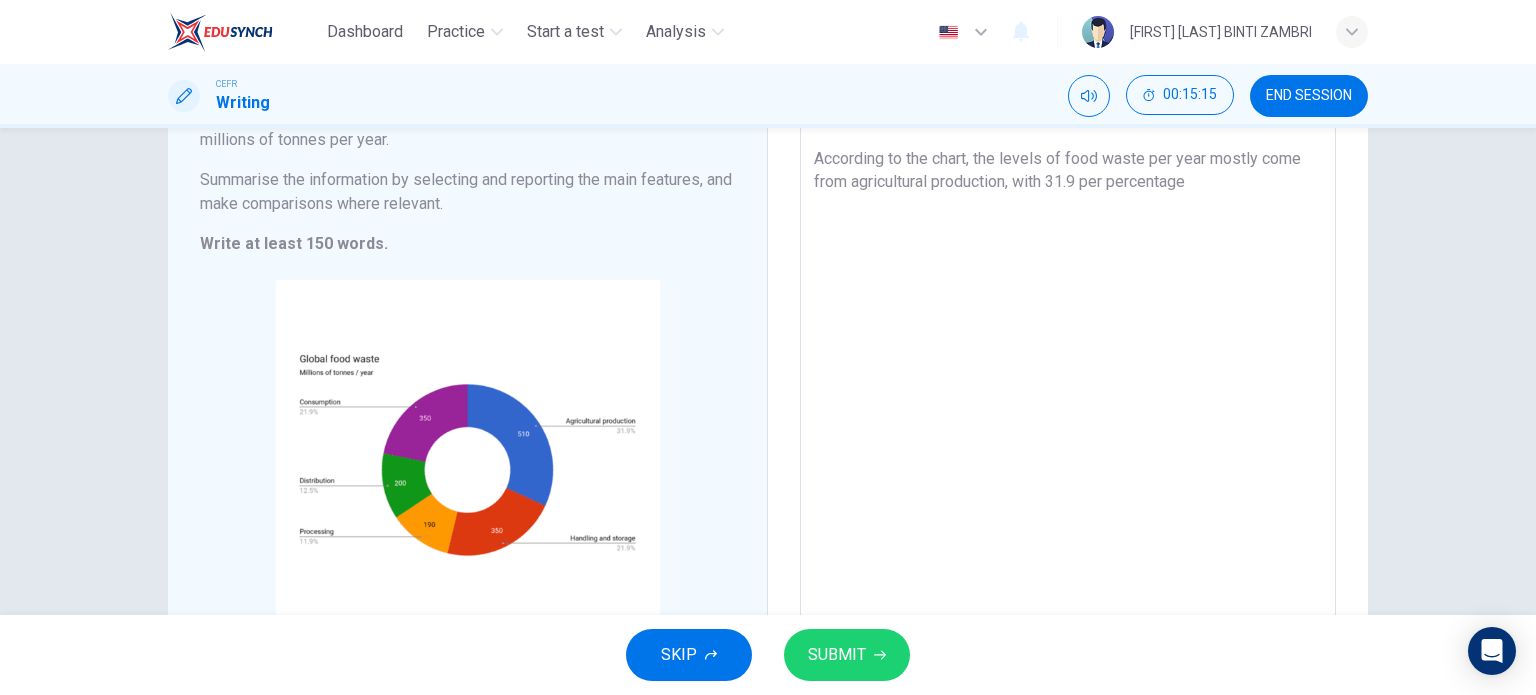 click on "The topic of food waste is indeed an integral issue that needs to be studied and overcome in the near future. This is due to the long-term impact it has on our environment as well as humans themselves.
According to the chart, the levels of food waste per year mostly come from agricultural production, with 31.9 per percentage" at bounding box center [1068, 334] 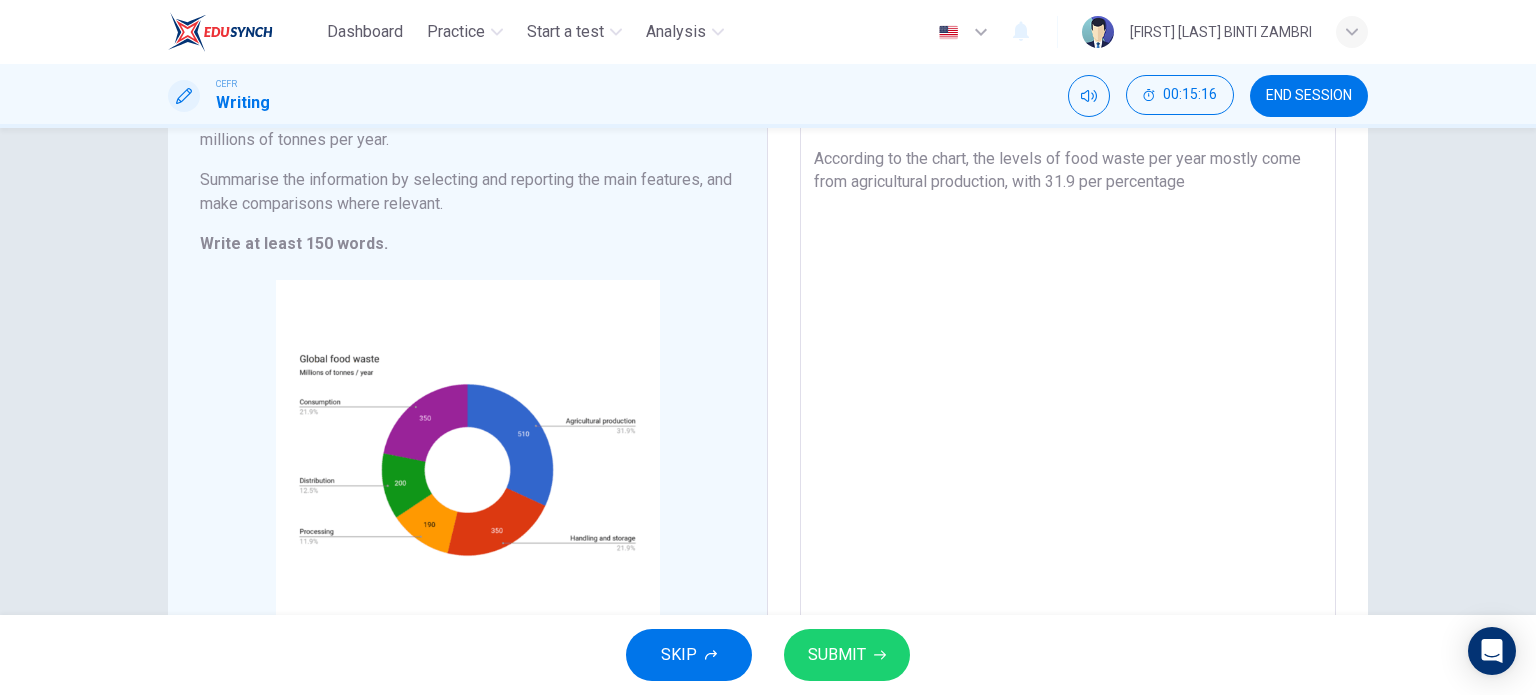 click on "The topic of food waste is indeed an integral issue that needs to be studied and overcome in the near future. This is due to the long-term impact it has on our environment as well as humans themselves.
According to the chart, the levels of food waste per year mostly come from agricultural production, with 31.9 per percentage" at bounding box center [1068, 334] 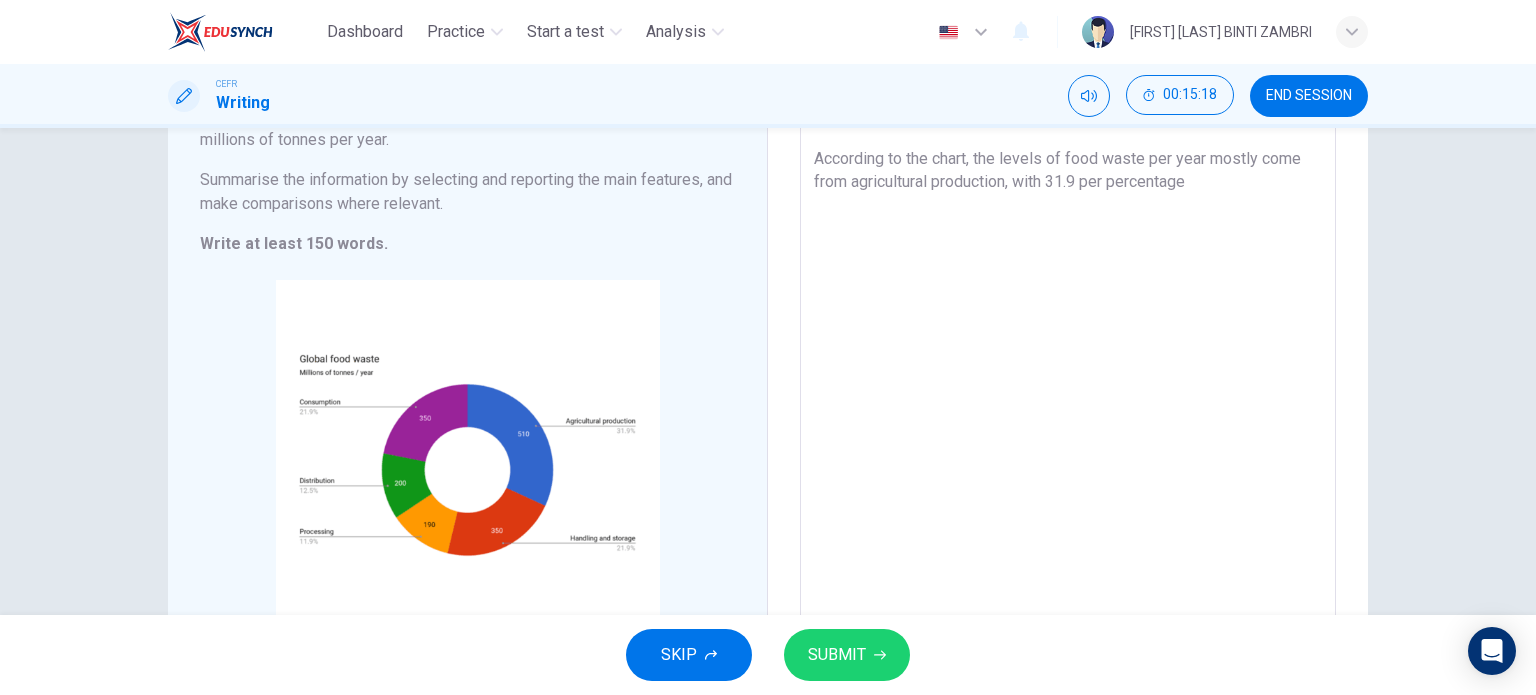 click on "The topic of food waste is indeed an integral issue that needs to be studied and overcome in the near future. This is due to the long-term impact it has on our environment as well as humans themselves.
According to the chart, the levels of food waste per year mostly come from agricultural production, with 31.9 per percentage" at bounding box center [1068, 334] 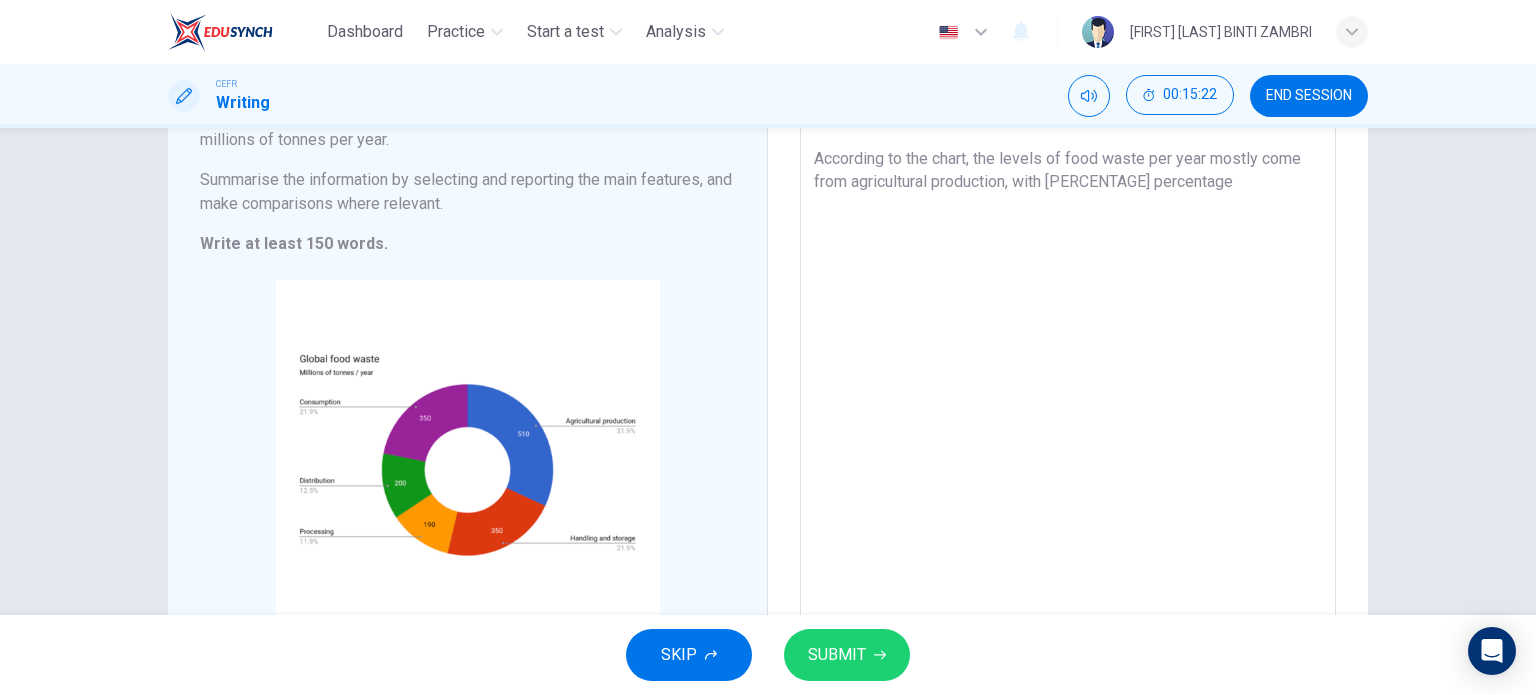 click on "The topic of food waste is indeed an integral issue that needs to be studied and overcome in the near future. This is due to the long-term impact it has on our environment as well as humans themselves.
According to the chart, the levels of food waste per year mostly come from agricultural production, with [PERCENTAGE] percentage" at bounding box center (1068, 334) 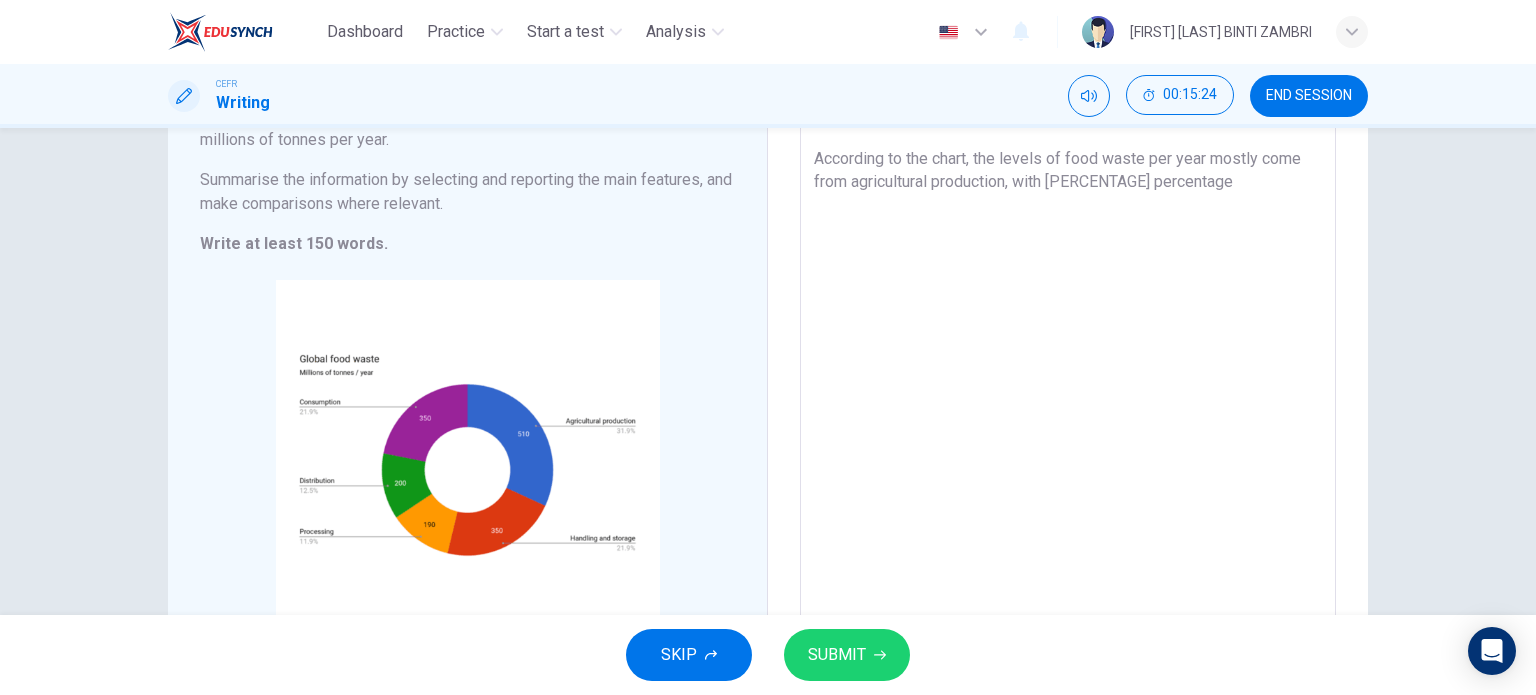 click on "The topic of food waste is indeed an integral issue that needs to be studied and overcome in the near future. This is due to the long-term impact it has on our environment as well as humans themselves.
According to the chart, the levels of food waste per year mostly come from agricultural production, with [PERCENTAGE] percentage" at bounding box center (1068, 334) 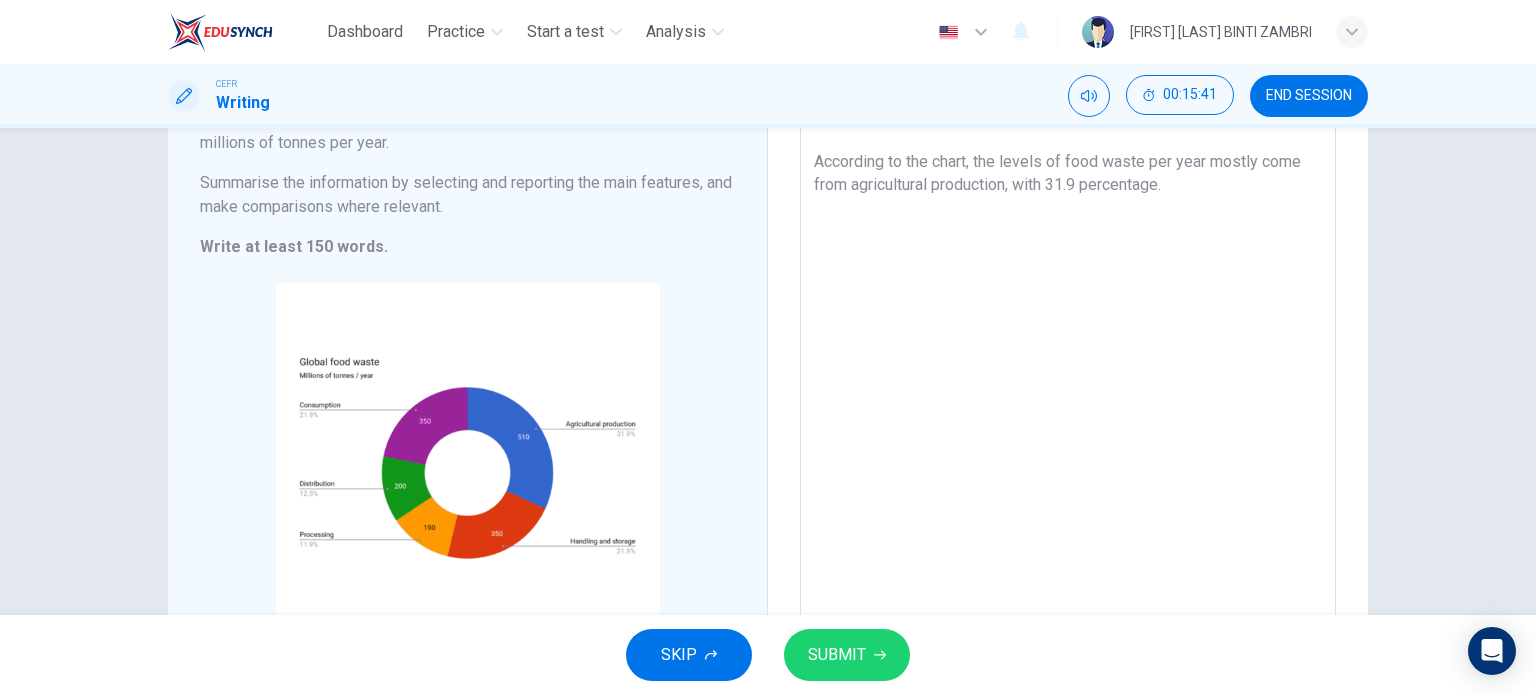 scroll, scrollTop: 100, scrollLeft: 0, axis: vertical 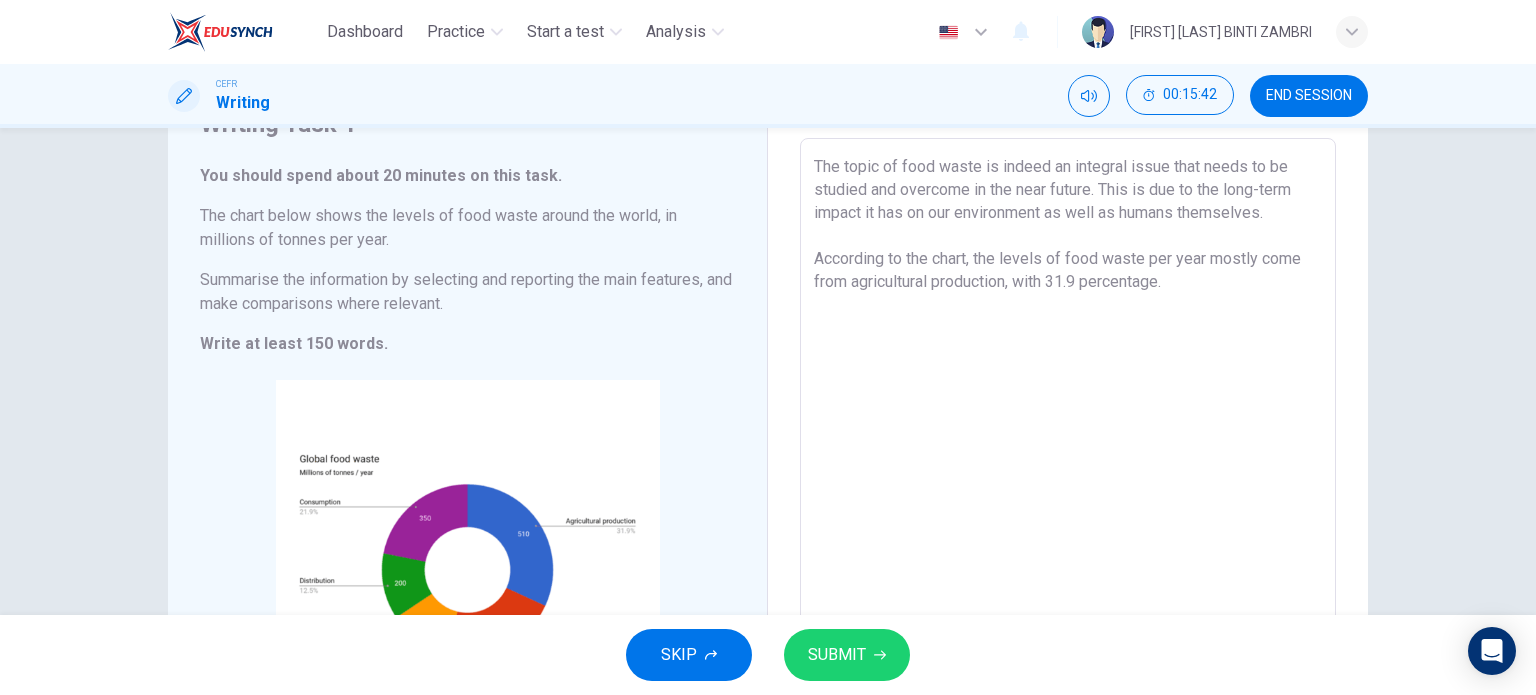 click on "The topic of food waste is indeed an integral issue that needs to be studied and overcome in the near future. This is due to the long-term impact it has on our environment as well as humans themselves.
According to the chart, the levels of food waste per year mostly come from agricultural production, with 31.9 percentage." at bounding box center (1068, 434) 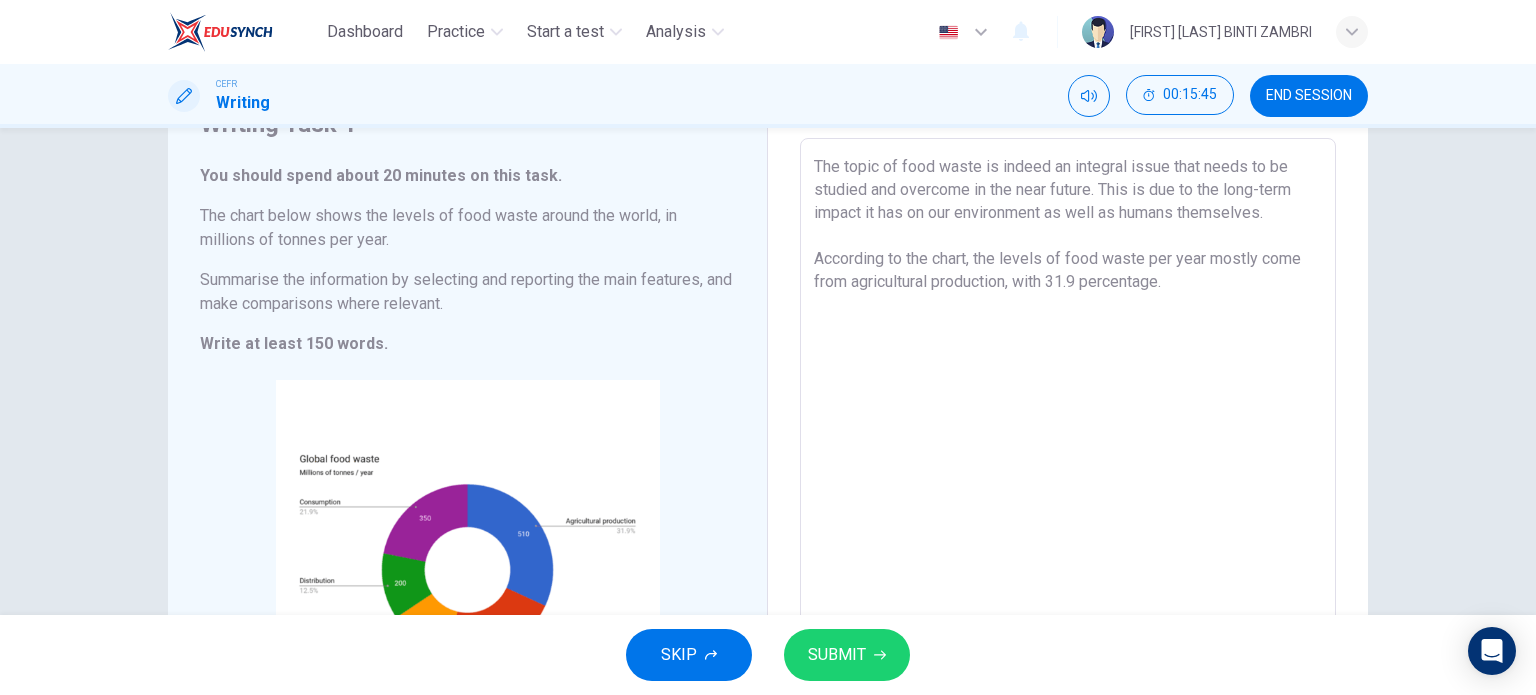 click on "The topic of food waste is indeed an integral issue that needs to be studied and overcome in the near future. This is due to the long-term impact it has on our environment as well as humans themselves.
According to the chart, the levels of food waste per year mostly come from agricultural production, with 31.9 percentage." at bounding box center [1068, 434] 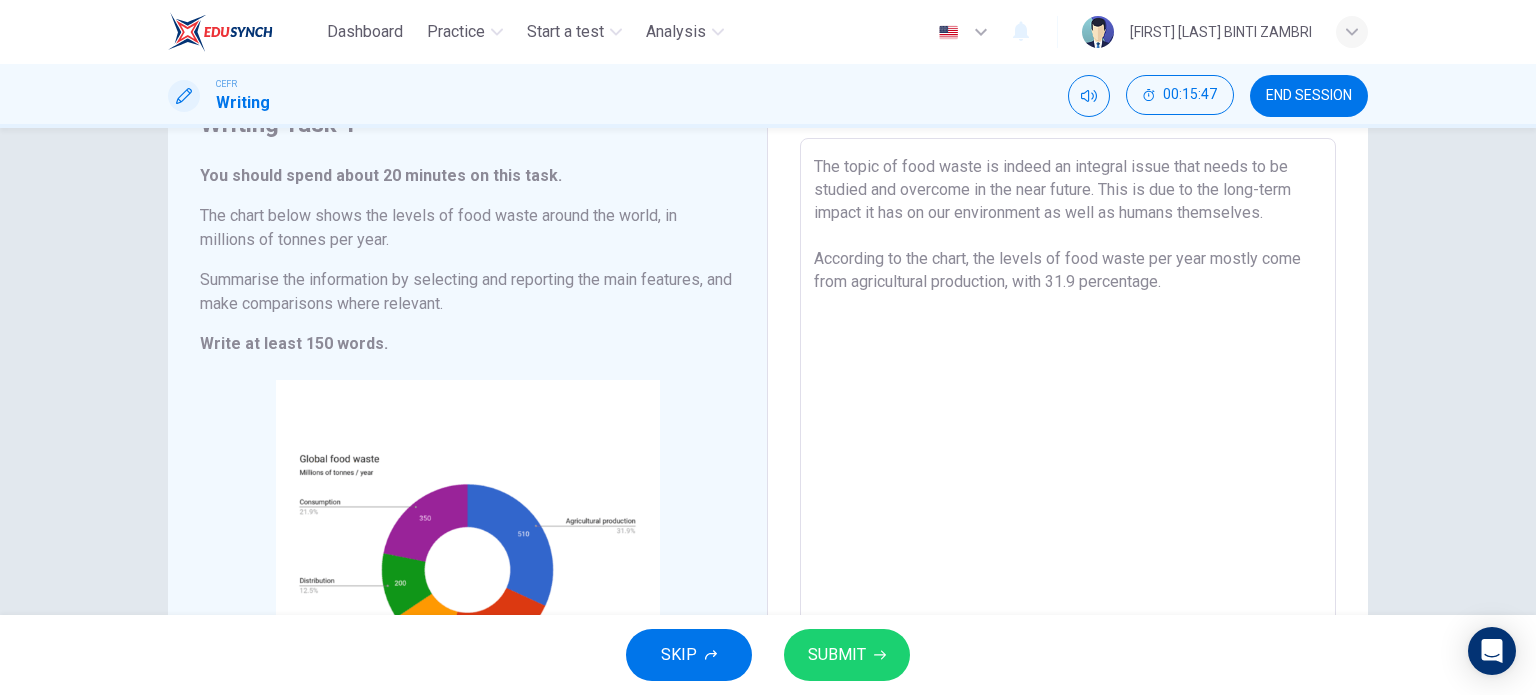 click on "The topic of food waste is indeed an integral issue that needs to be studied and overcome in the near future. This is due to the long-term impact it has on our environment as well as humans themselves.
According to the chart, the levels of food waste per year mostly come from agricultural production, with 31.9 percentage." at bounding box center [1068, 434] 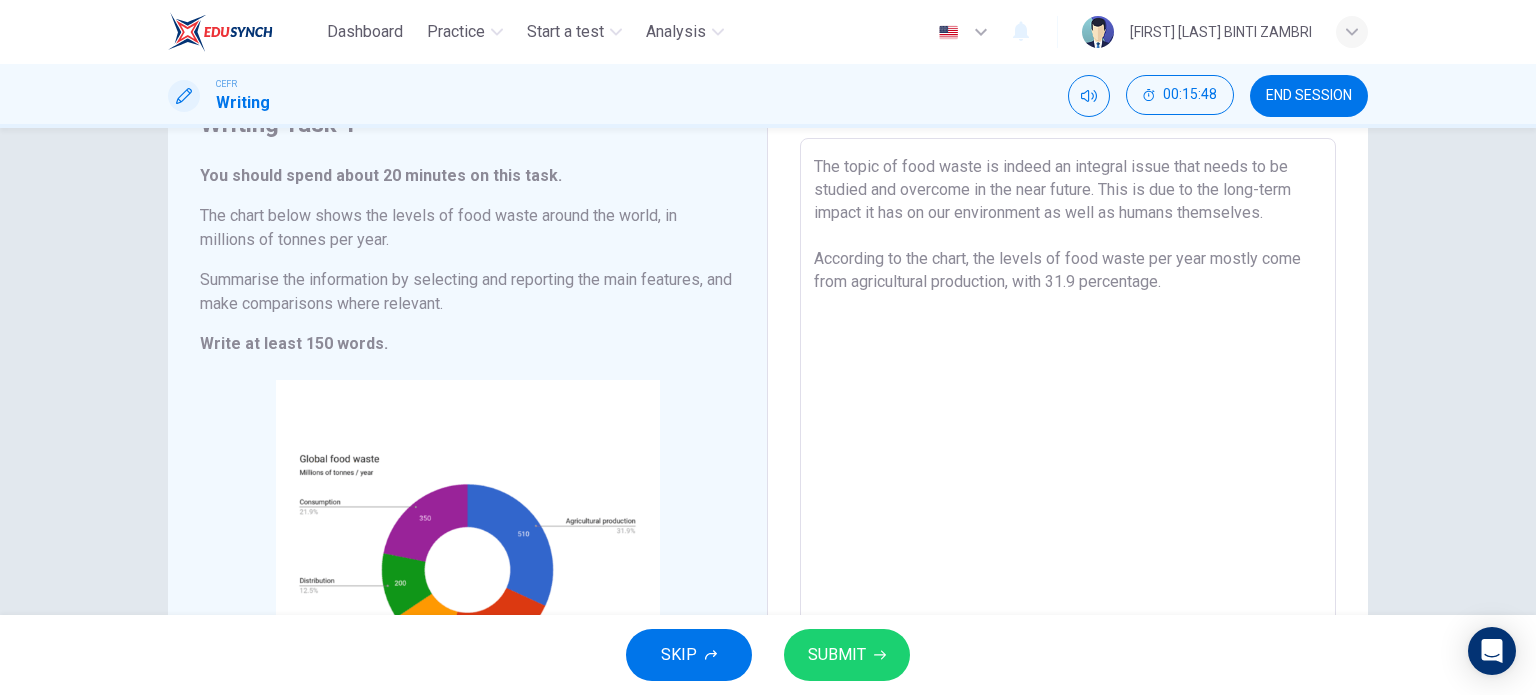 click on "The topic of food waste is indeed an integral issue that needs to be studied and overcome in the near future. This is due to the long-term impact it has on our environment as well as humans themselves.
According to the chart, the levels of food waste per year mostly come from agricultural production, with 31.9 percentage." at bounding box center [1068, 434] 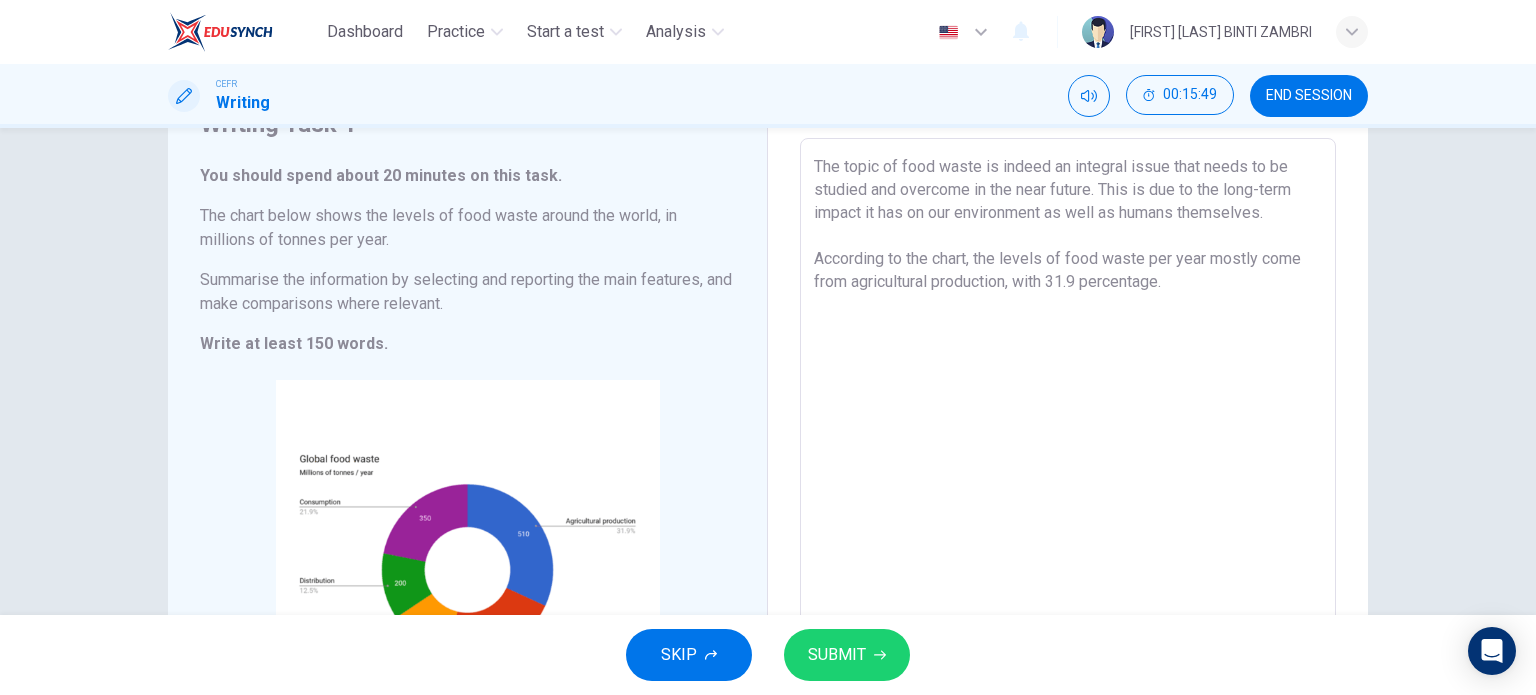 scroll, scrollTop: 200, scrollLeft: 0, axis: vertical 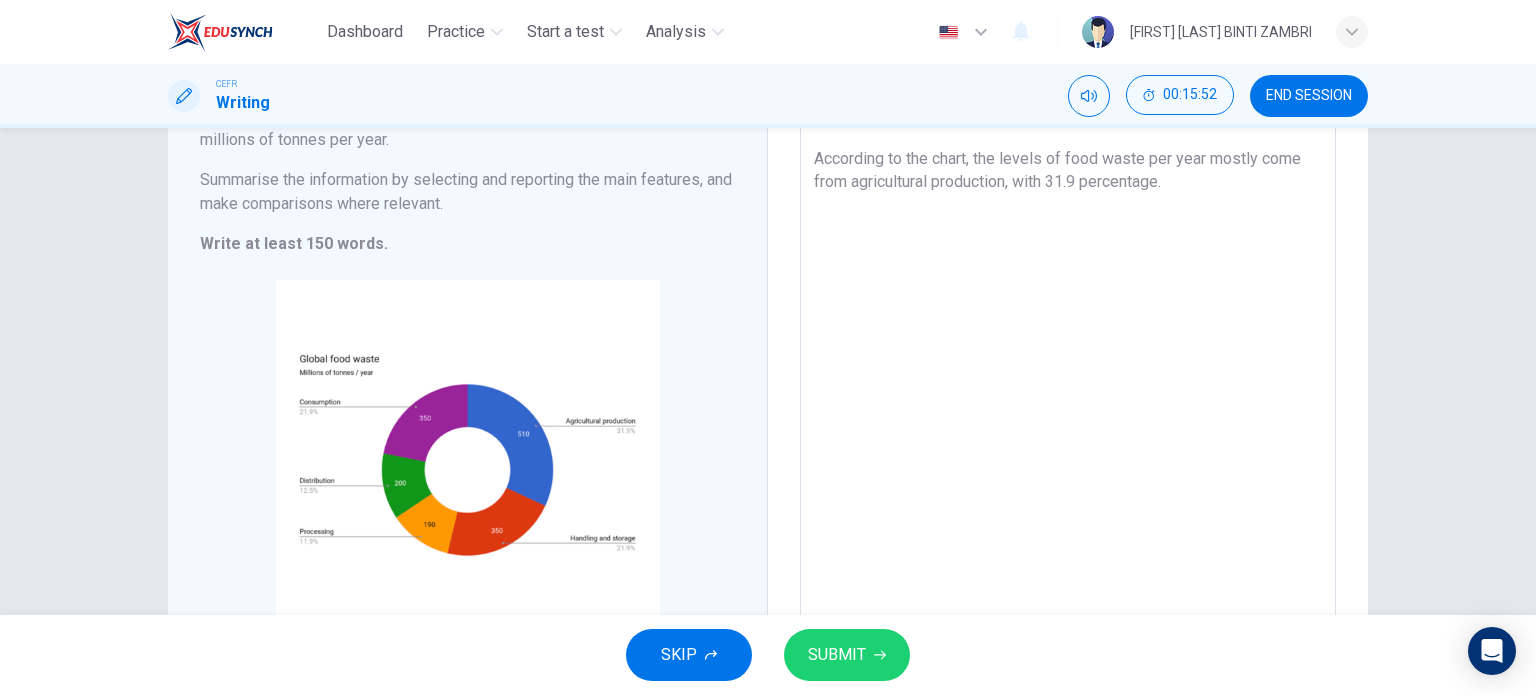 click on "The topic of food waste is indeed an integral issue that needs to be studied and overcome in the near future. This is due to the long-term impact it has on our environment as well as humans themselves.
According to the chart, the levels of food waste per year mostly come from agricultural production, with 31.9 percentage." at bounding box center [1068, 334] 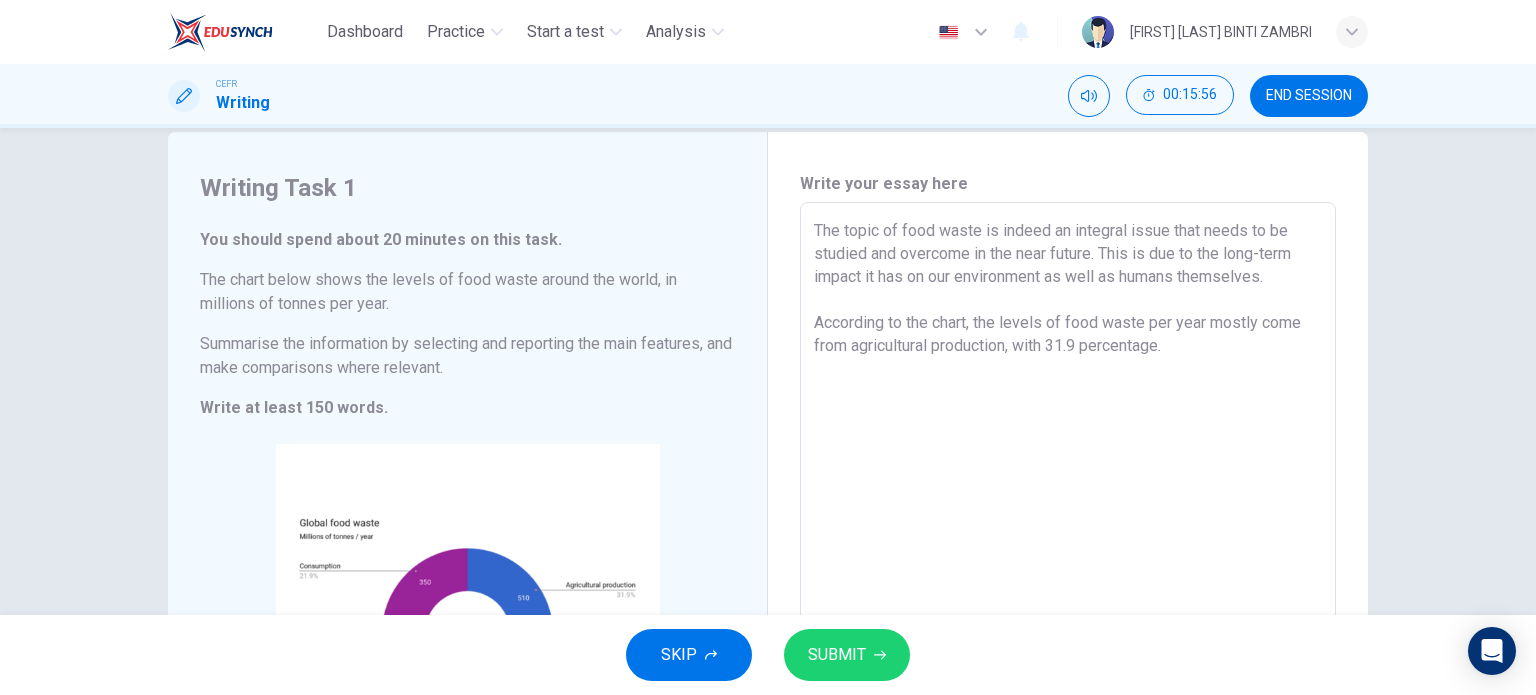 scroll, scrollTop: 0, scrollLeft: 0, axis: both 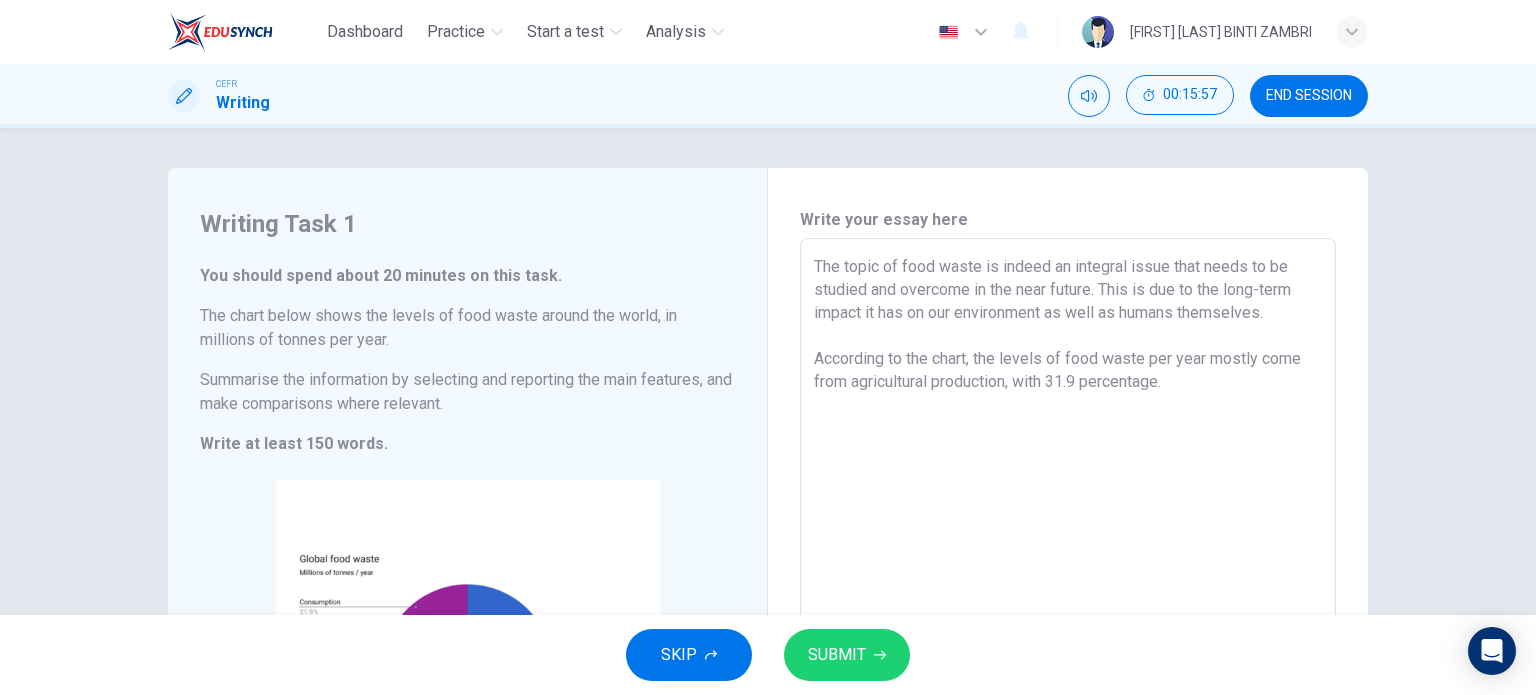 click on "The topic of food waste is indeed an integral issue that needs to be studied and overcome in the near future. This is due to the long-term impact it has on our environment as well as humans themselves.
According to the chart, the levels of food waste per year mostly come from agricultural production, with 31.9 percentage." at bounding box center [1068, 534] 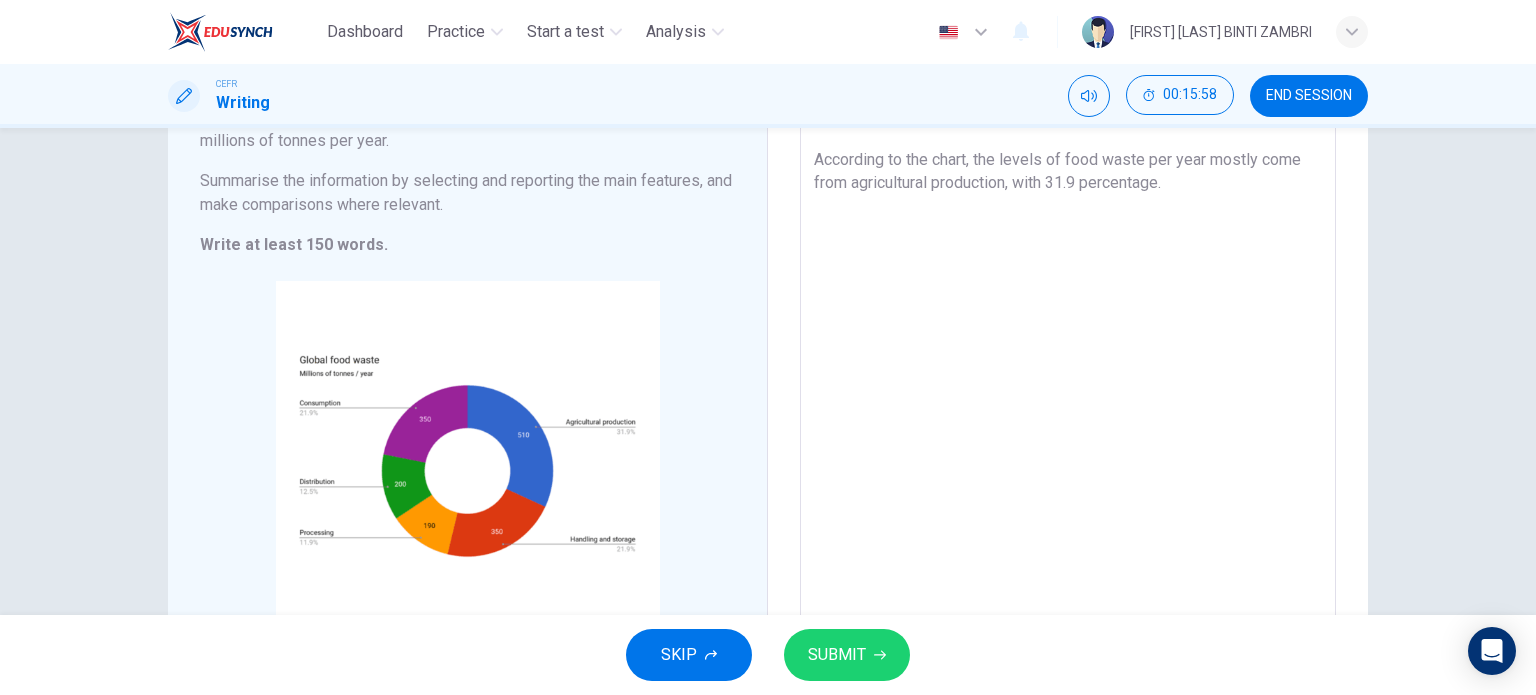 scroll, scrollTop: 200, scrollLeft: 0, axis: vertical 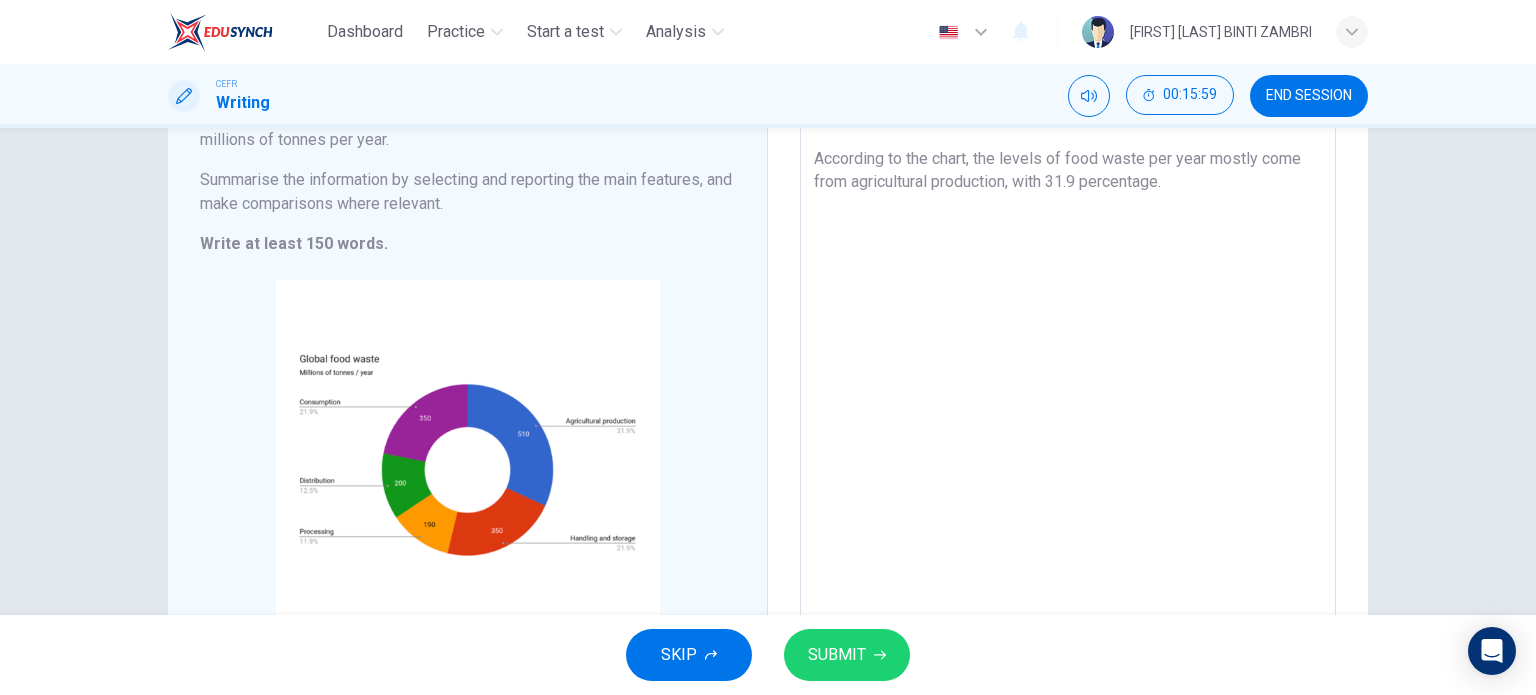 click on "The topic of food waste is indeed an integral issue that needs to be studied and overcome in the near future. This is due to the long-term impact it has on our environment as well as humans themselves.
According to the chart, the levels of food waste per year mostly come from agricultural production, with 31.9 percentage." at bounding box center (1068, 334) 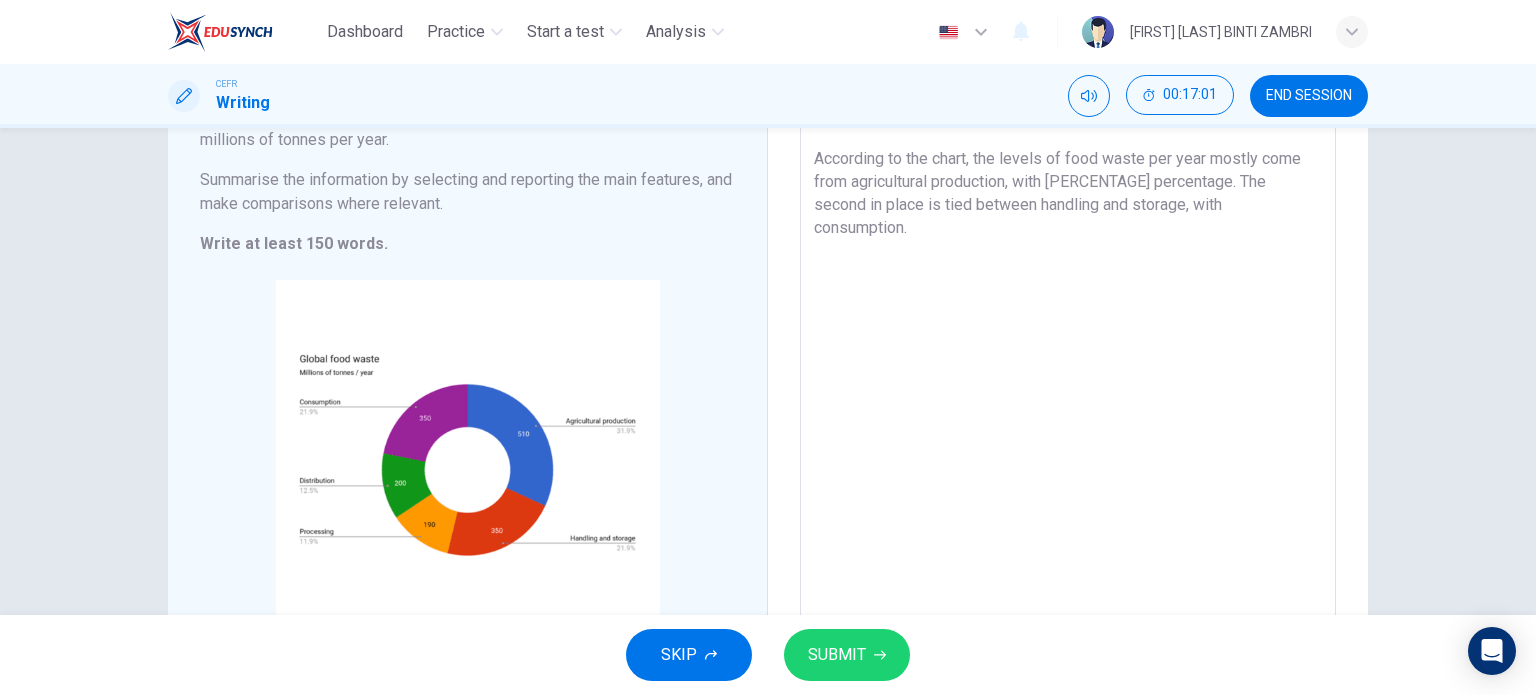 click on "The topic of food waste is indeed an integral issue that needs to be studied and overcome in the near future. This is due to the long-term impact it has on our environment as well as humans themselves.
According to the chart, the levels of food waste per year mostly come from agricultural production, with [PERCENTAGE] percentage. The second in place is tied between handling and storage, with consumption." at bounding box center (1068, 334) 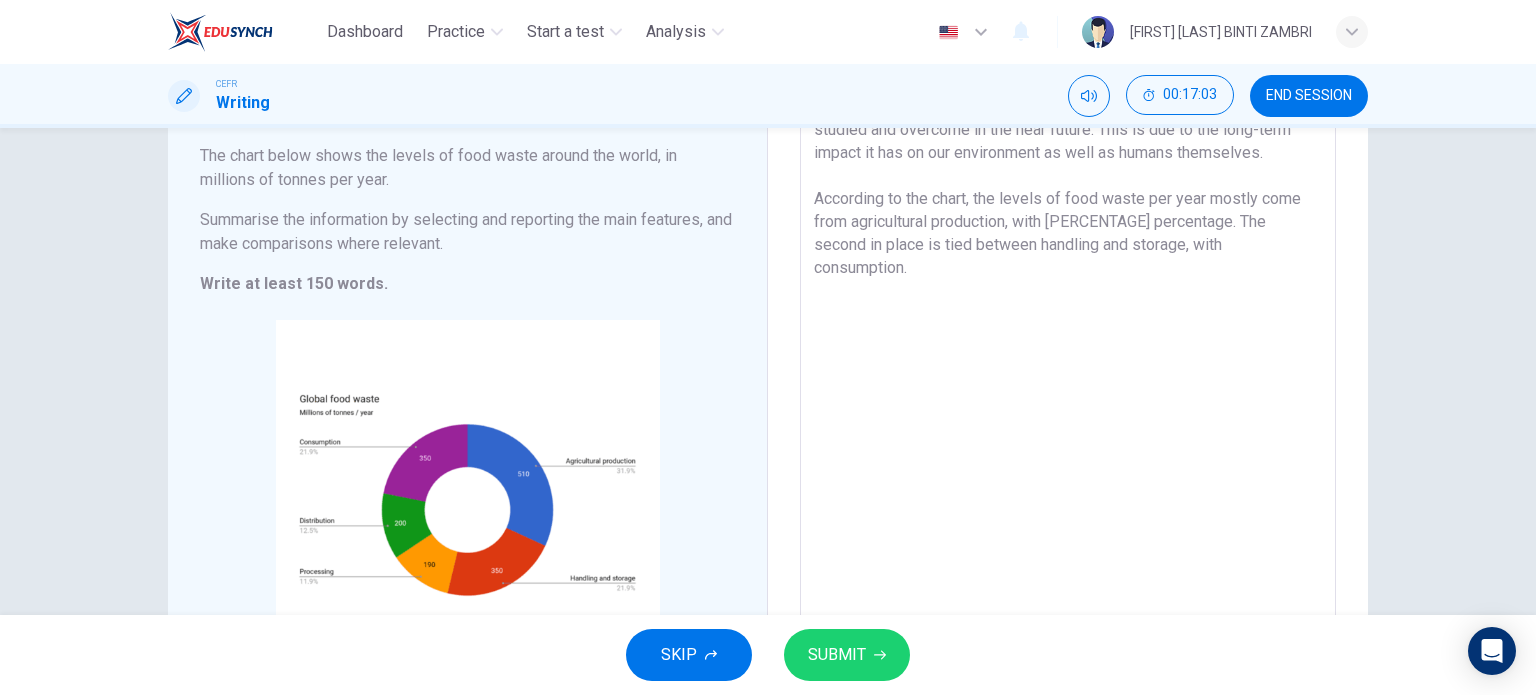 scroll, scrollTop: 200, scrollLeft: 0, axis: vertical 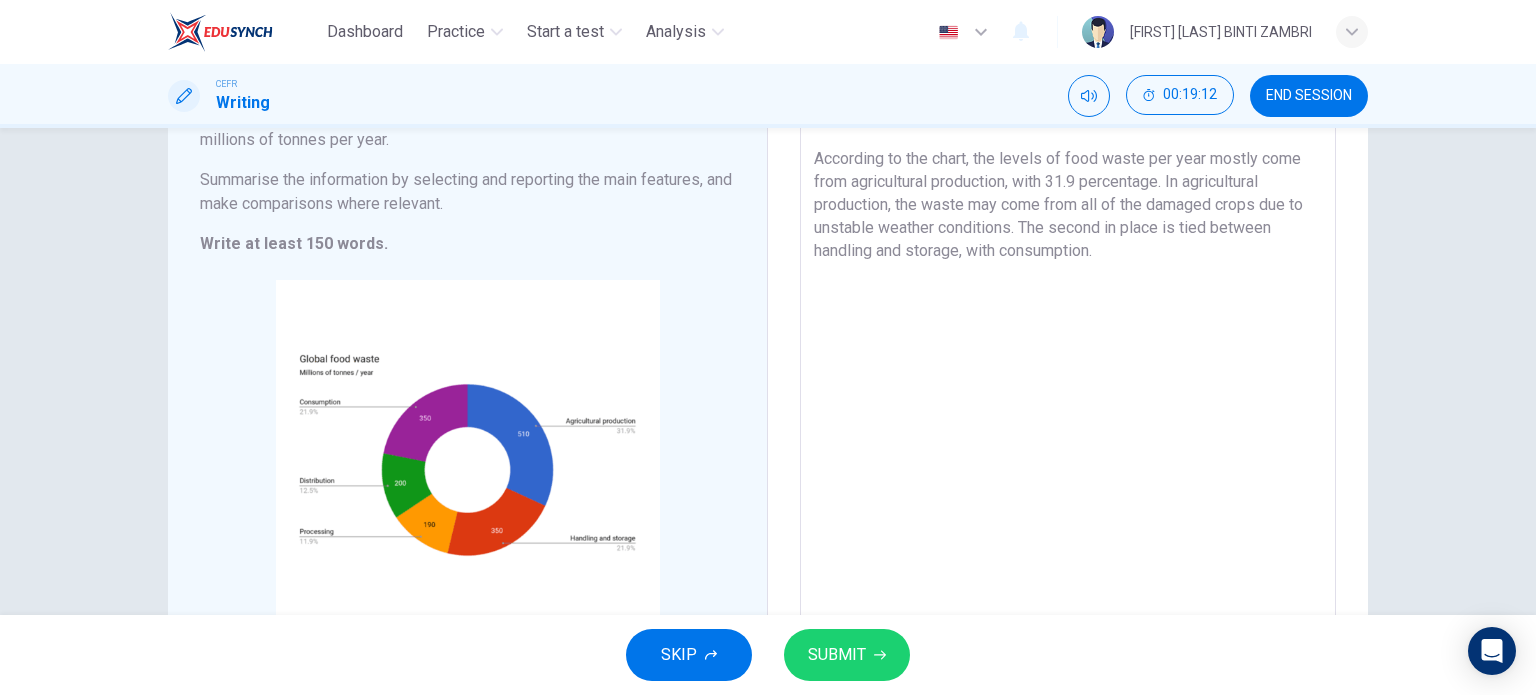 click on "The topic of food waste is indeed an integral issue that needs to be studied and overcome in the near future. This is due to the long-term impact it has on our environment as well as humans themselves.
According to the chart, the levels of food waste per year mostly come from agricultural production, with 31.9 percentage. In agricultural production, the waste may come from all of the damaged crops due to unstable weather conditions. The second in place is tied between handling and storage, with consumption." at bounding box center (1068, 334) 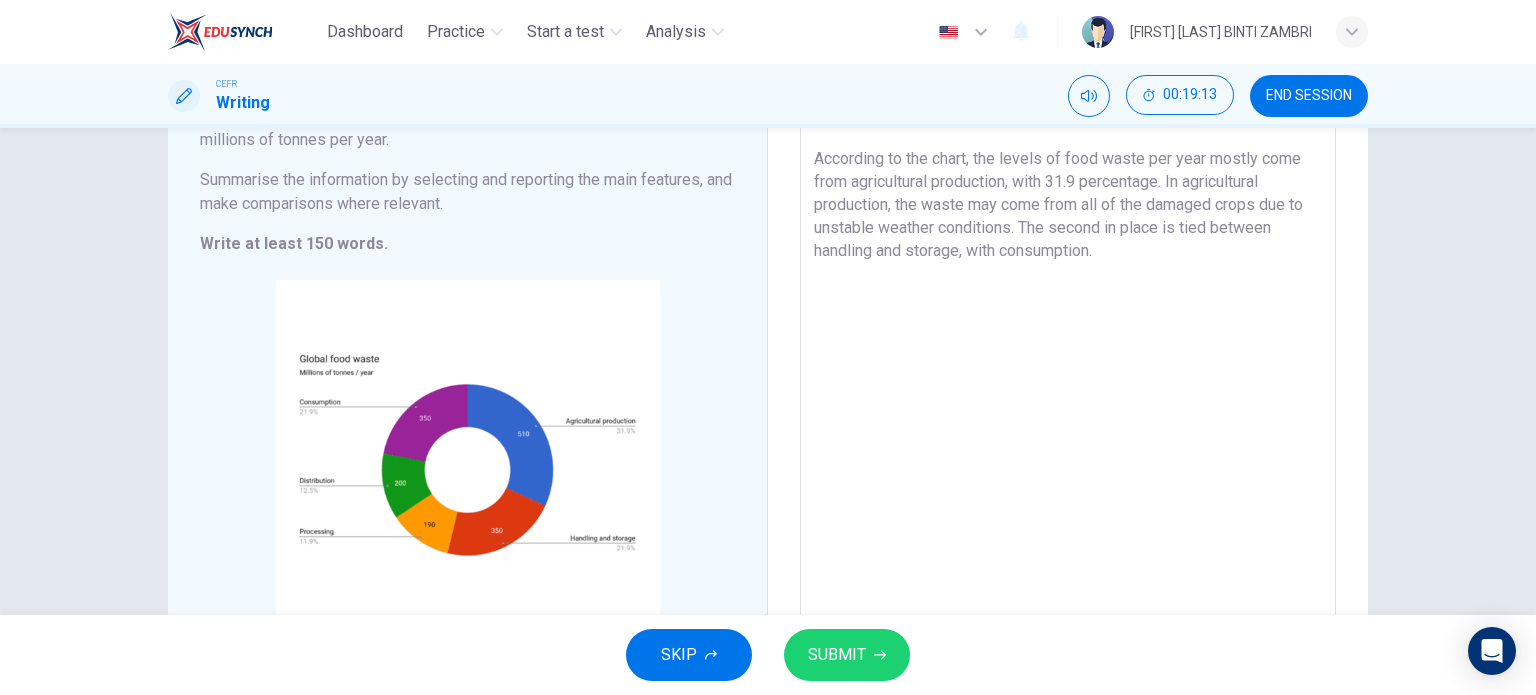 click on "The topic of food waste is indeed an integral issue that needs to be studied and overcome in the near future. This is due to the long-term impact it has on our environment as well as humans themselves.
According to the chart, the levels of food waste per year mostly come from agricultural production, with 31.9 percentage. In agricultural production, the waste may come from all of the damaged crops due to unstable weather conditions. The second in place is tied between handling and storage, with consumption." at bounding box center [1068, 334] 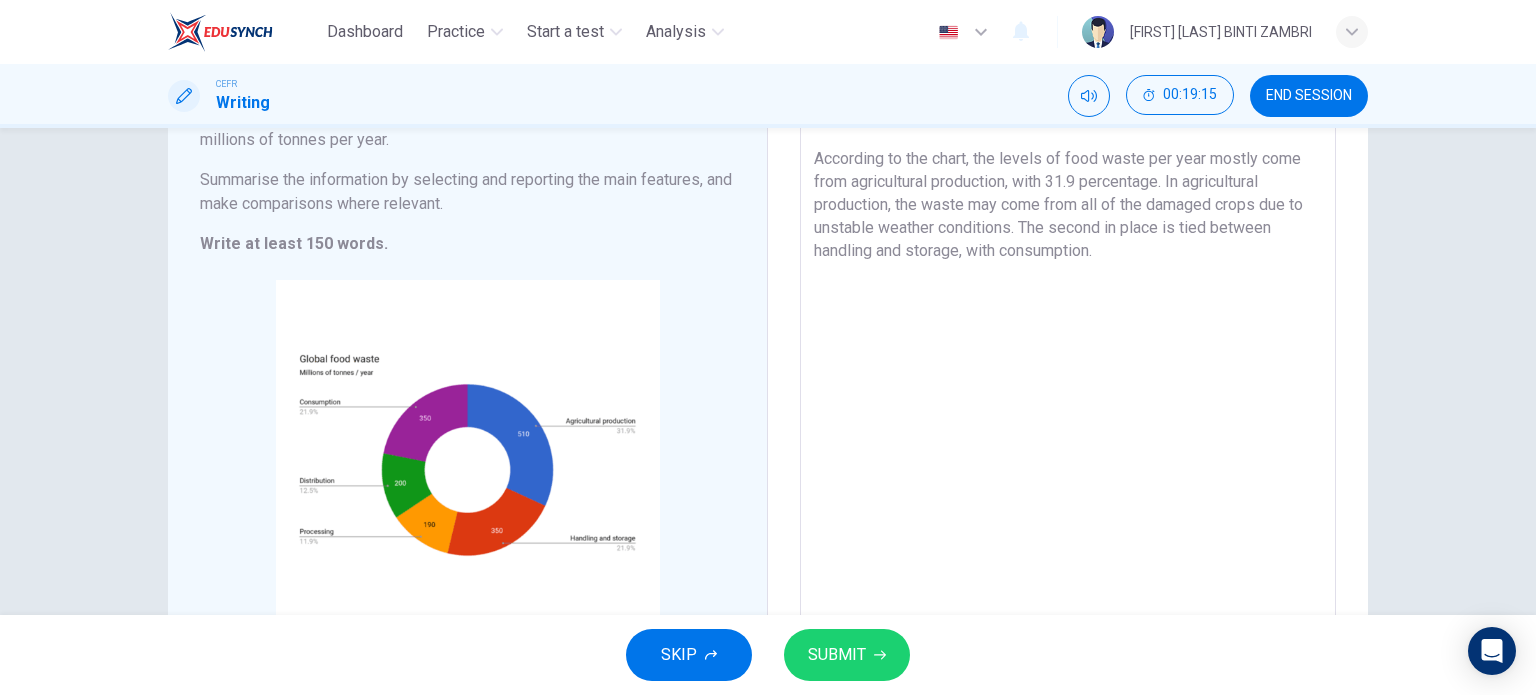 click on "The topic of food waste is indeed an integral issue that needs to be studied and overcome in the near future. This is due to the long-term impact it has on our environment as well as humans themselves.
According to the chart, the levels of food waste per year mostly come from agricultural production, with 31.9 percentage. In agricultural production, the waste may come from all of the damaged crops due to unstable weather conditions. The second in place is tied between handling and storage, with consumption." at bounding box center [1068, 334] 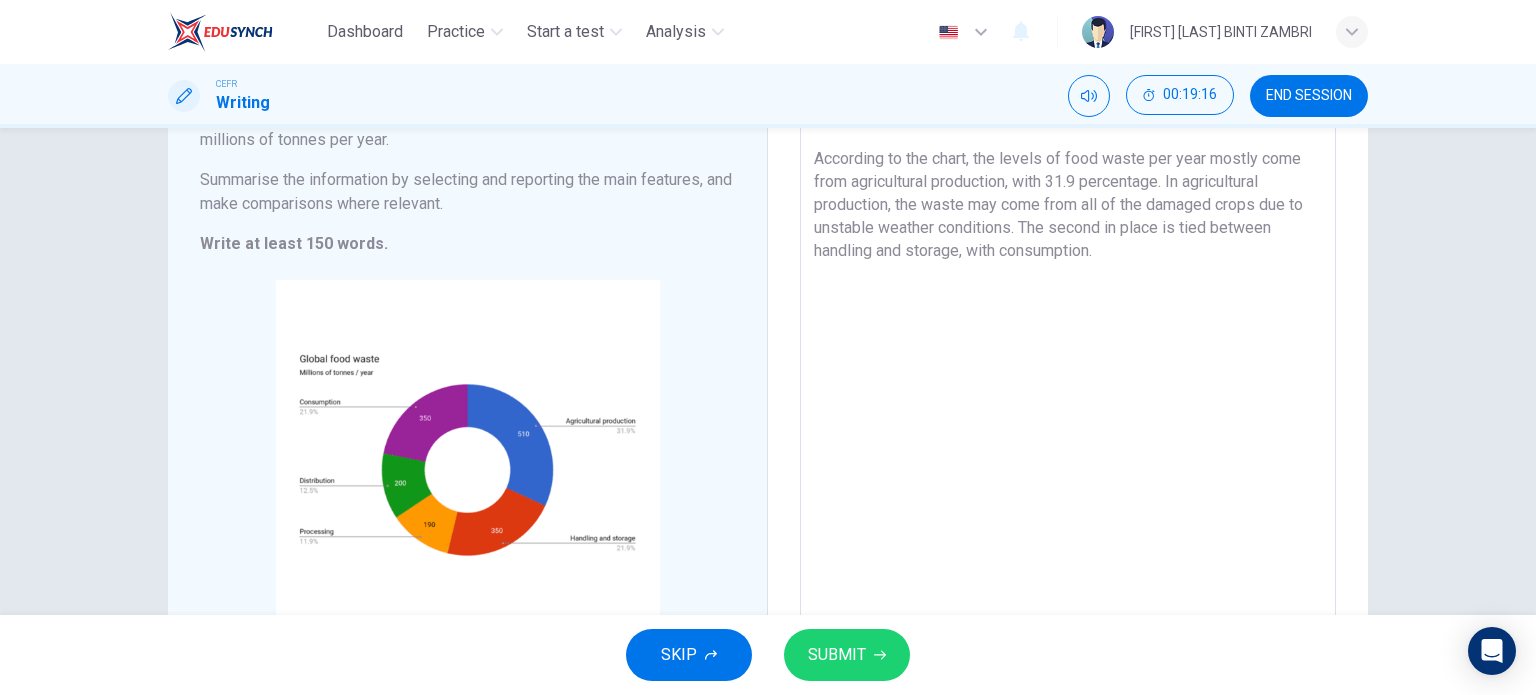 click on "The topic of food waste is indeed an integral issue that needs to be studied and overcome in the near future. This is due to the long-term impact it has on our environment as well as humans themselves.
According to the chart, the levels of food waste per year mostly come from agricultural production, with 31.9 percentage. In agricultural production, the waste may come from all of the damaged crops due to unstable weather conditions. The second in place is tied between handling and storage, with consumption." at bounding box center [1068, 334] 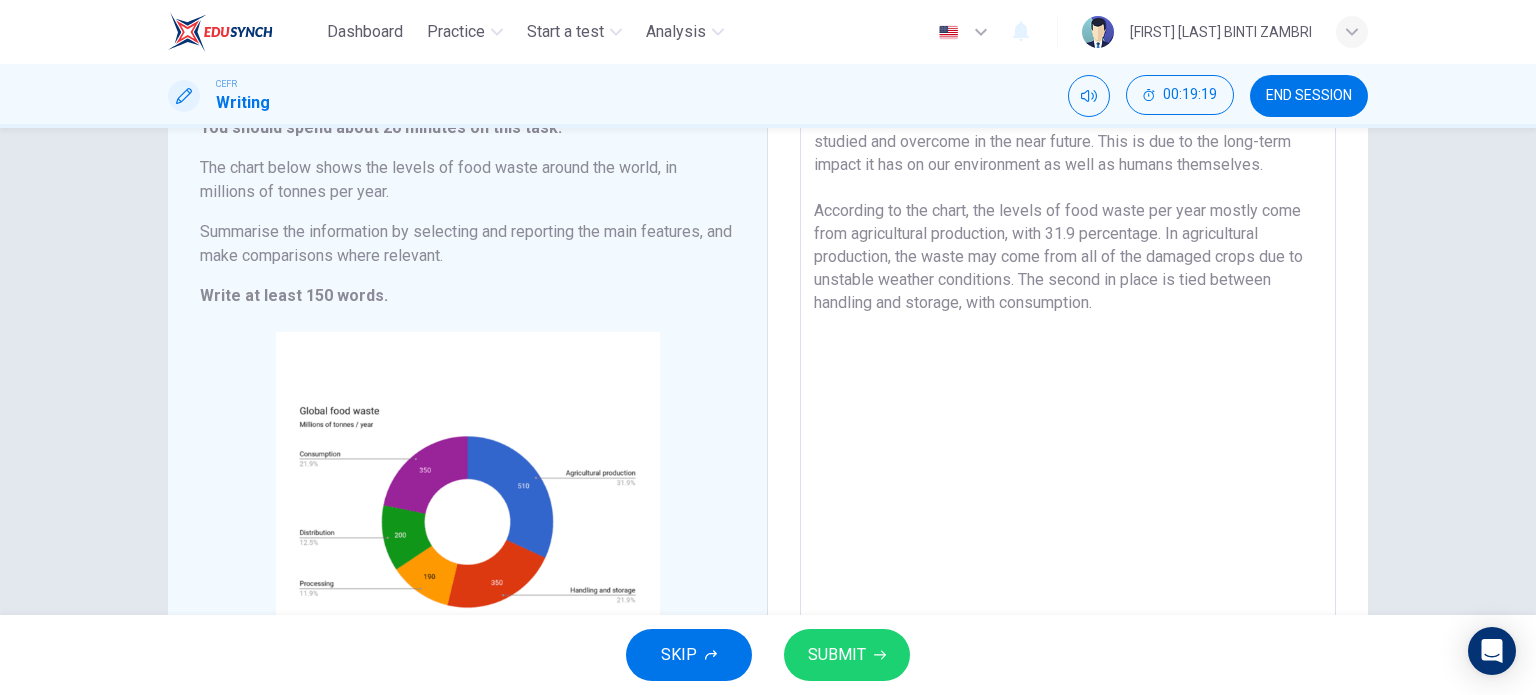 scroll, scrollTop: 200, scrollLeft: 0, axis: vertical 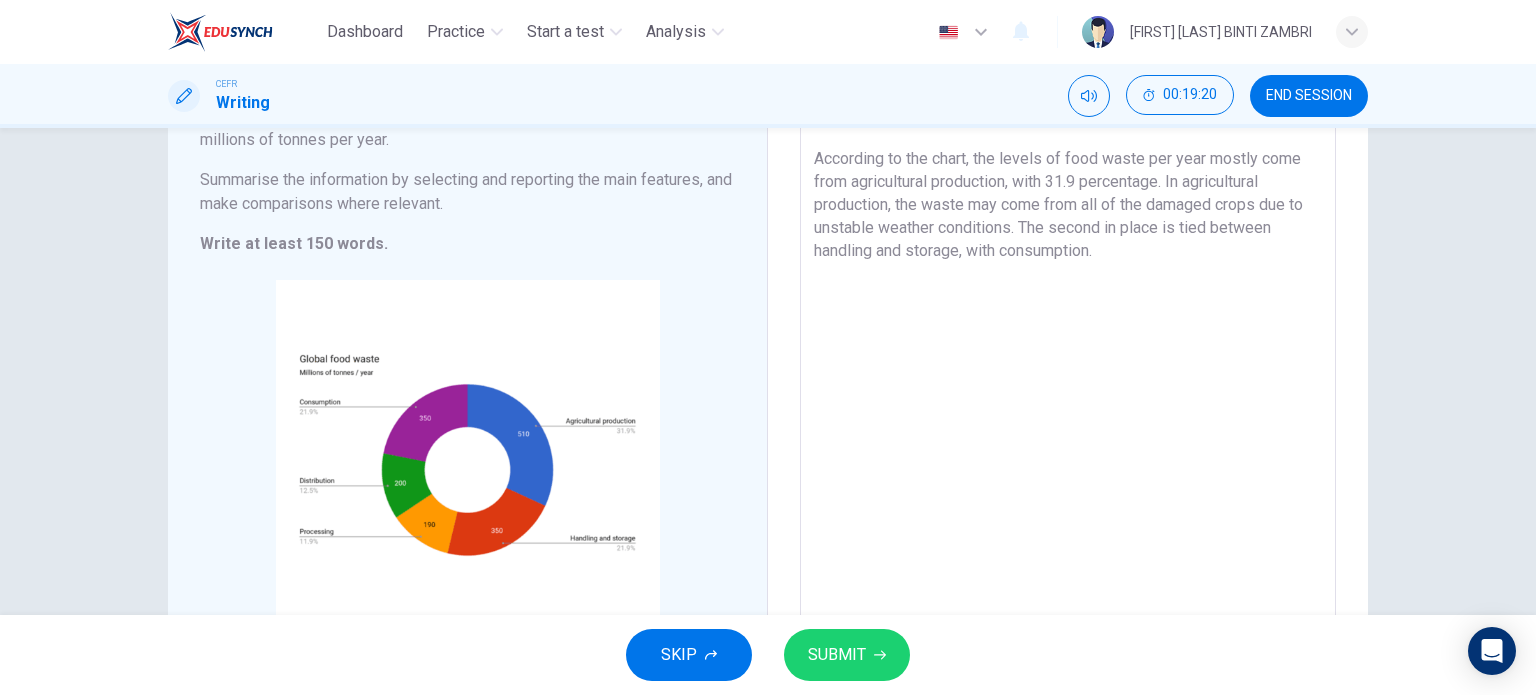 click on "The topic of food waste is indeed an integral issue that needs to be studied and overcome in the near future. This is due to the long-term impact it has on our environment as well as humans themselves.
According to the chart, the levels of food waste per year mostly come from agricultural production, with 31.9 percentage. In agricultural production, the waste may come from all of the damaged crops due to unstable weather conditions. The second in place is tied between handling and storage, with consumption." at bounding box center (1068, 334) 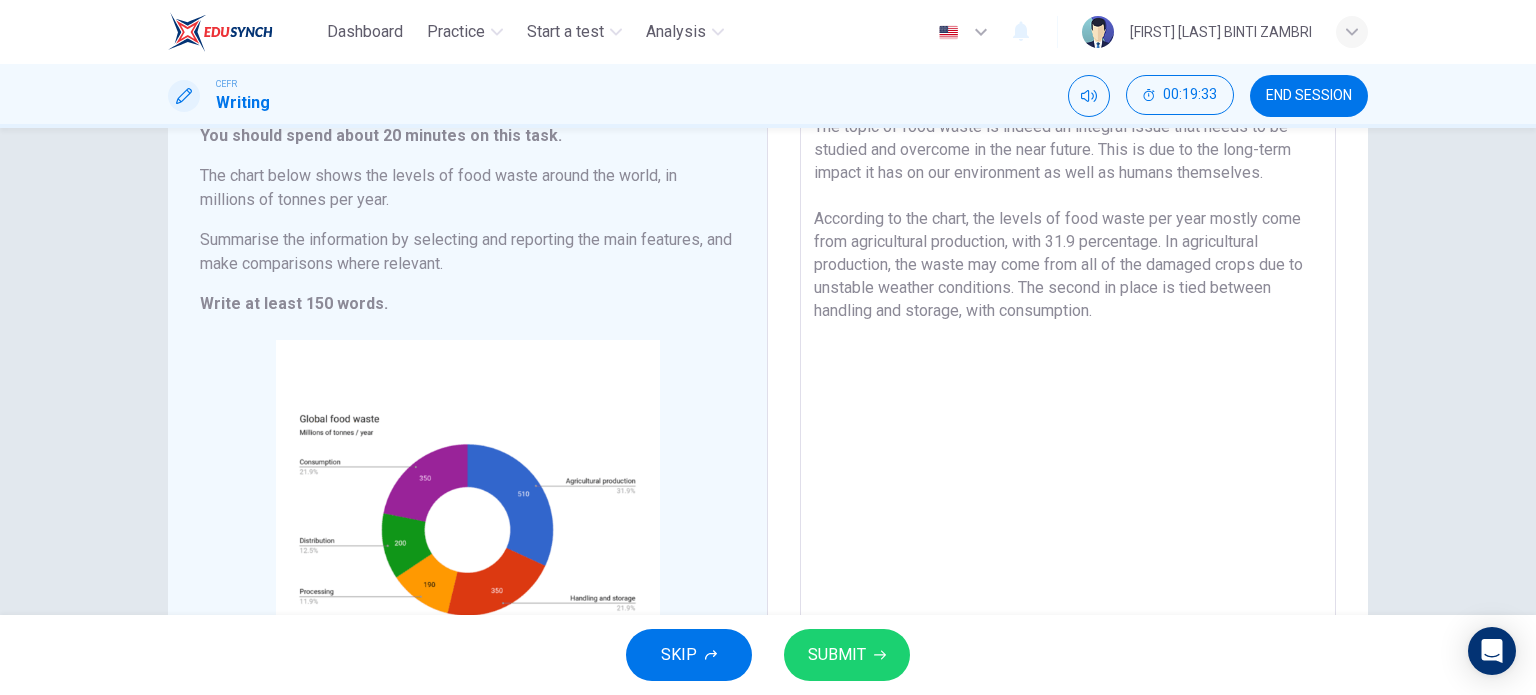 scroll, scrollTop: 125, scrollLeft: 0, axis: vertical 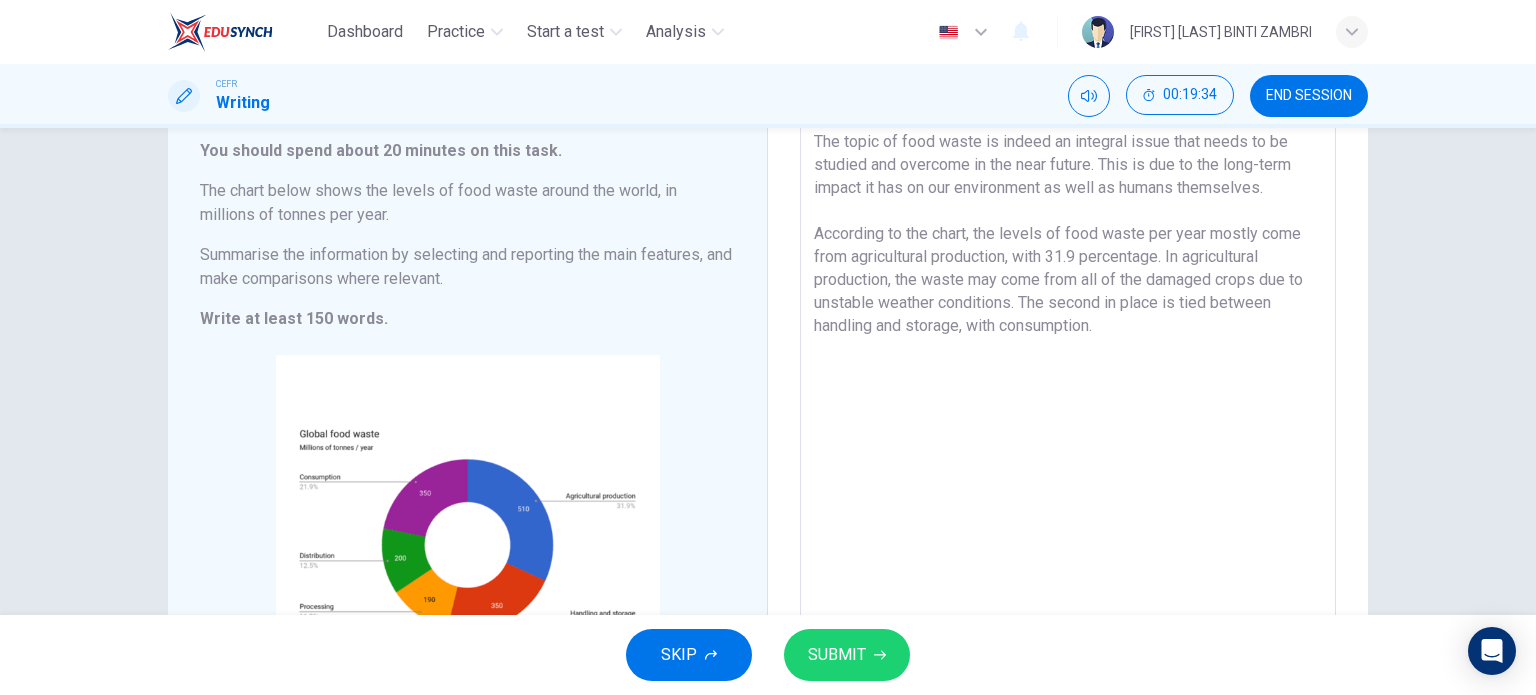 click on "The topic of food waste is indeed an integral issue that needs to be studied and overcome in the near future. This is due to the long-term impact it has on our environment as well as humans themselves.
According to the chart, the levels of food waste per year mostly come from agricultural production, with 31.9 percentage. In agricultural production, the waste may come from all of the damaged crops due to unstable weather conditions. The second in place is tied between handling and storage, with consumption." at bounding box center [1068, 409] 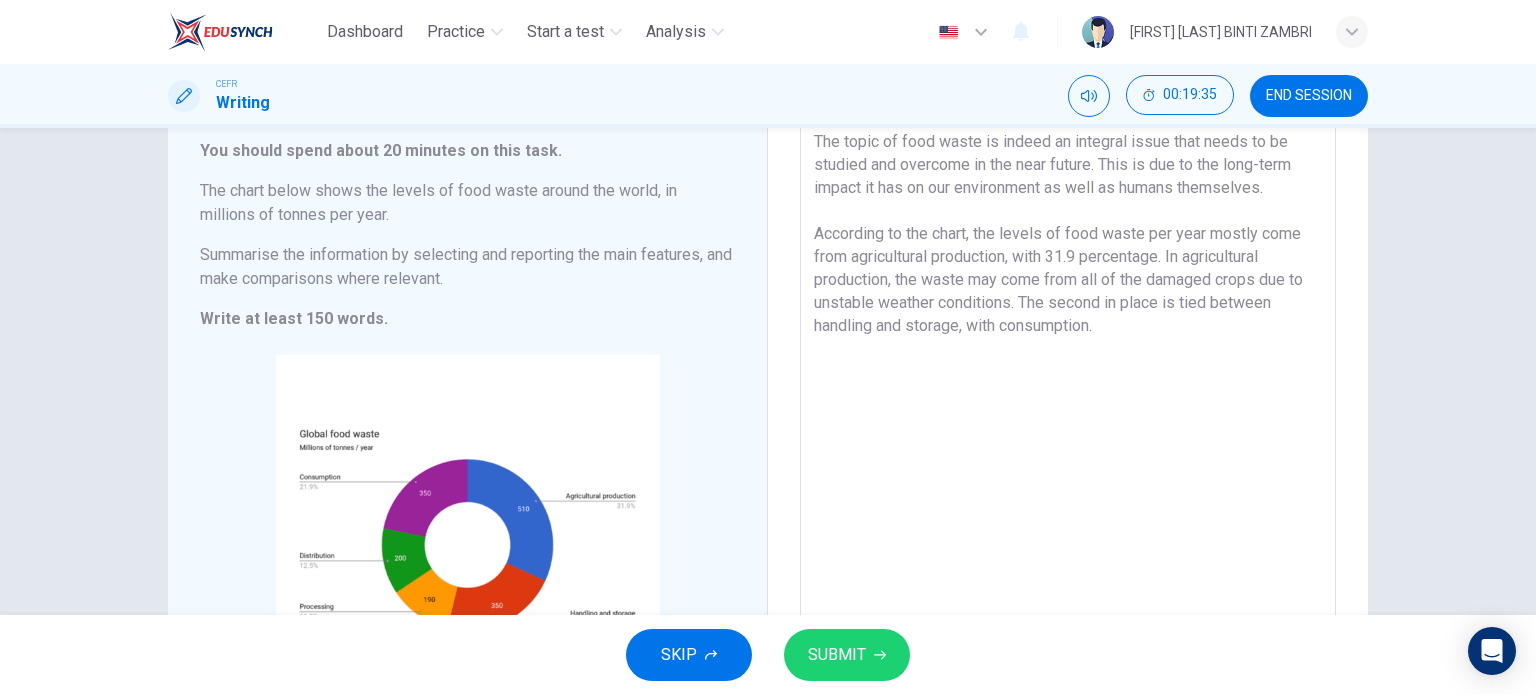 scroll, scrollTop: 225, scrollLeft: 0, axis: vertical 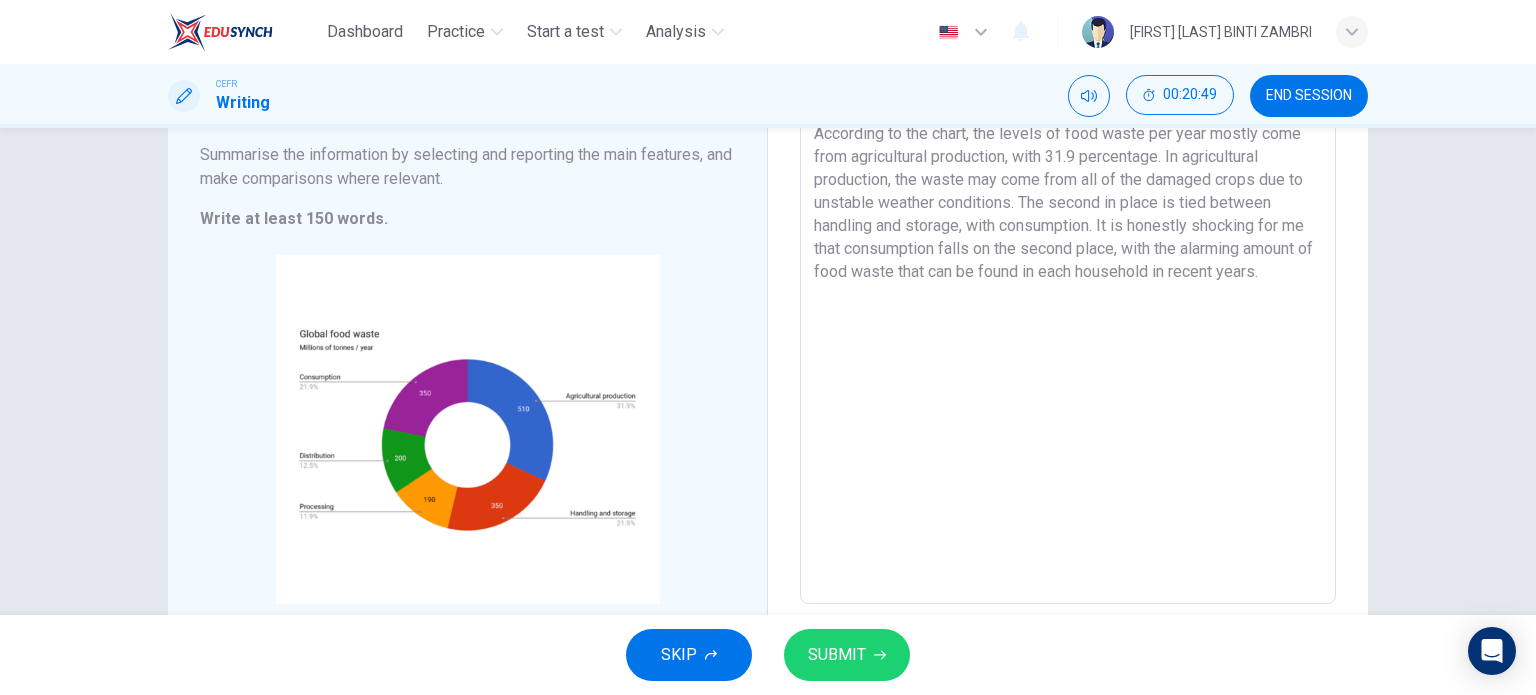 click on "The topic of food waste is indeed an integral issue that needs to be studied and overcome in the near future. This is due to the long-term impact it has on our environment as well as humans themselves.
According to the chart, the levels of food waste per year mostly come from agricultural production, with 31.9 percentage. In agricultural production, the waste may come from all of the damaged crops due to unstable weather conditions. The second in place is tied between handling and storage, with consumption. It is honestly shocking for me that consumption falls on the second place, with the alarming amount of food waste that can be found in each household in recent years." at bounding box center (1068, 309) 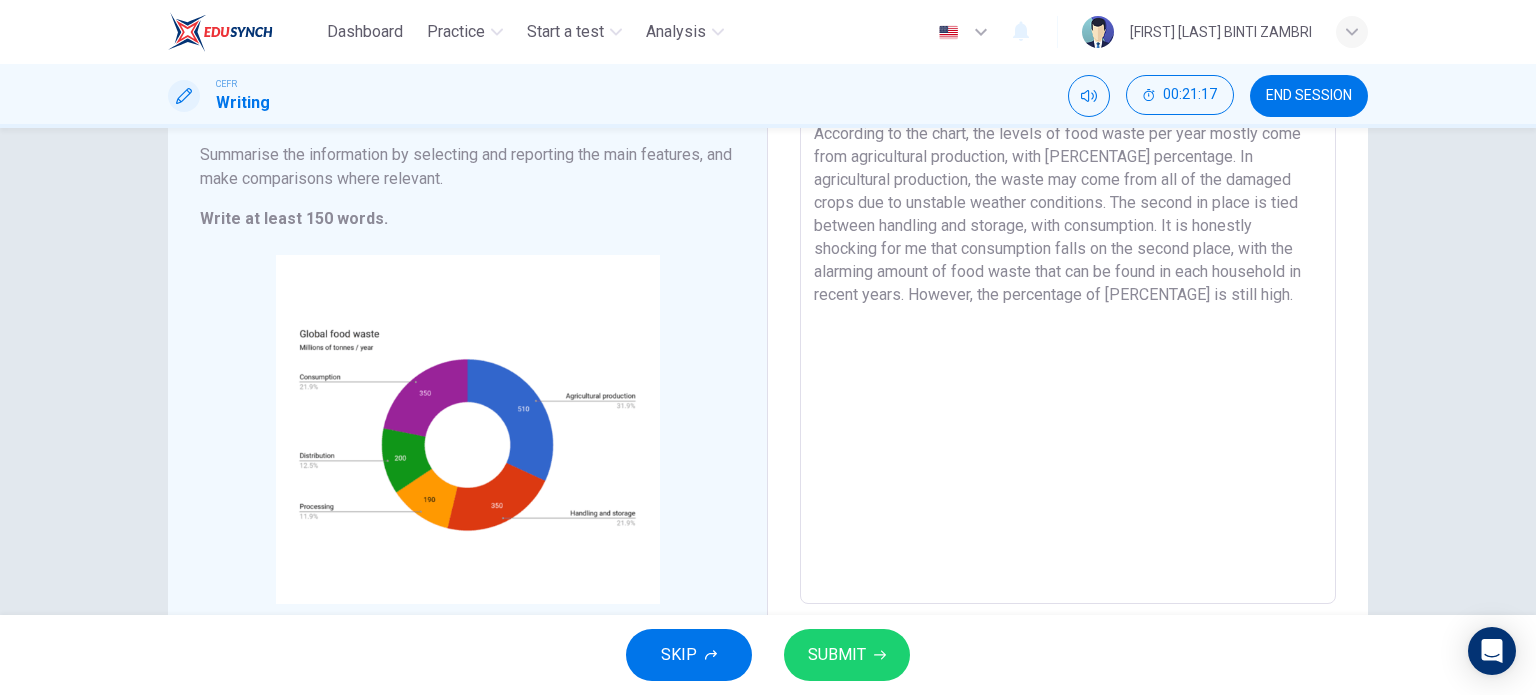 click on "The topic of food waste is indeed an integral issue that needs to be studied and overcome in the near future. This is due to the long-term impact it has on our environment as well as humans themselves.
According to the chart, the levels of food waste per year mostly come from agricultural production, with [PERCENTAGE] percentage. In agricultural production, the waste may come from all of the damaged crops due to unstable weather conditions. The second in place is tied between handling and storage, with consumption. It is honestly shocking for me that consumption falls on the second place, with the alarming amount of food waste that can be found in each household in recent years. However, the percentage of [PERCENTAGE] is still high." at bounding box center (1068, 309) 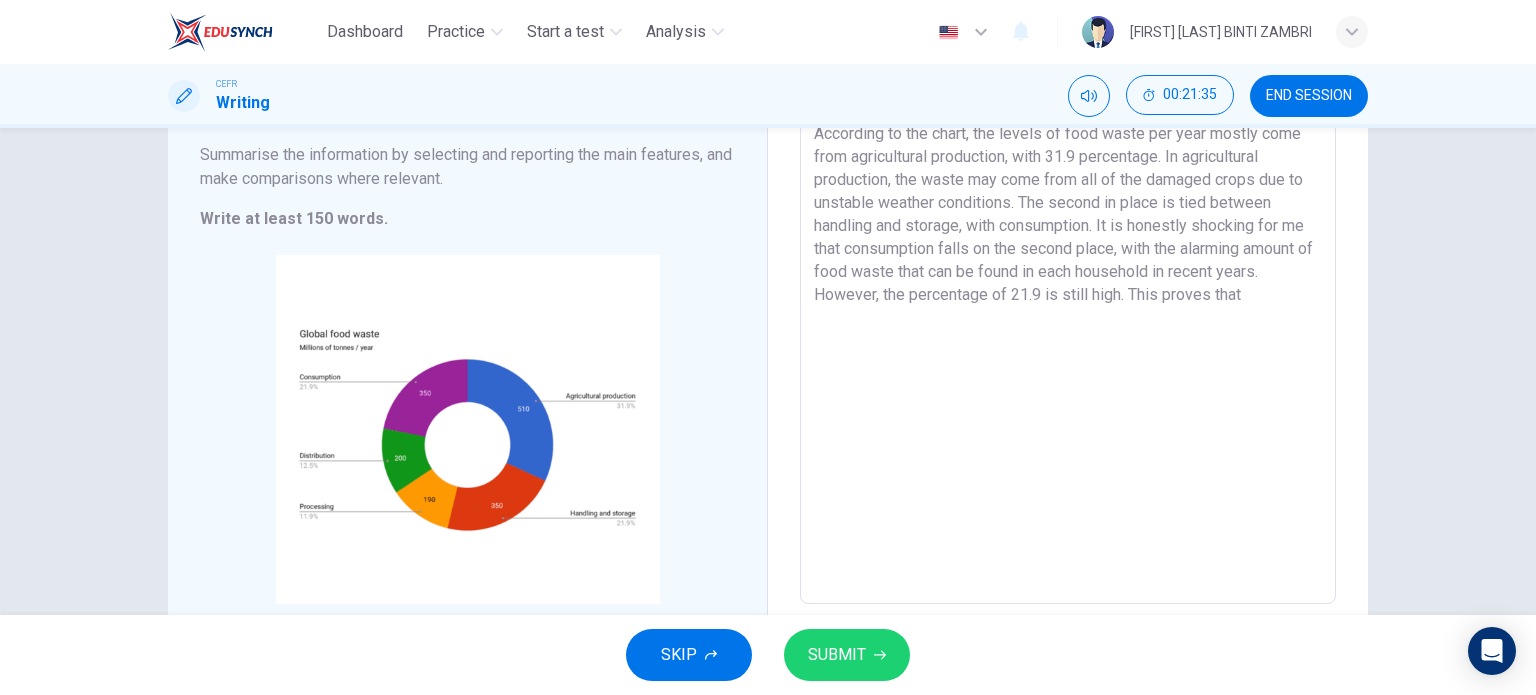 click on "The topic of food waste is indeed an integral issue that needs to be studied and overcome in the near future. This is due to the long-term impact it has on our environment as well as humans themselves.
According to the chart, the levels of food waste per year mostly come from agricultural production, with 31.9 percentage. In agricultural production, the waste may come from all of the damaged crops due to unstable weather conditions. The second in place is tied between handling and storage, with consumption. It is honestly shocking for me that consumption falls on the second place, with the alarming amount of food waste that can be found in each household in recent years. However, the percentage of 21.9 is still high. This proves that" at bounding box center (1068, 309) 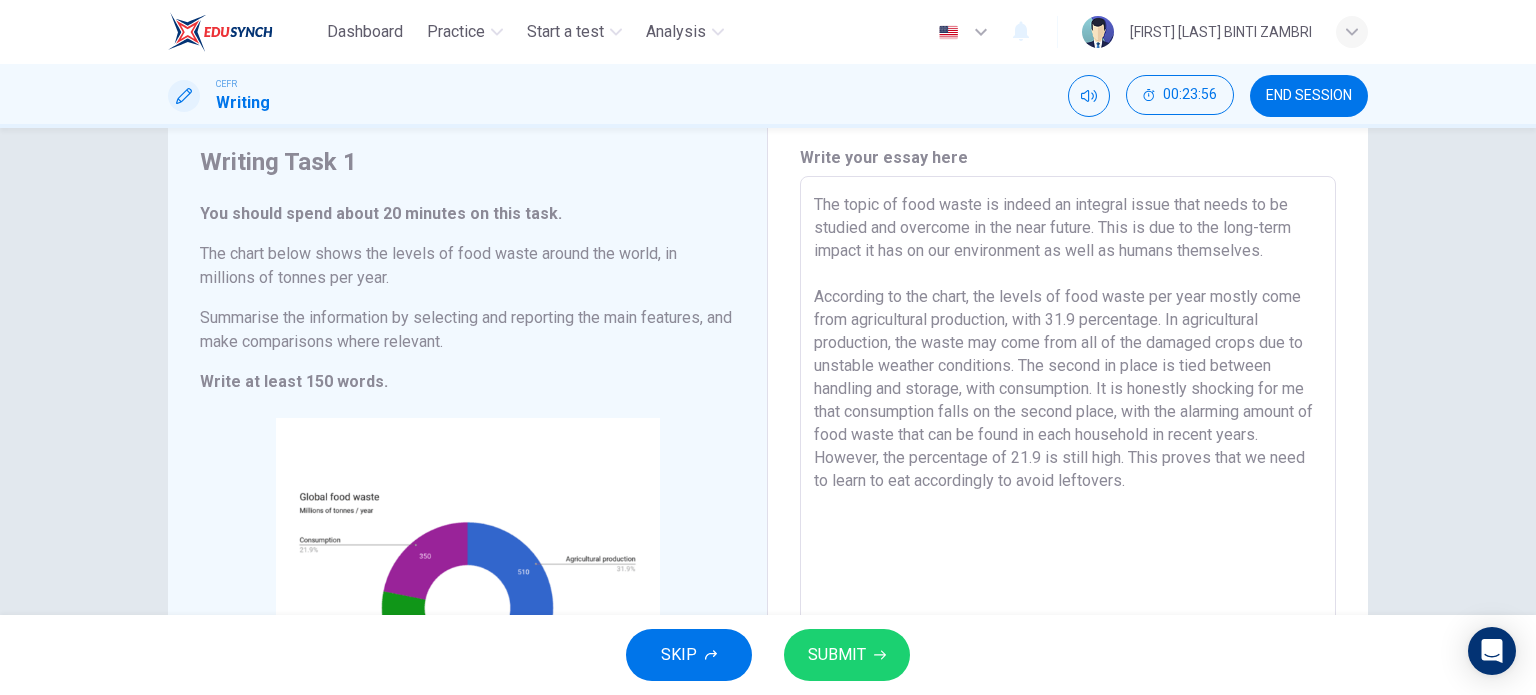 scroll, scrollTop: 225, scrollLeft: 0, axis: vertical 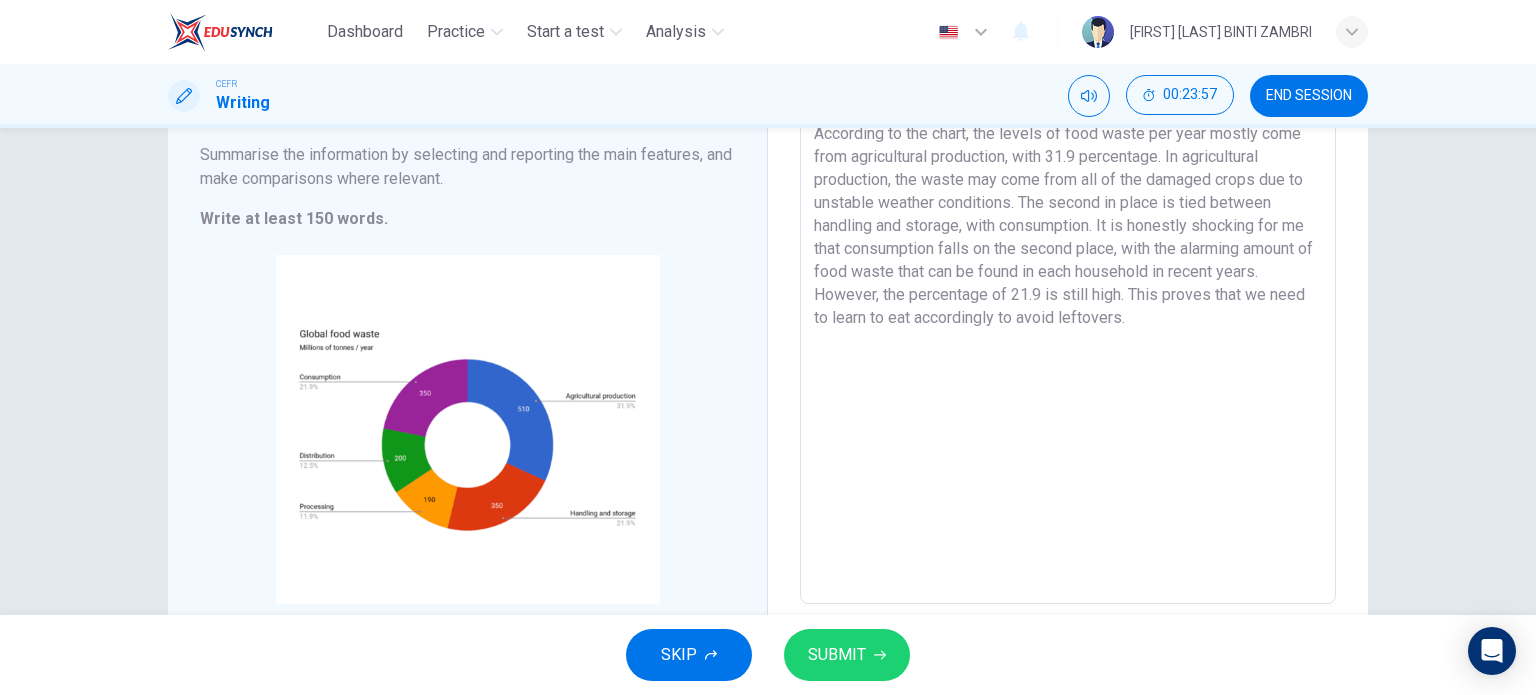 click on "The topic of food waste is indeed an integral issue that needs to be studied and overcome in the near future. This is due to the long-term impact it has on our environment as well as humans themselves.
According to the chart, the levels of food waste per year mostly come from agricultural production, with 31.9 percentage. In agricultural production, the waste may come from all of the damaged crops due to unstable weather conditions. The second in place is tied between handling and storage, with consumption. It is honestly shocking for me that consumption falls on the second place, with the alarming amount of food waste that can be found in each household in recent years. However, the percentage of 21.9 is still high. This proves that we need to learn to eat accordingly to avoid leftovers." at bounding box center [1068, 309] 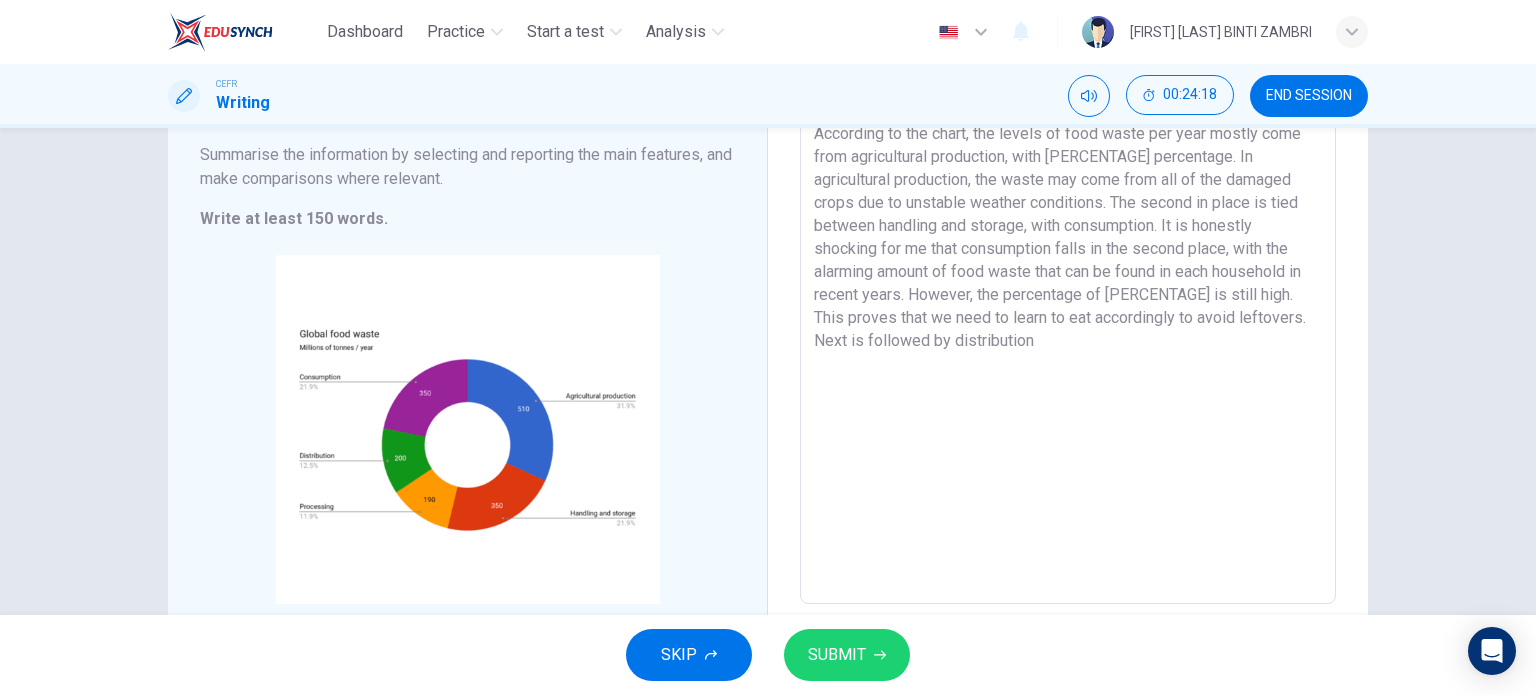 click on "The topic of food waste is indeed an integral issue that needs to be studied and overcome in the near future. This is due to the long-term impact it has on our environment as well as humans themselves.
According to the chart, the levels of food waste per year mostly come from agricultural production, with [PERCENTAGE] percentage. In agricultural production, the waste may come from all of the damaged crops due to unstable weather conditions. The second in place is tied between handling and storage, with consumption. It is honestly shocking for me that consumption falls in the second place, with the alarming amount of food waste that can be found in each household in recent years. However, the percentage of [PERCENTAGE] is still high. This proves that we need to learn to eat accordingly to avoid leftovers. Next is followed by distribution" at bounding box center [1068, 309] 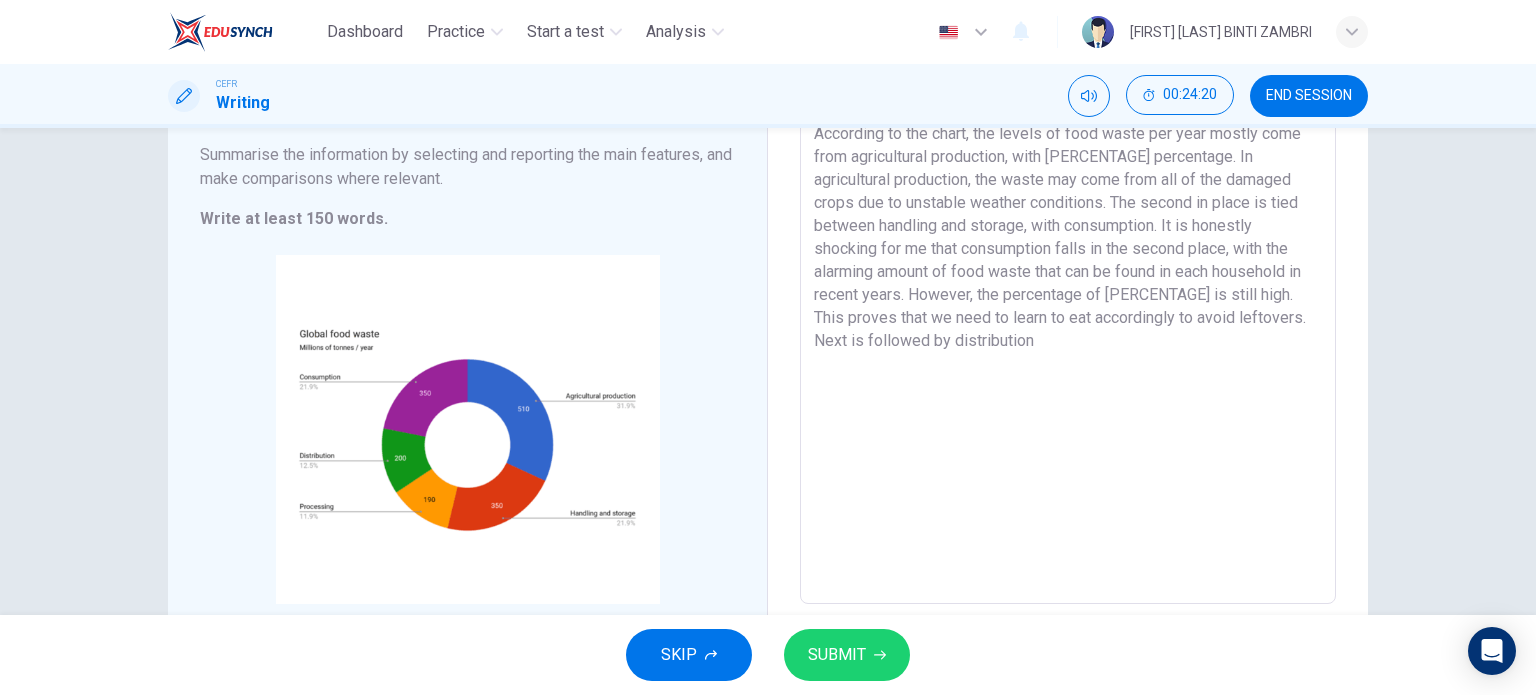 click on "The topic of food waste is indeed an integral issue that needs to be studied and overcome in the near future. This is due to the long-term impact it has on our environment as well as humans themselves.
According to the chart, the levels of food waste per year mostly come from agricultural production, with [PERCENTAGE] percentage. In agricultural production, the waste may come from all of the damaged crops due to unstable weather conditions. The second in place is tied between handling and storage, with consumption. It is honestly shocking for me that consumption falls in the second place, with the alarming amount of food waste that can be found in each household in recent years. However, the percentage of [PERCENTAGE] is still high. This proves that we need to learn to eat accordingly to avoid leftovers. Next is followed by distribution" at bounding box center (1068, 309) 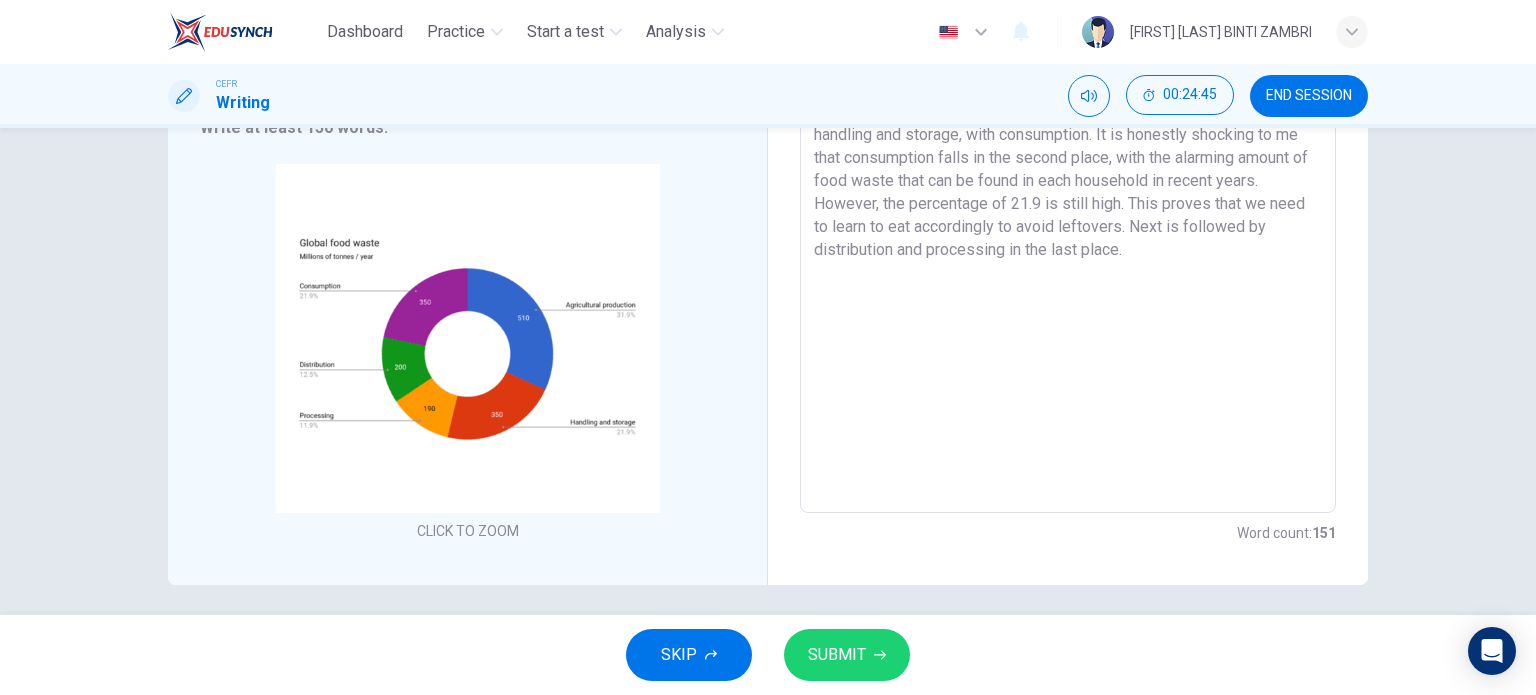 scroll, scrollTop: 325, scrollLeft: 0, axis: vertical 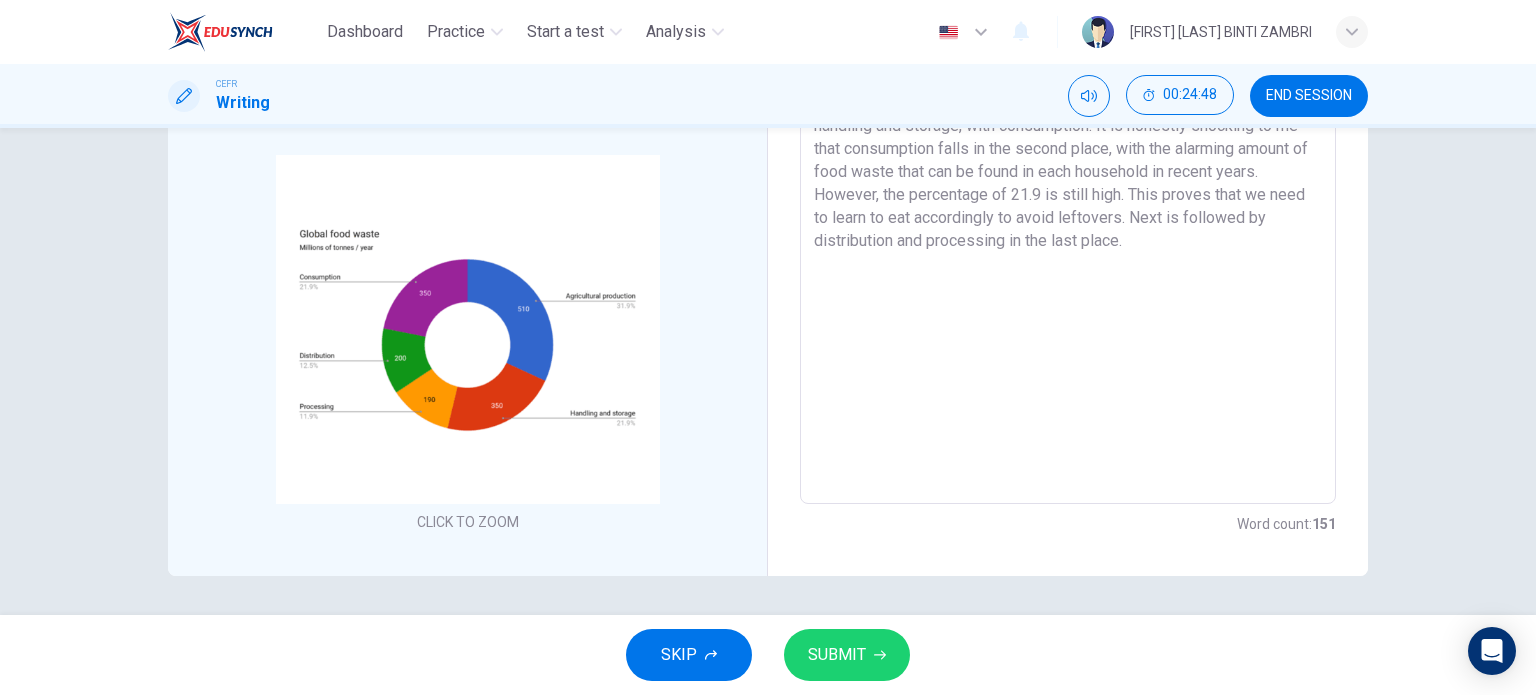 type on "The topic of food waste is indeed an integral issue that needs to be studied and overcome in the near future. This is due to the long-term impact it has on our environment as well as humans themselves.
According to the chart, the levels of food waste per year mostly come from agricultural production, with 31.9 percentage. In agricultural production, the waste may come from all of the damaged crops due to unstable weather conditions. The second in place is tied between handling and storage, with consumption. It is honestly shocking to me that consumption falls in the second place, with the alarming amount of food waste that can be found in each household in recent years. However, the percentage of 21.9 is still high. This proves that we need to learn to eat accordingly to avoid leftovers. Next is followed by distribution and processing in the last place." 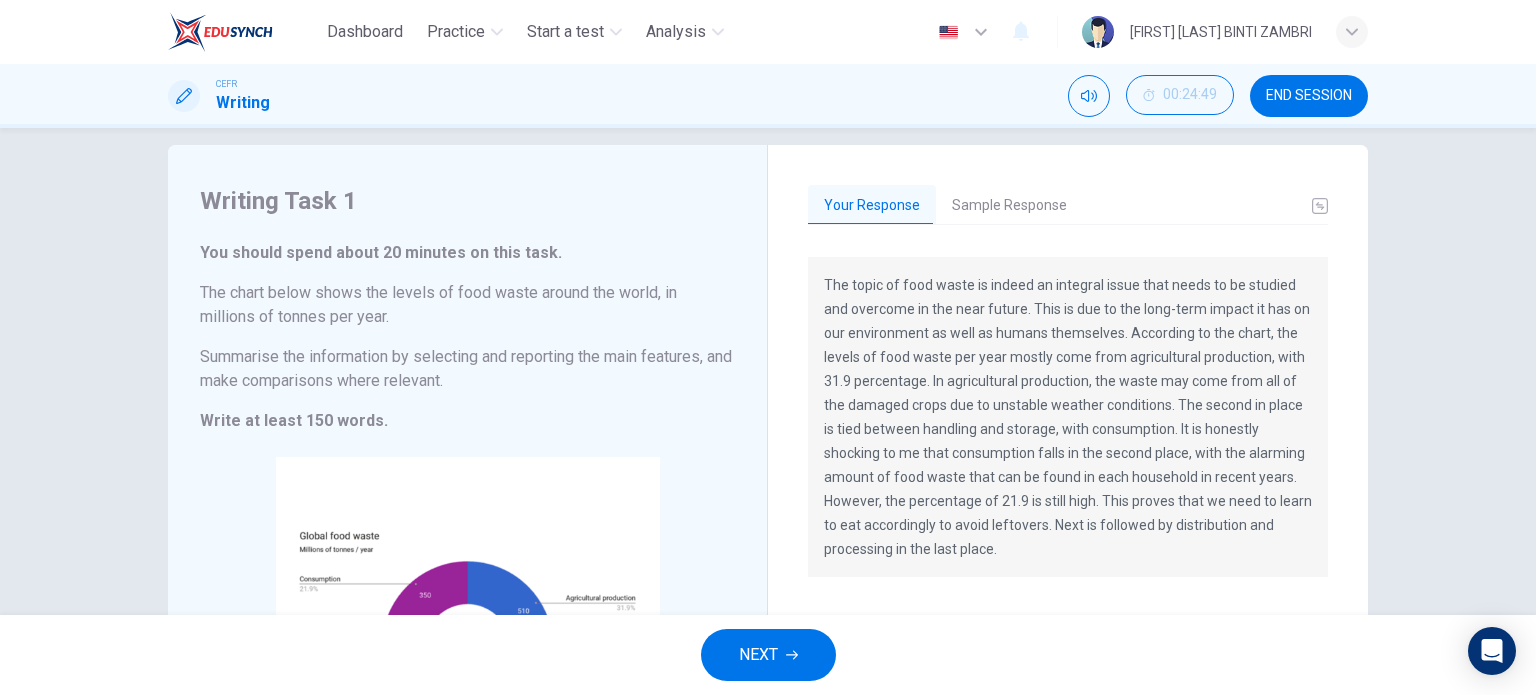 scroll, scrollTop: 0, scrollLeft: 0, axis: both 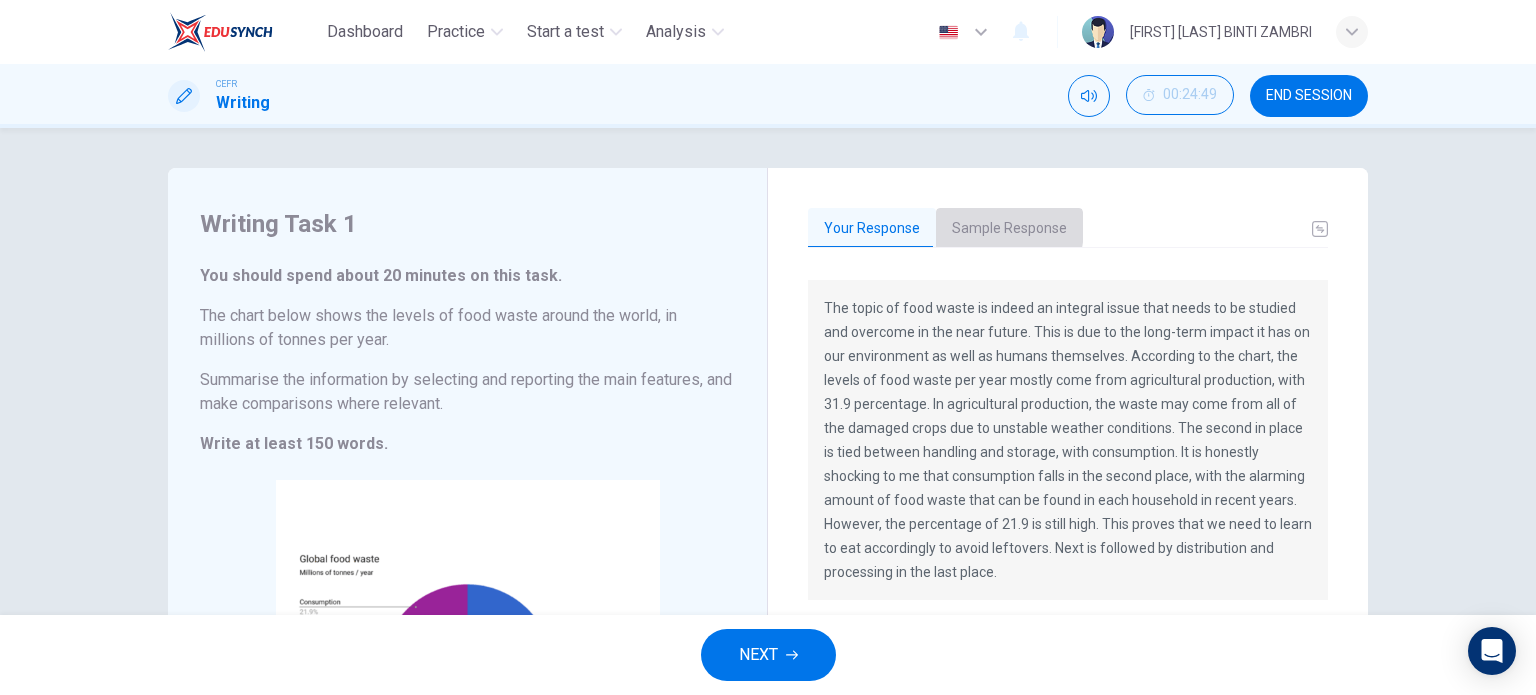 click on "Sample Response" at bounding box center (1009, 229) 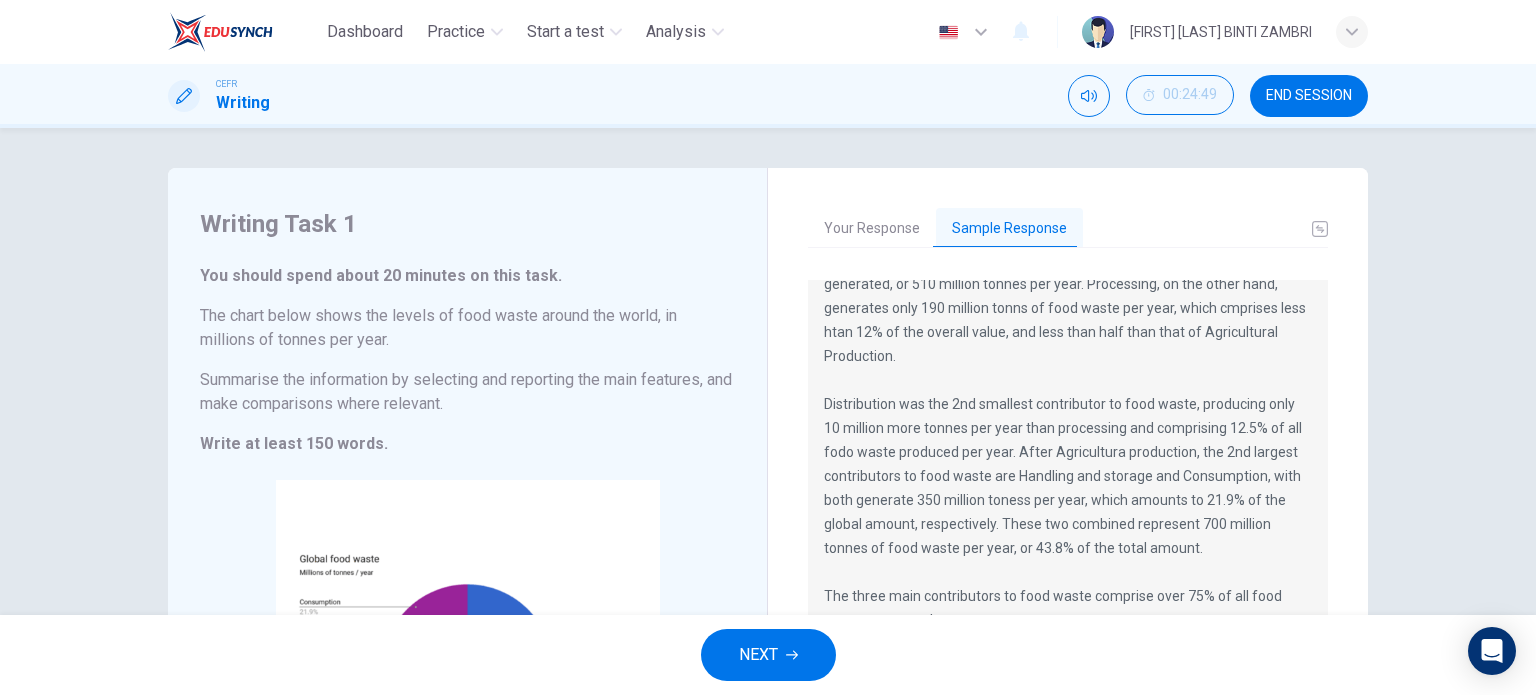 scroll, scrollTop: 144, scrollLeft: 0, axis: vertical 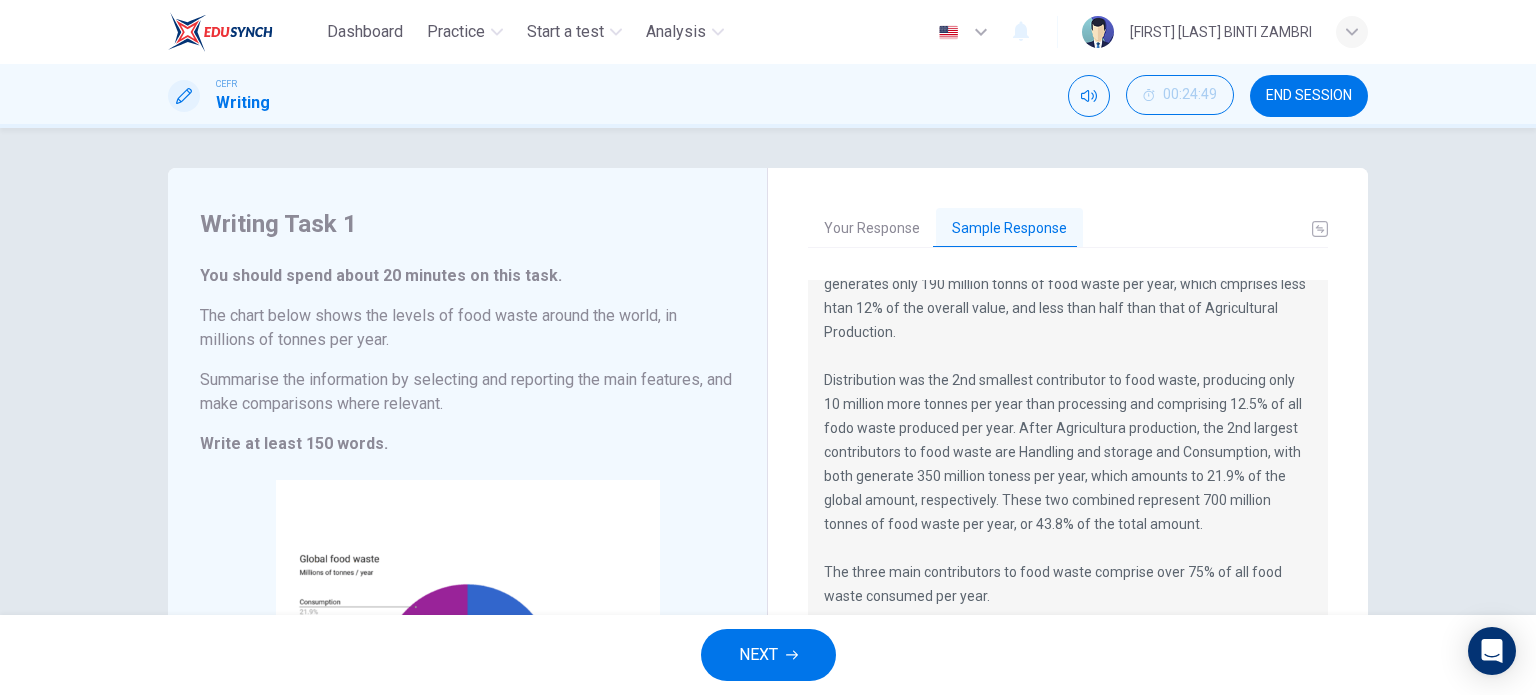 click on "Your Response" at bounding box center [872, 229] 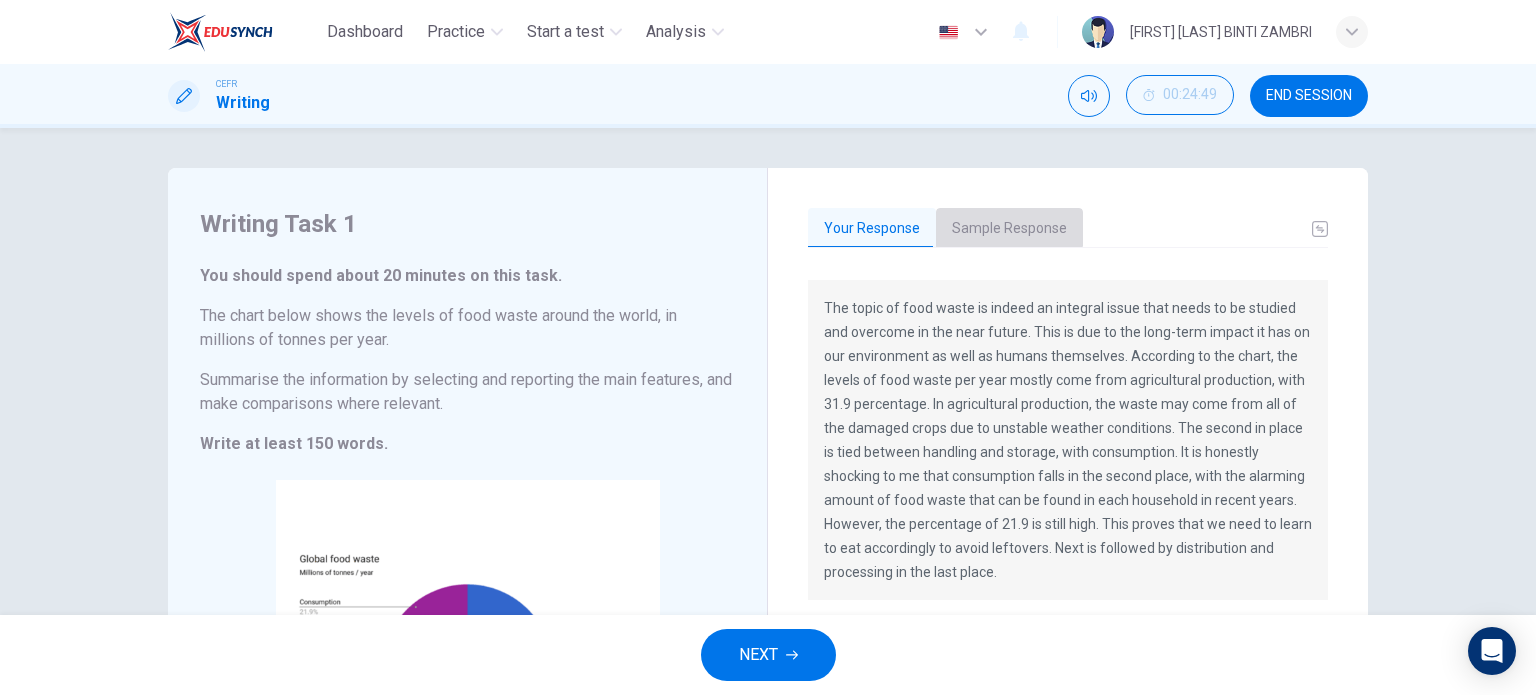 click on "Sample Response" at bounding box center [1009, 229] 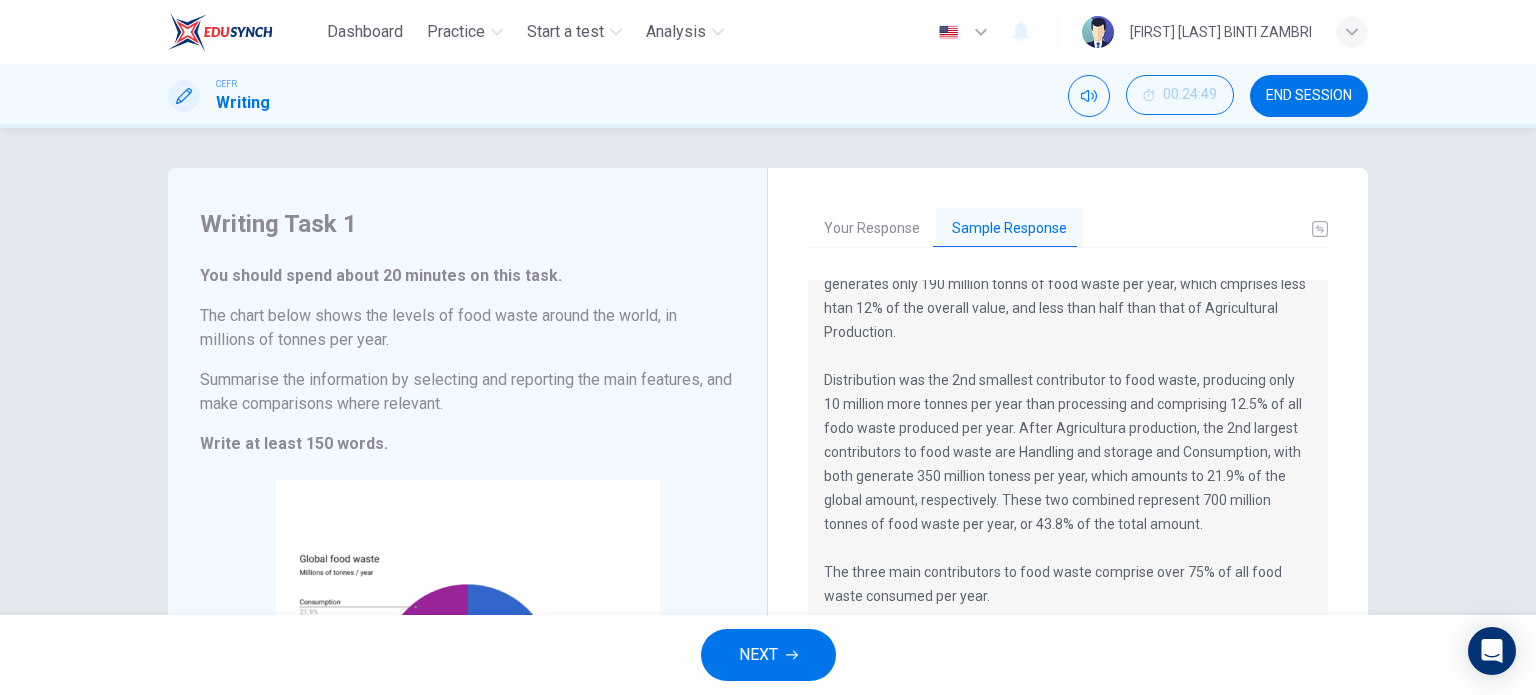 scroll, scrollTop: 0, scrollLeft: 0, axis: both 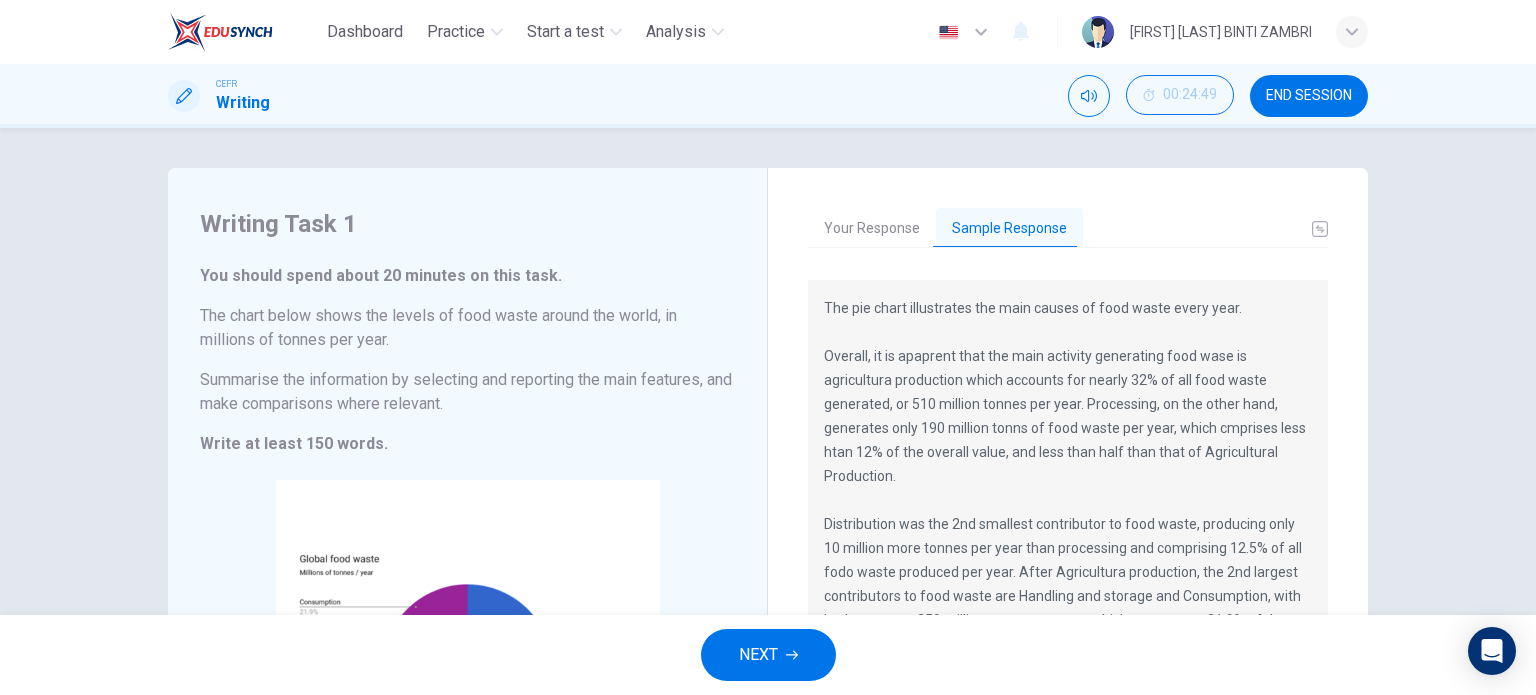 drag, startPoint x: 820, startPoint y: 303, endPoint x: 932, endPoint y: 385, distance: 138.80922 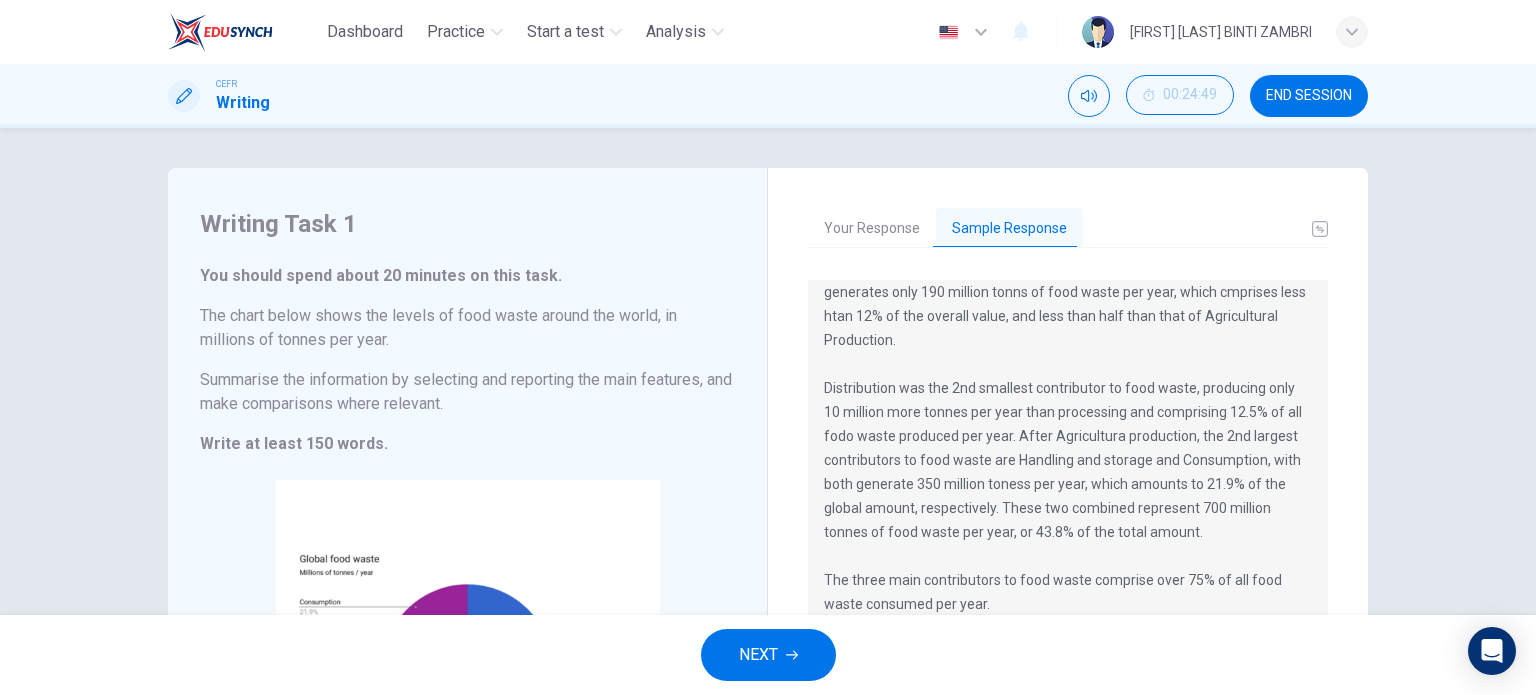scroll, scrollTop: 144, scrollLeft: 0, axis: vertical 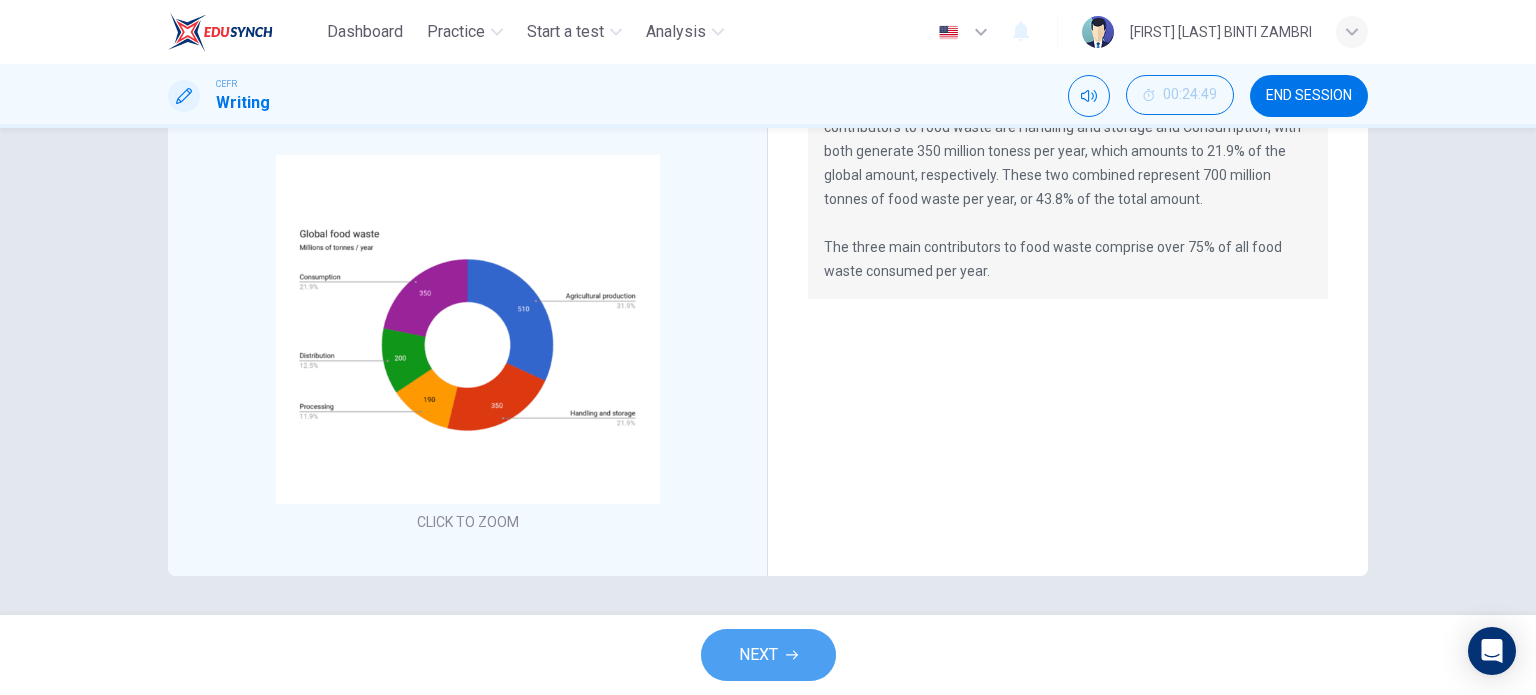 click on "NEXT" at bounding box center (768, 655) 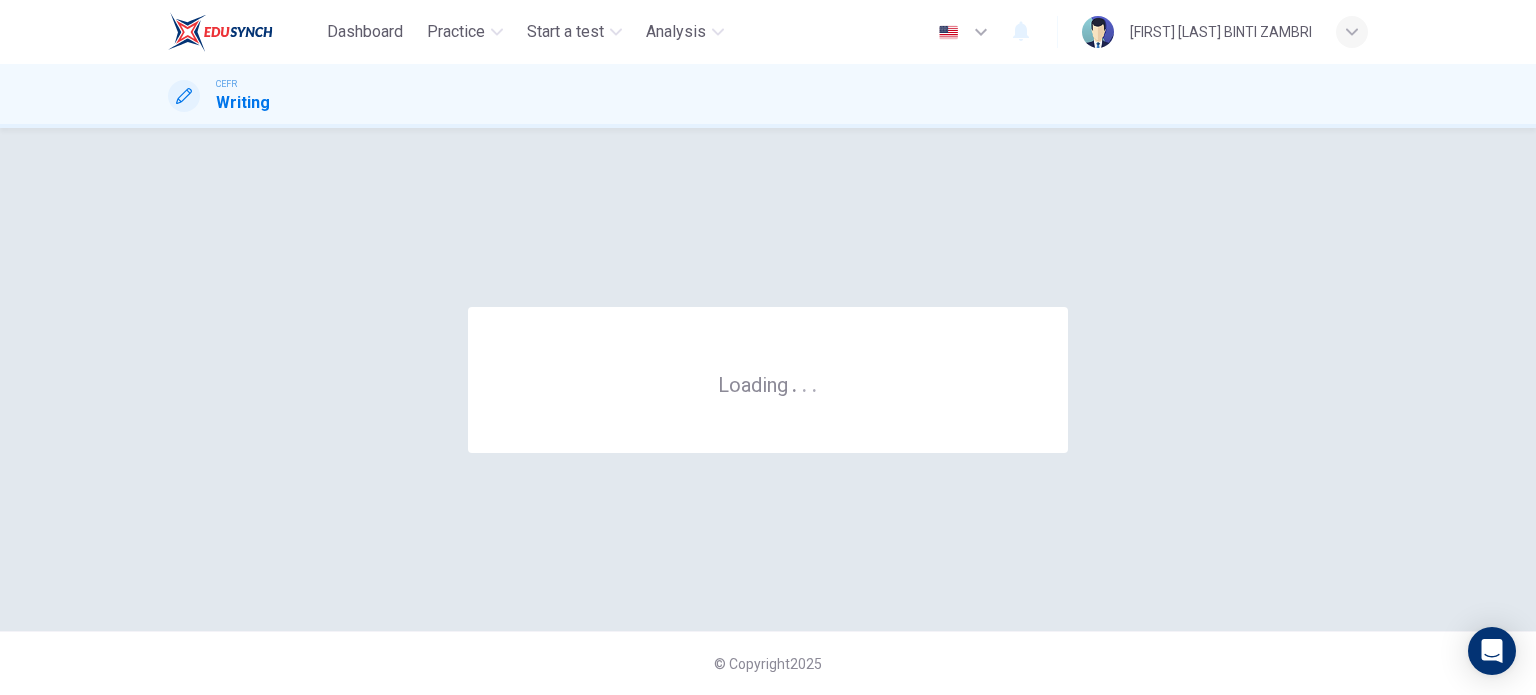 scroll, scrollTop: 0, scrollLeft: 0, axis: both 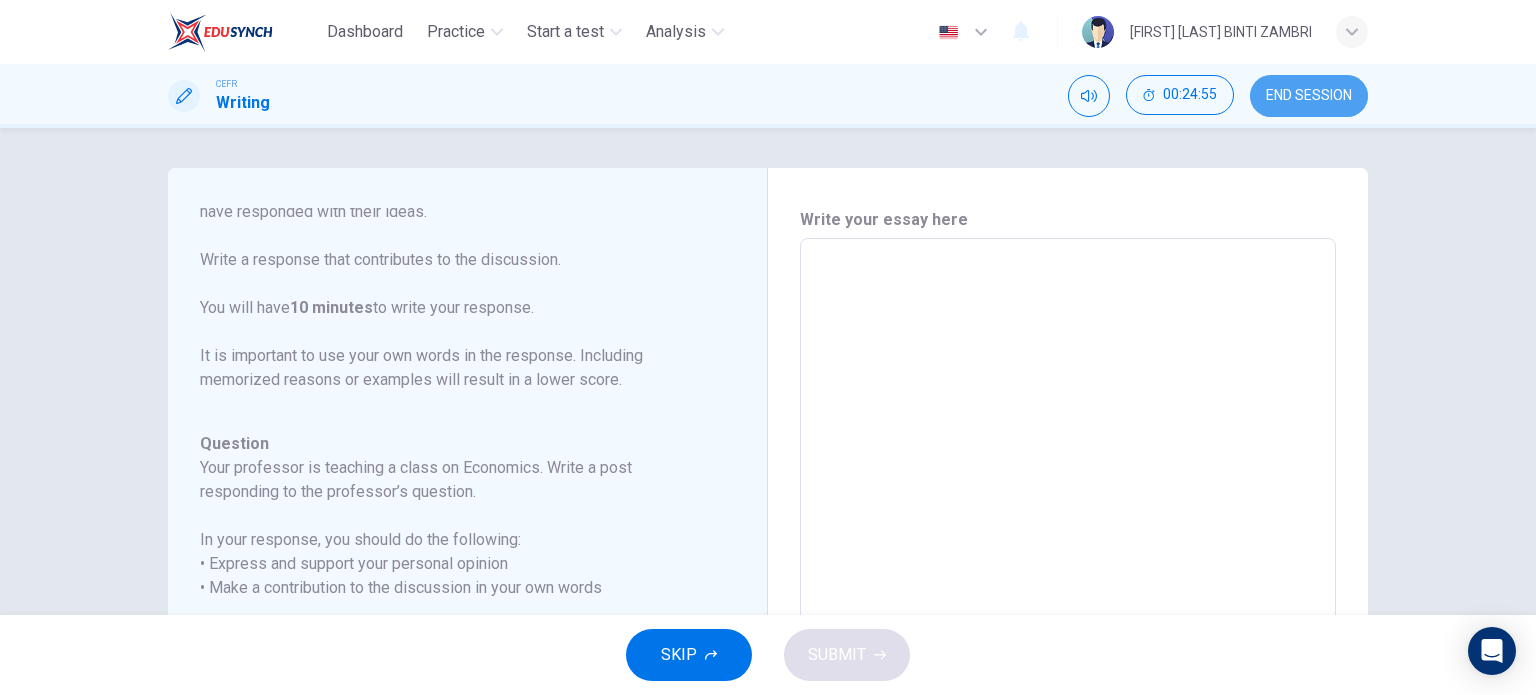 click on "END SESSION" at bounding box center [1309, 96] 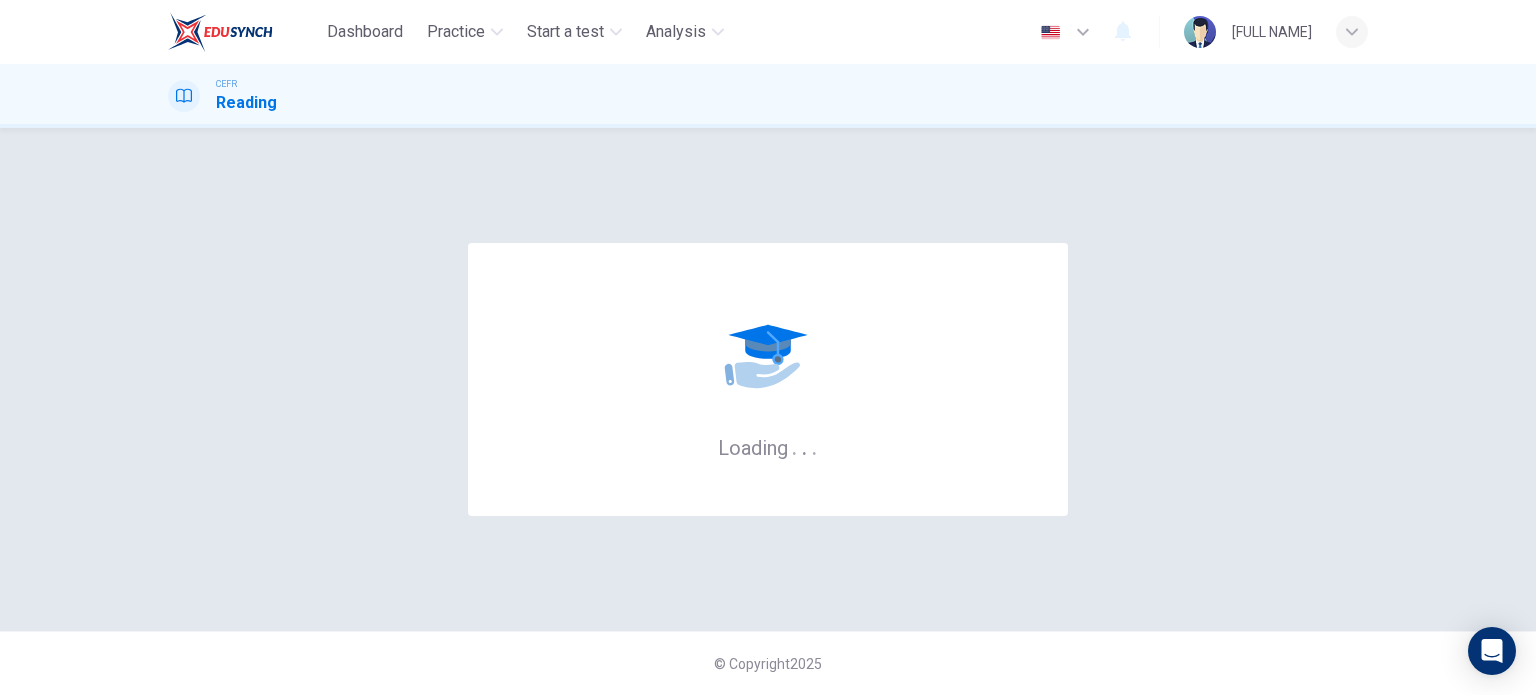 scroll, scrollTop: 0, scrollLeft: 0, axis: both 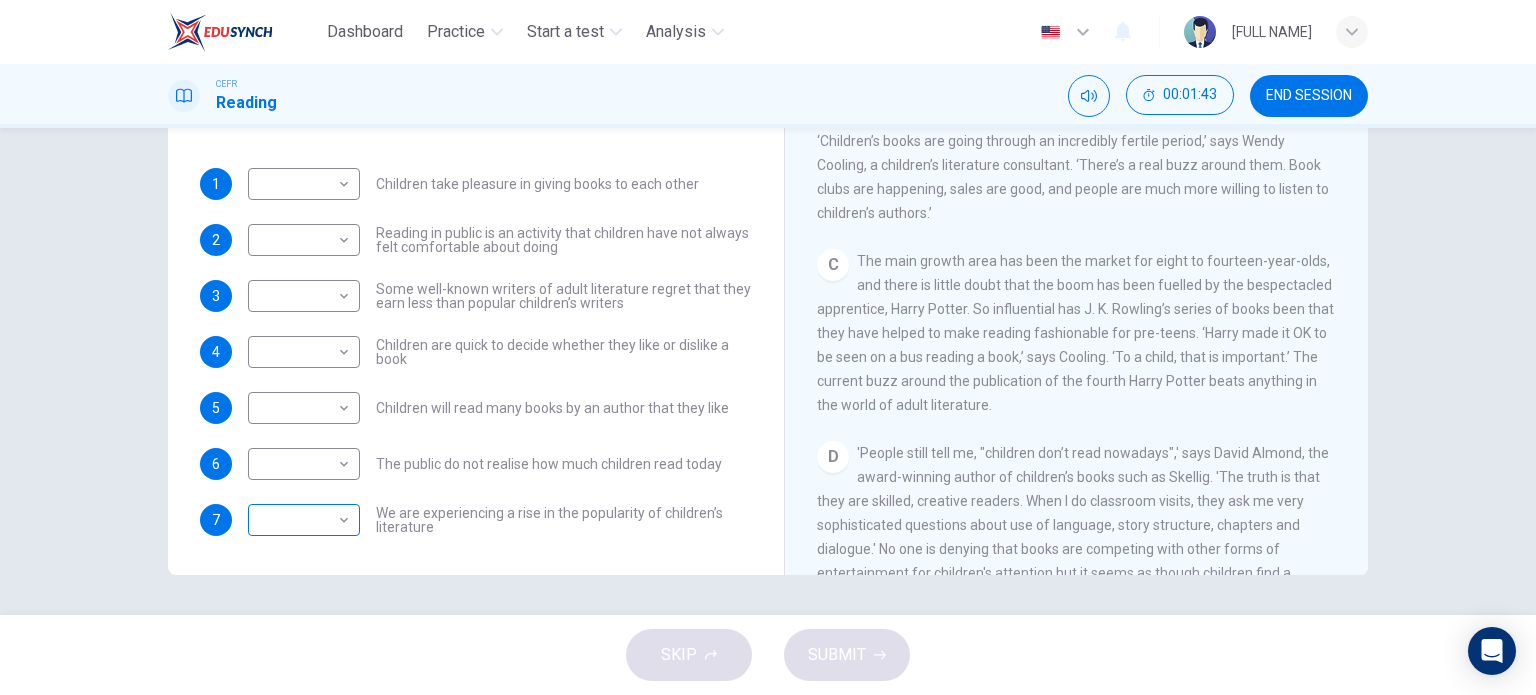 click on "Dashboard Practice Start a test Analysis English en ​ [FULL NAME] CEFR Reading 00:01:43 END SESSION Questions 1 - 7 Look at the following list of people A-E and the list of statements. Match each statement with one of the people listed. People A Wendy Cooling B David Almond C Julia Eccleshare D Jacqueline Wilson E Anne Fine 1 ​ ​ Children take pleasure in giving books to each other 2 ​ ​ Reading in public is an activity that children have not always felt comfortable about doing 3 ​ ​ Some well-known writers of adult literature regret that they earn less than popular children’s writers 4 ​ ​ Children are quick to decide whether they like or dislike a book 5 ​ ​ Children will read many books by an author that they like 6 ​ ​ The public do not realise how much children read today 7 ​ ​ We are experiencing a rise in the popularity of children’s literature Twist in the Tale CLICK TO ZOOM Click to Zoom A B C D E F G H I J SKIP SUBMIT
Dashboard Practice" at bounding box center [768, 347] 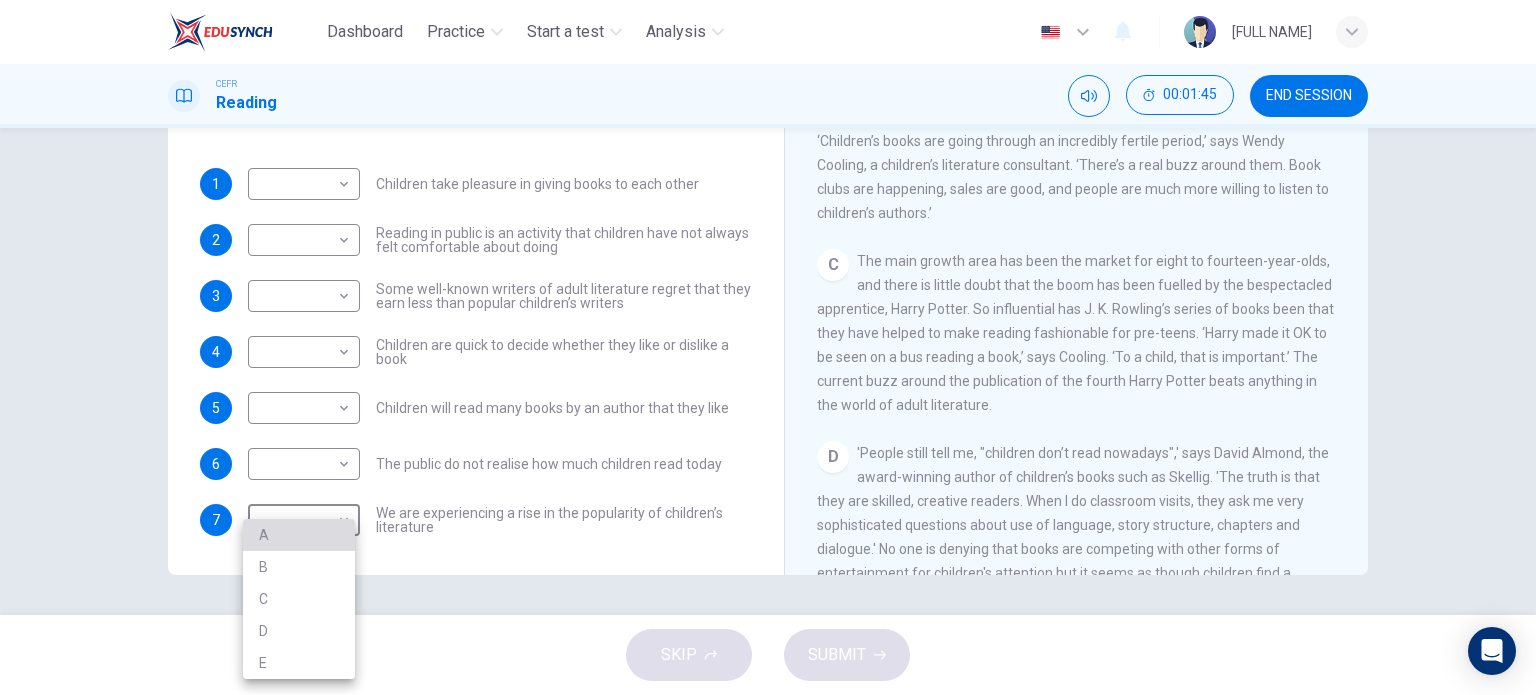 click on "A" at bounding box center (299, 535) 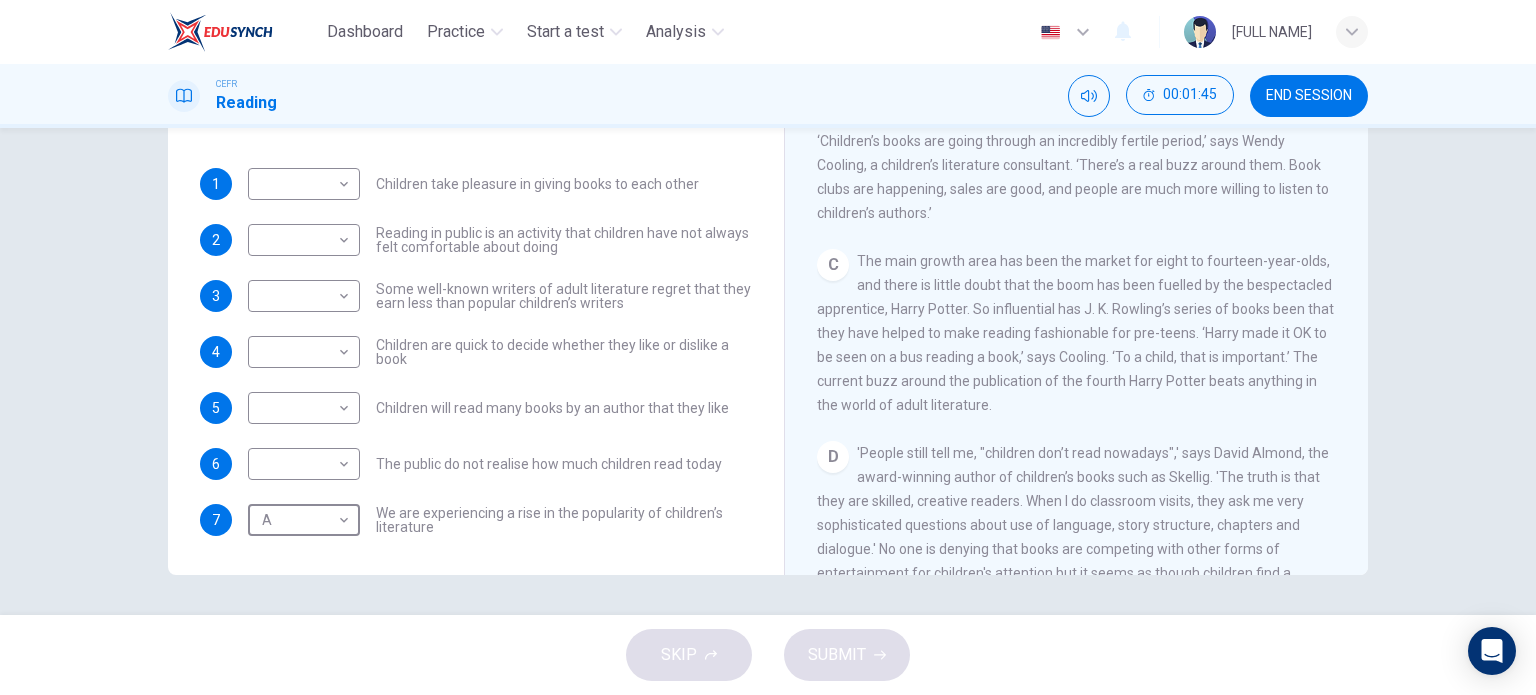 scroll, scrollTop: 0, scrollLeft: 0, axis: both 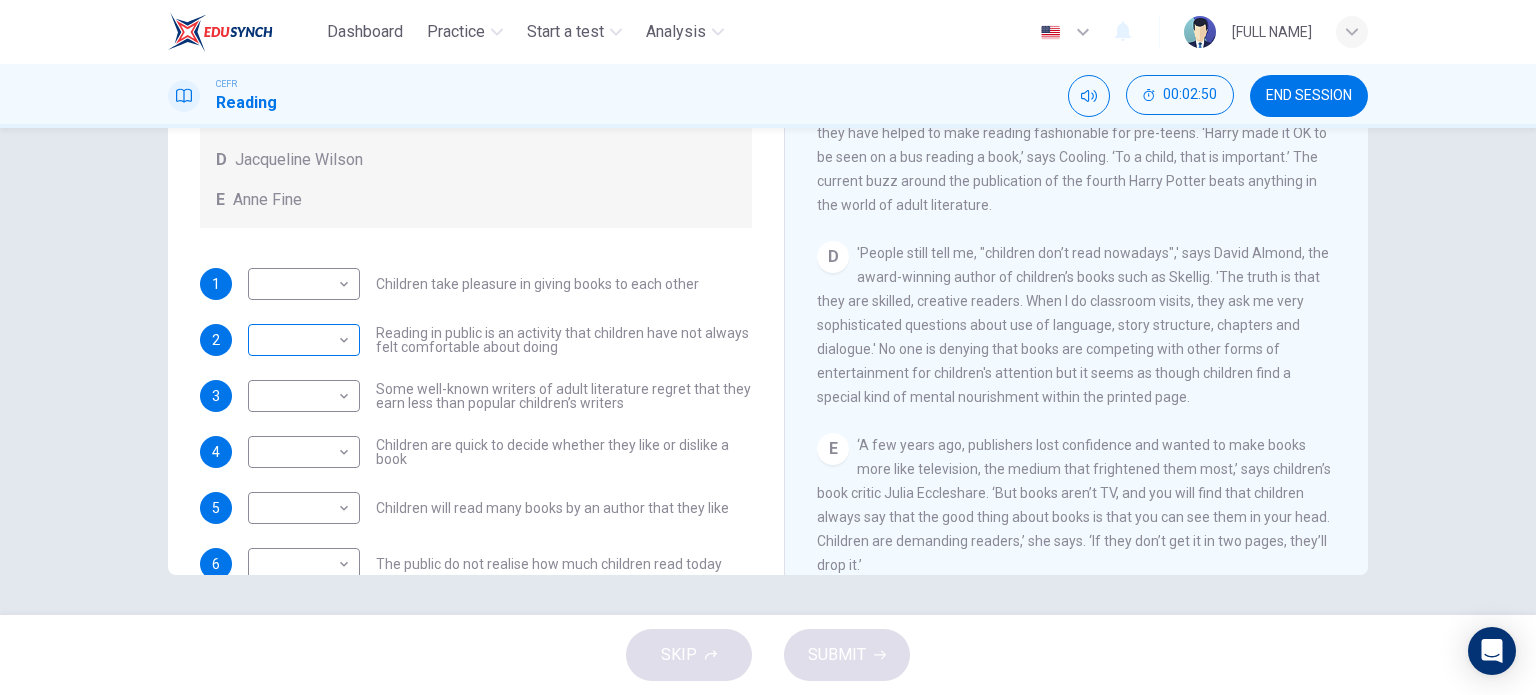 click on "Dashboard Practice Start a test Analysis English en ​ [FULL NAME] CEFR Reading 00:02:50 END SESSION Questions 1 - 7 Look at the following list of people A-E and the list of statements. Match each statement with one of the people listed. People A Wendy Cooling B David Almond C Julia Eccleshare D Jacqueline Wilson E Anne Fine 1 ​ ​ Children take pleasure in giving books to each other 2 ​ ​ Reading in public is an activity that children have not always felt comfortable about doing 3 ​ ​ Some well-known writers of adult literature regret that they earn less than popular children’s writers 4 ​ ​ Children are quick to decide whether they like or dislike a book 5 ​ ​ Children will read many books by an author that they like 6 ​ ​ The public do not realise how much children read today 7 A A ​ We are experiencing a rise in the popularity of children’s literature Twist in the Tale CLICK TO ZOOM Click to Zoom A B C D E F G H I J SKIP SUBMIT
Dashboard Practice" at bounding box center [768, 347] 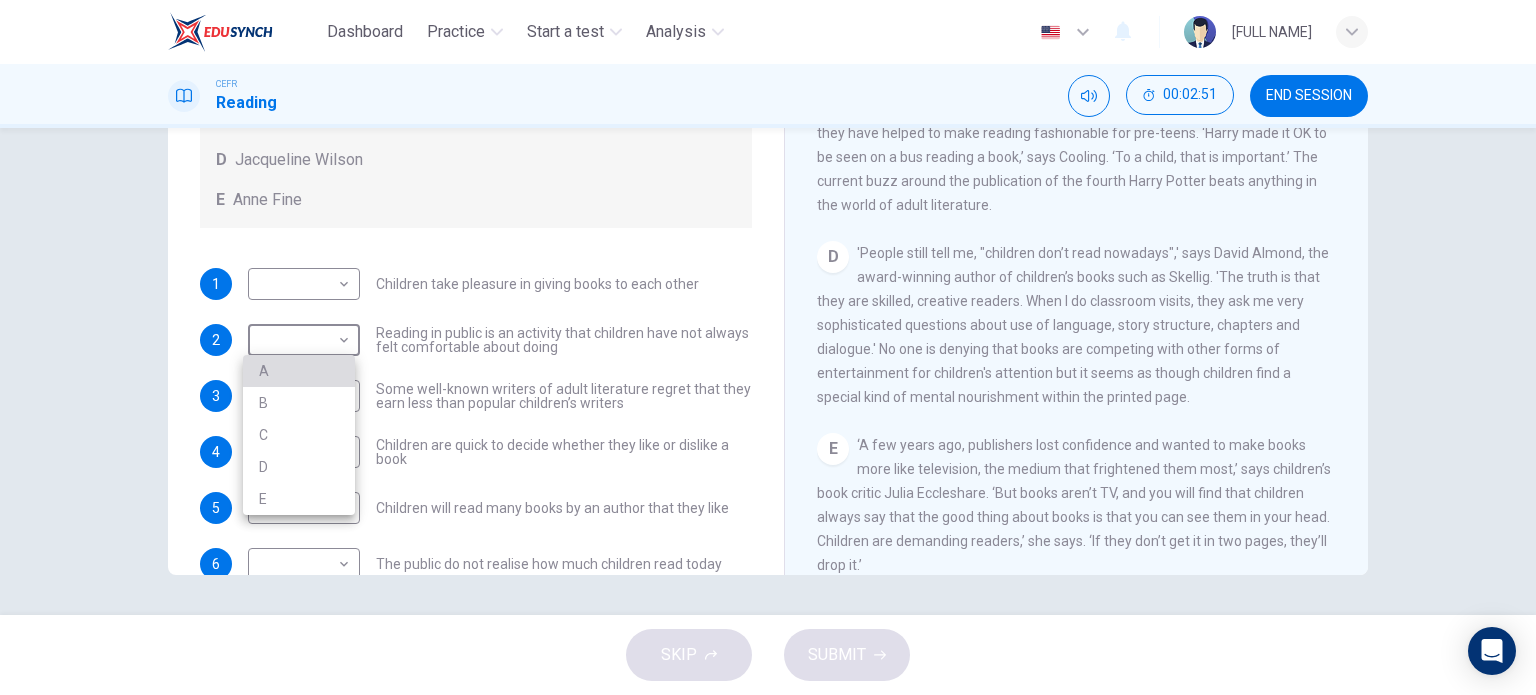 click on "A" at bounding box center [299, 371] 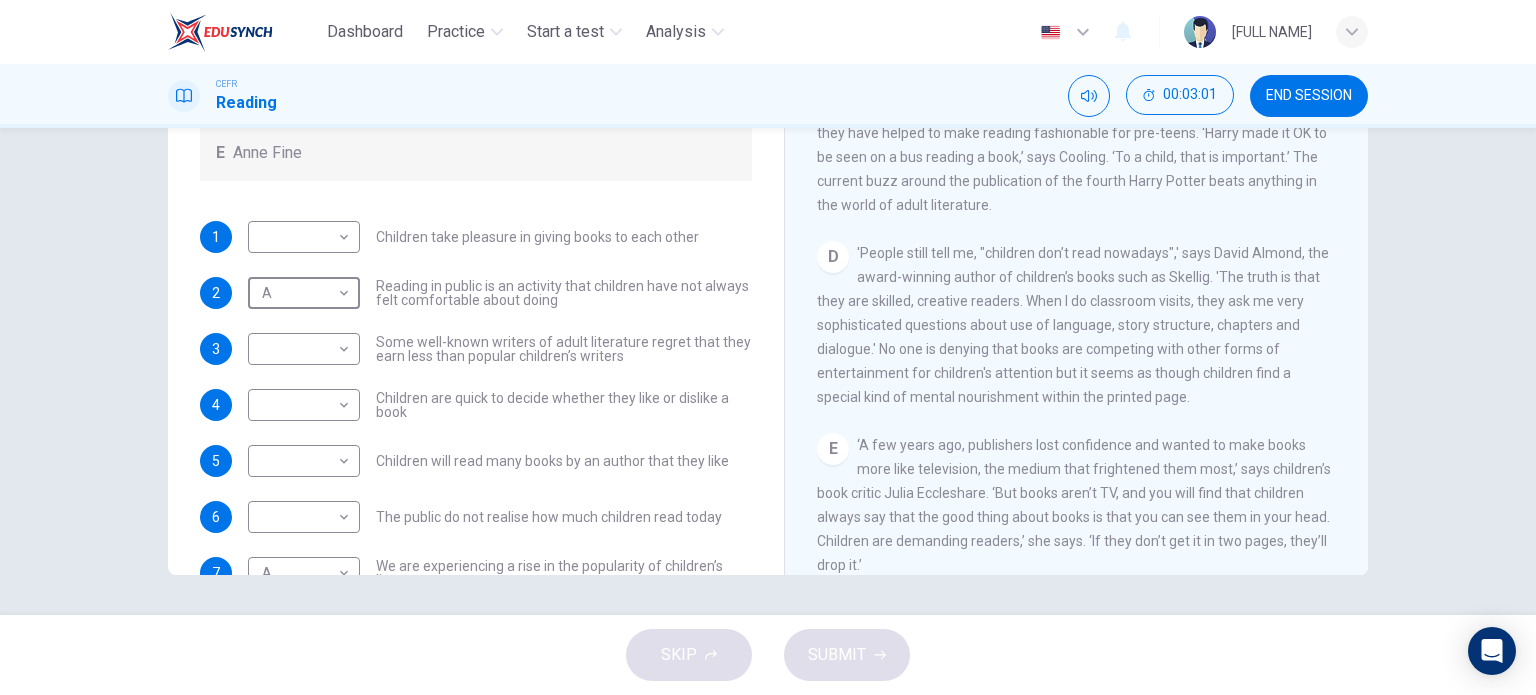 scroll, scrollTop: 192, scrollLeft: 0, axis: vertical 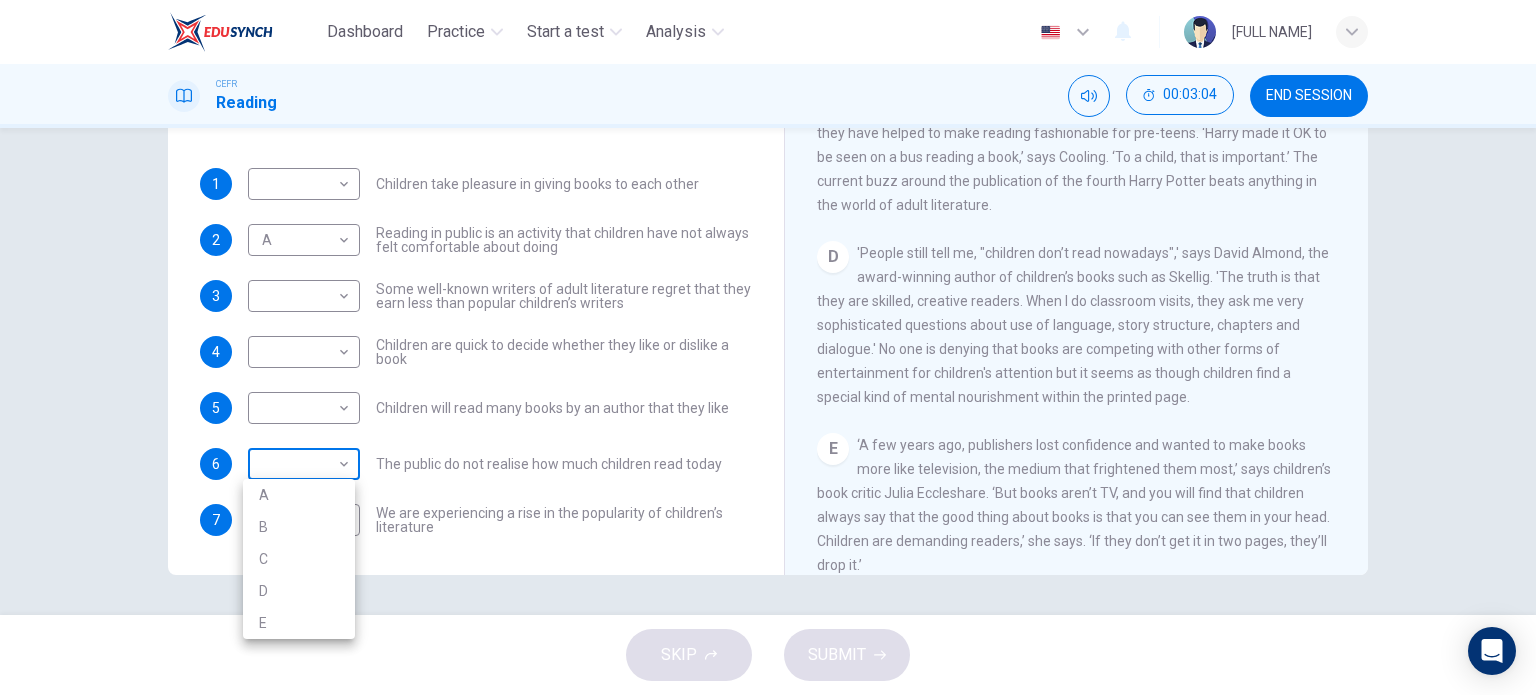 click on "Dashboard Practice Start a test Analysis English en ​ [FULL NAME] CEFR Reading 00:03:04 END SESSION Questions 1 - 7 Look at the following list of people A-E and the list of statements. Match each statement with one of the people listed. People A Wendy Cooling B David Almond C Julia Eccleshare D Jacqueline Wilson E Anne Fine 1 ​ ​ Children take pleasure in giving books to each other 2 A A ​ Reading in public is an activity that children have not always felt comfortable about doing 3 ​ ​ Some well-known writers of adult literature regret that they earn less than popular children’s writers 4 ​ ​ Children are quick to decide whether they like or dislike a book 5 ​ ​ Children will read many books by an author that they like 6 ​ ​ The public do not realise how much children read today 7 A A ​ We are experiencing a rise in the popularity of children’s literature Twist in the Tale CLICK TO ZOOM Click to Zoom A B C D E F G H I J SKIP SUBMIT
Dashboard Practice A B" at bounding box center [768, 347] 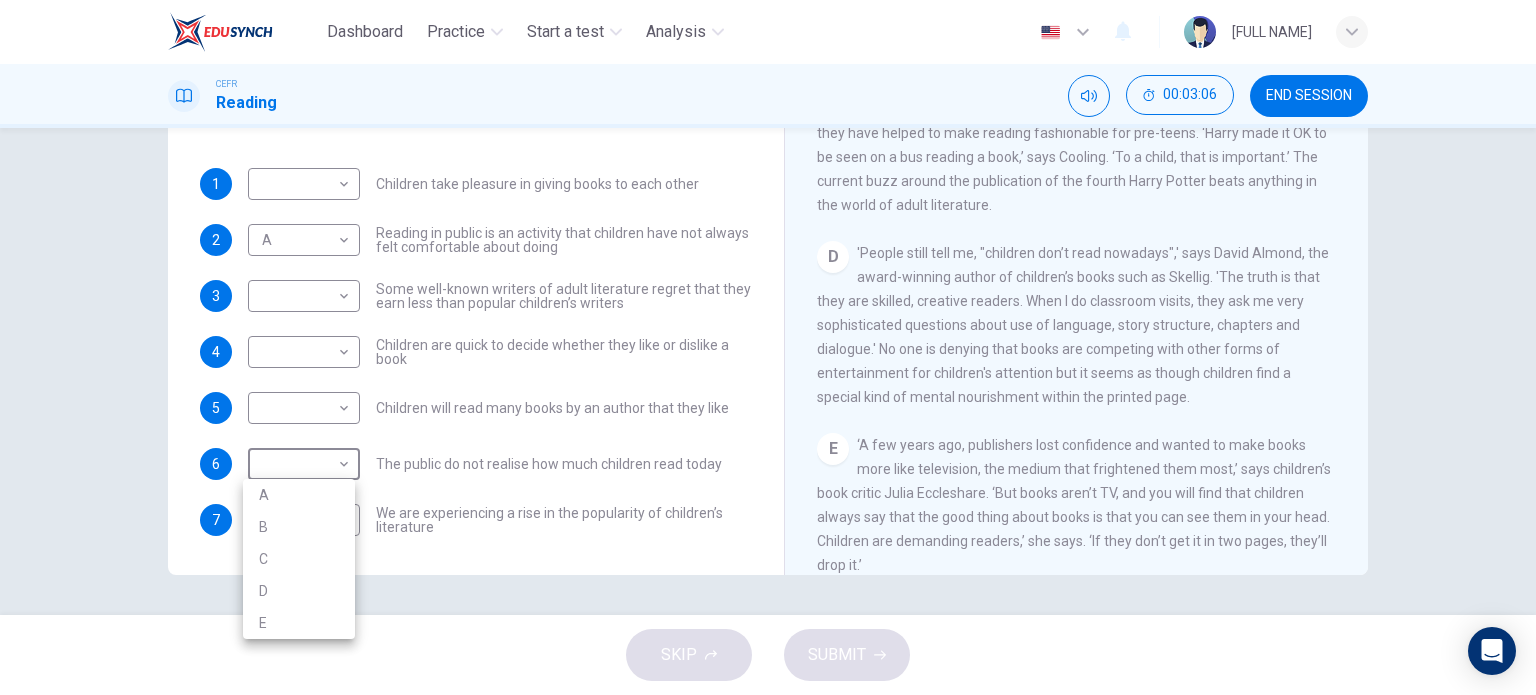 click at bounding box center [768, 347] 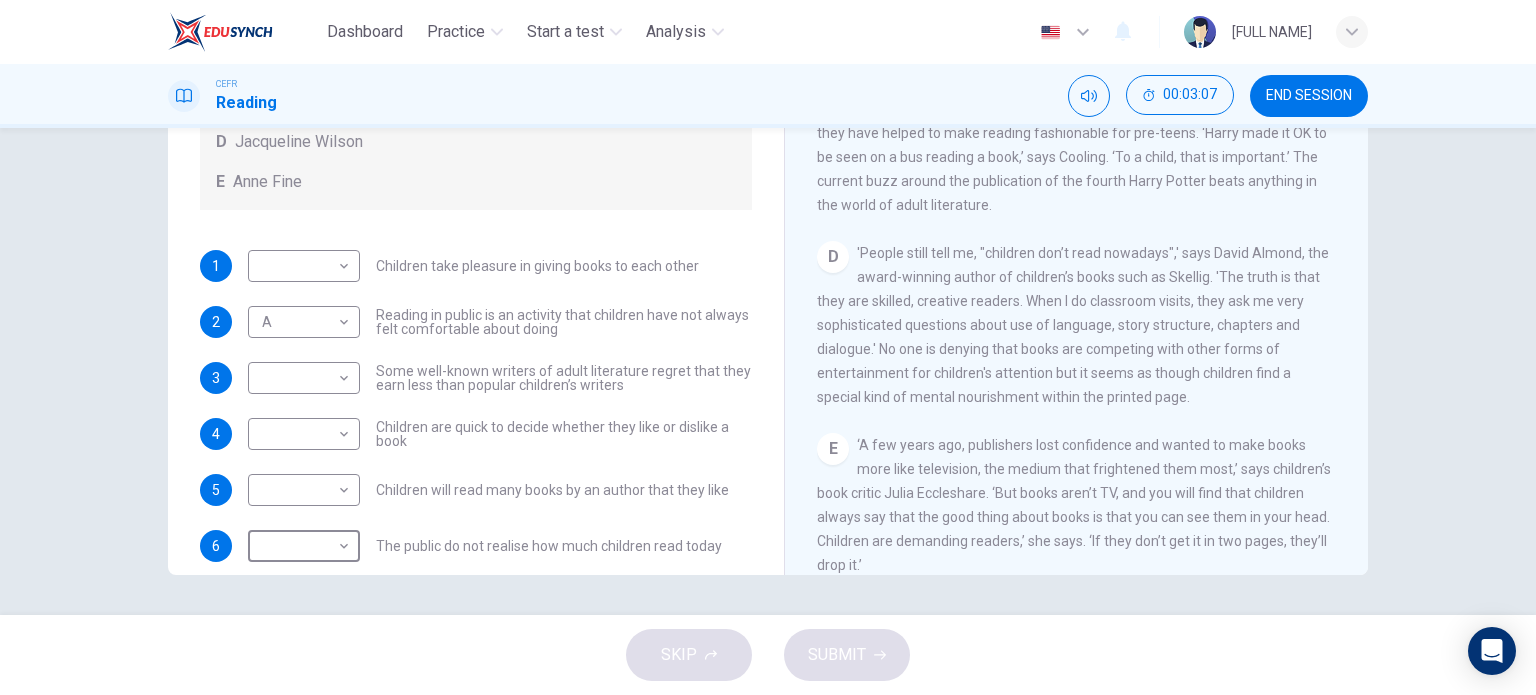 scroll, scrollTop: 0, scrollLeft: 0, axis: both 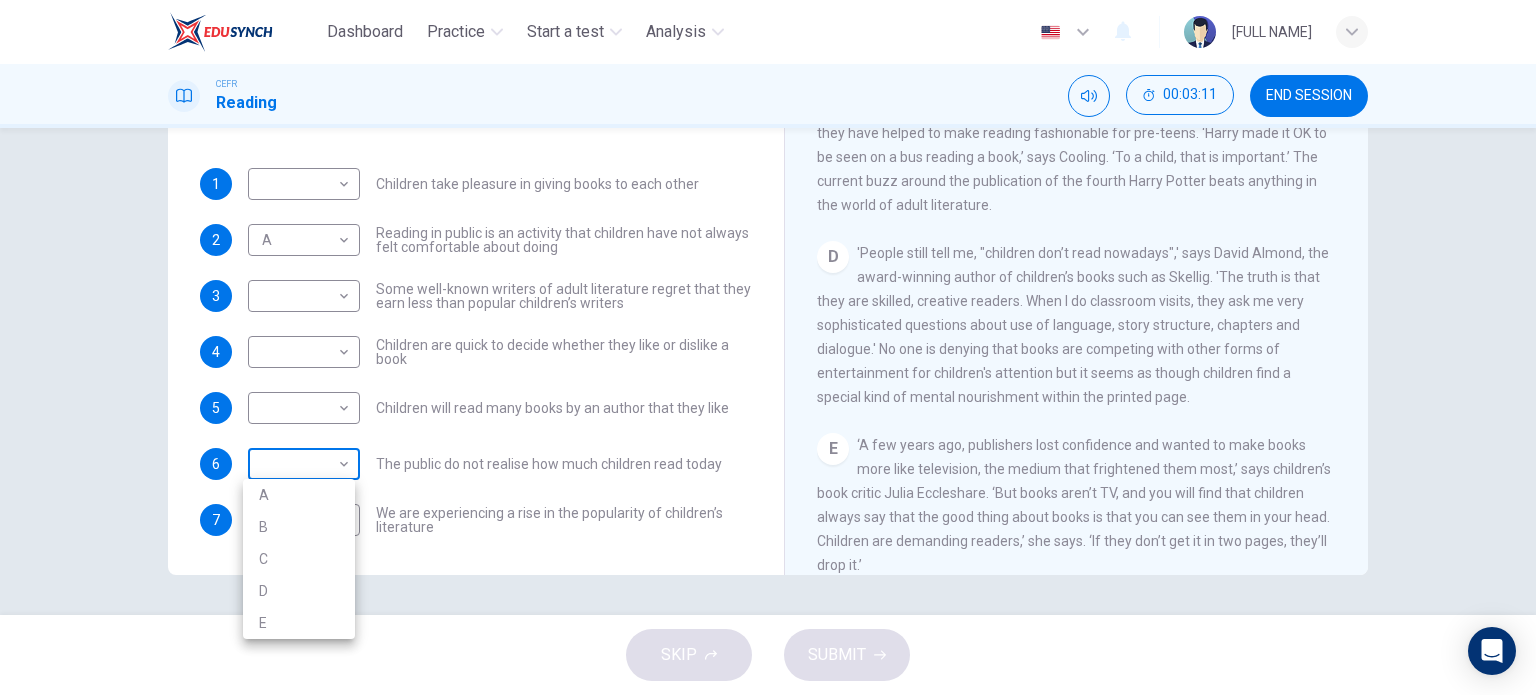 click on "Dashboard Practice Start a test Analysis English en ​ [FULL NAME] CEFR Reading 00:03:11 END SESSION Questions 1 - 7 Look at the following list of people A-E and the list of statements. Match each statement with one of the people listed. People A Wendy Cooling B David Almond C Julia Eccleshare D Jacqueline Wilson E Anne Fine 1 ​ ​ Children take pleasure in giving books to each other 2 A A ​ Reading in public is an activity that children have not always felt comfortable about doing 3 ​ ​ Some well-known writers of adult literature regret that they earn less than popular children’s writers 4 ​ ​ Children are quick to decide whether they like or dislike a book 5 ​ ​ Children will read many books by an author that they like 6 ​ ​ The public do not realise how much children read today 7 A A ​ We are experiencing a rise in the popularity of children’s literature Twist in the Tale CLICK TO ZOOM Click to Zoom A B C D E F G H I J SKIP SUBMIT
Dashboard Practice A B" at bounding box center (768, 347) 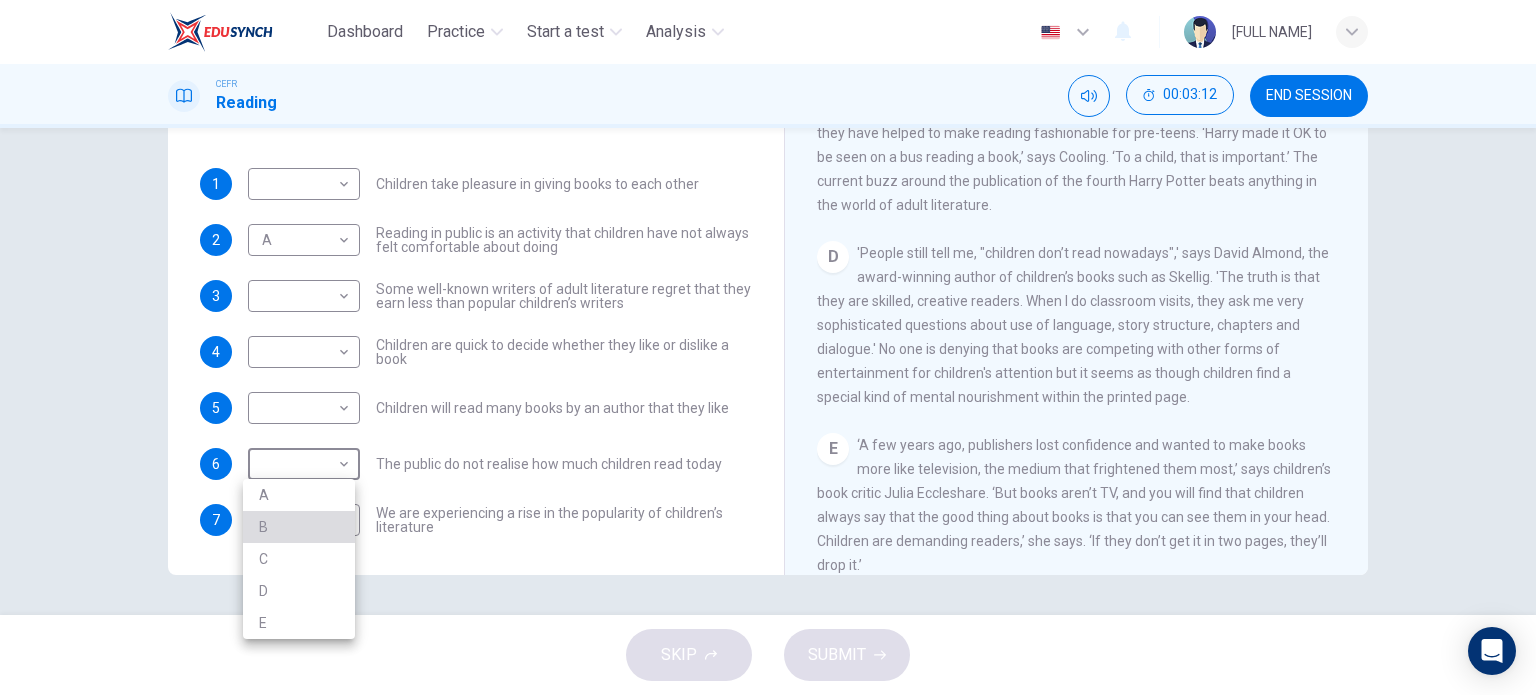click on "B" at bounding box center (299, 527) 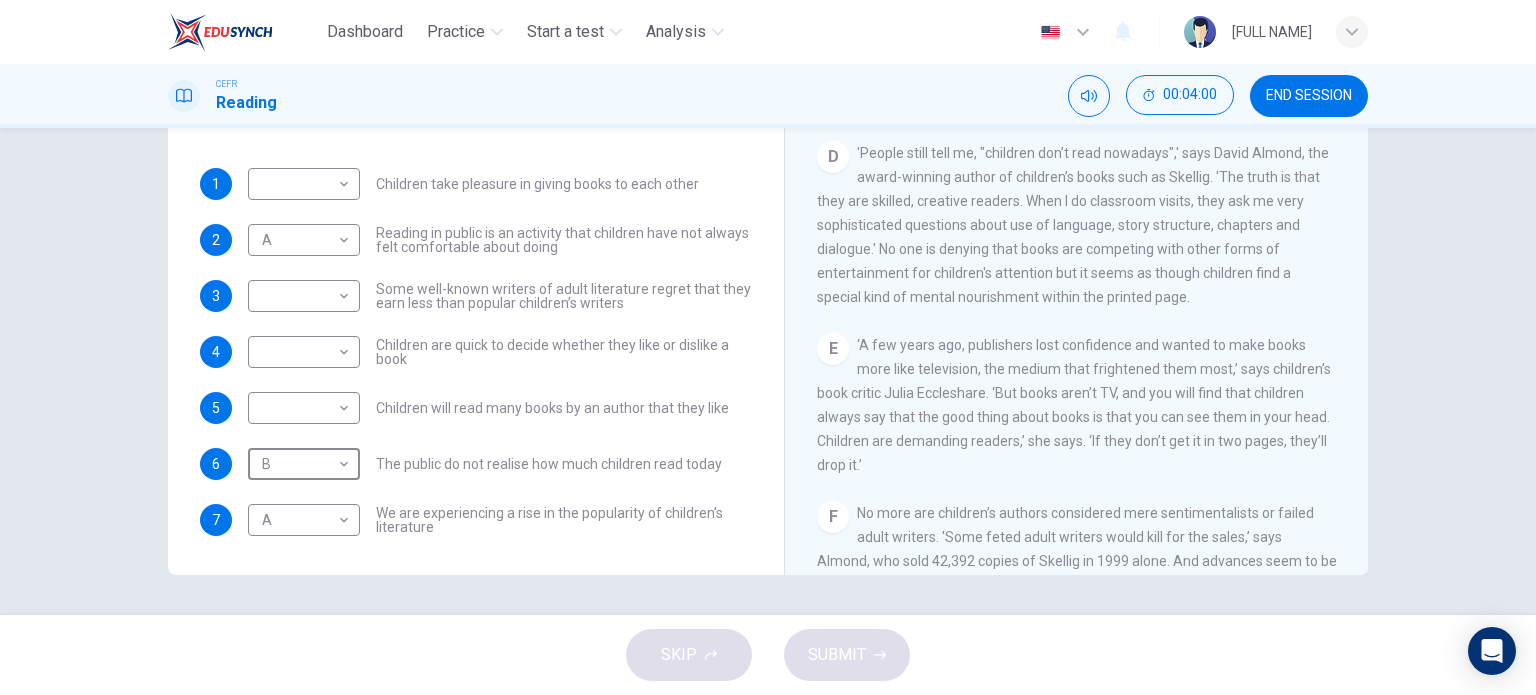 scroll, scrollTop: 900, scrollLeft: 0, axis: vertical 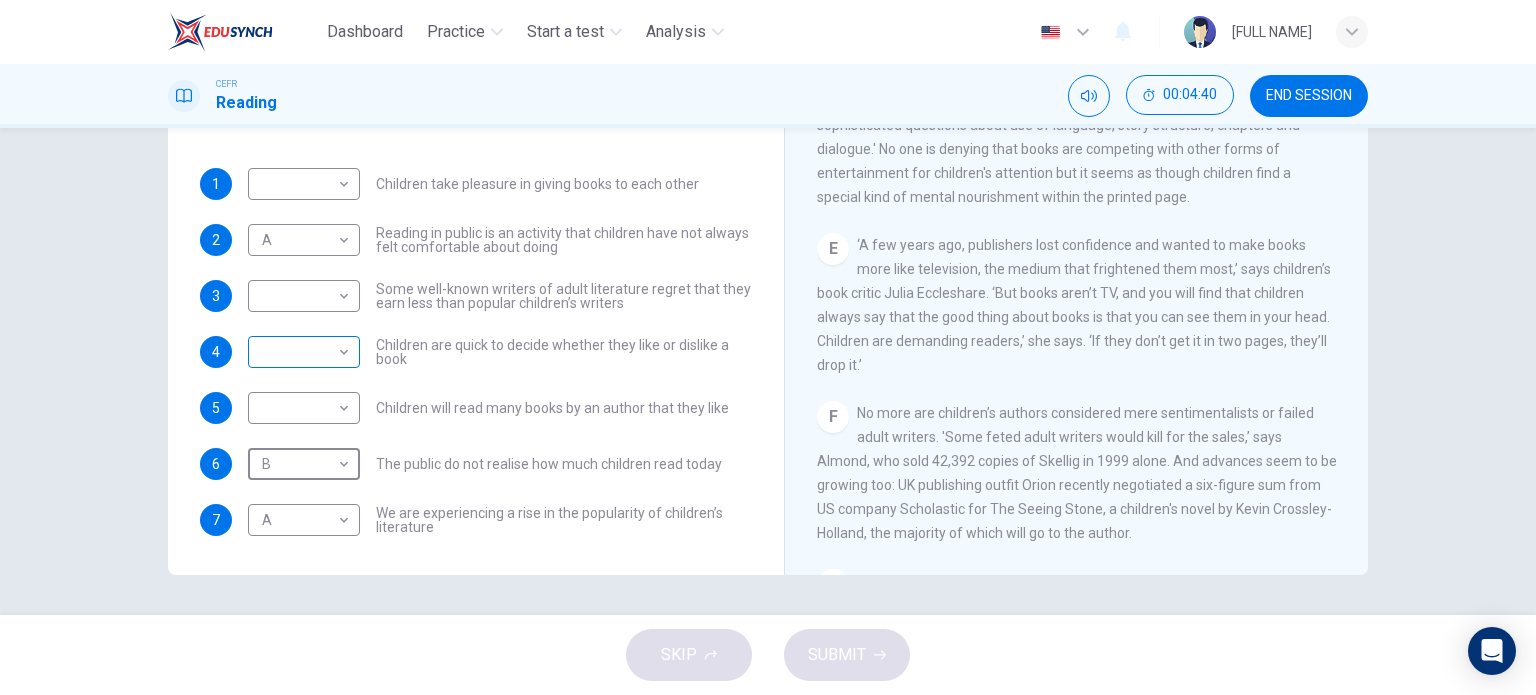 click on "Dashboard Practice Start a test Analysis English en ​ [FULL NAME] CEFR Reading 00:04:40 END SESSION Questions 1 - 7 Look at the following list of people A-E and the list of statements. Match each statement with one of the people listed. People A Wendy Cooling B David Almond C Julia Eccleshare D Jacqueline Wilson E Anne Fine 1 ​ ​ Children take pleasure in giving books to each other 2 A A ​ Reading in public is an activity that children have not always felt comfortable about doing 3 ​ ​ Some well-known writers of adult literature regret that they earn less than popular children’s writers 4 ​ ​ Children are quick to decide whether they like or dislike a book 5 ​ ​ Children will read many books by an author that they like 6 B B ​ The public do not realise how much children read today 7 A A ​ We are experiencing a rise in the popularity of children’s literature Twist in the Tale CLICK TO ZOOM Click to Zoom A B C D E F G H I J SKIP SUBMIT
Dashboard Practice" at bounding box center (768, 347) 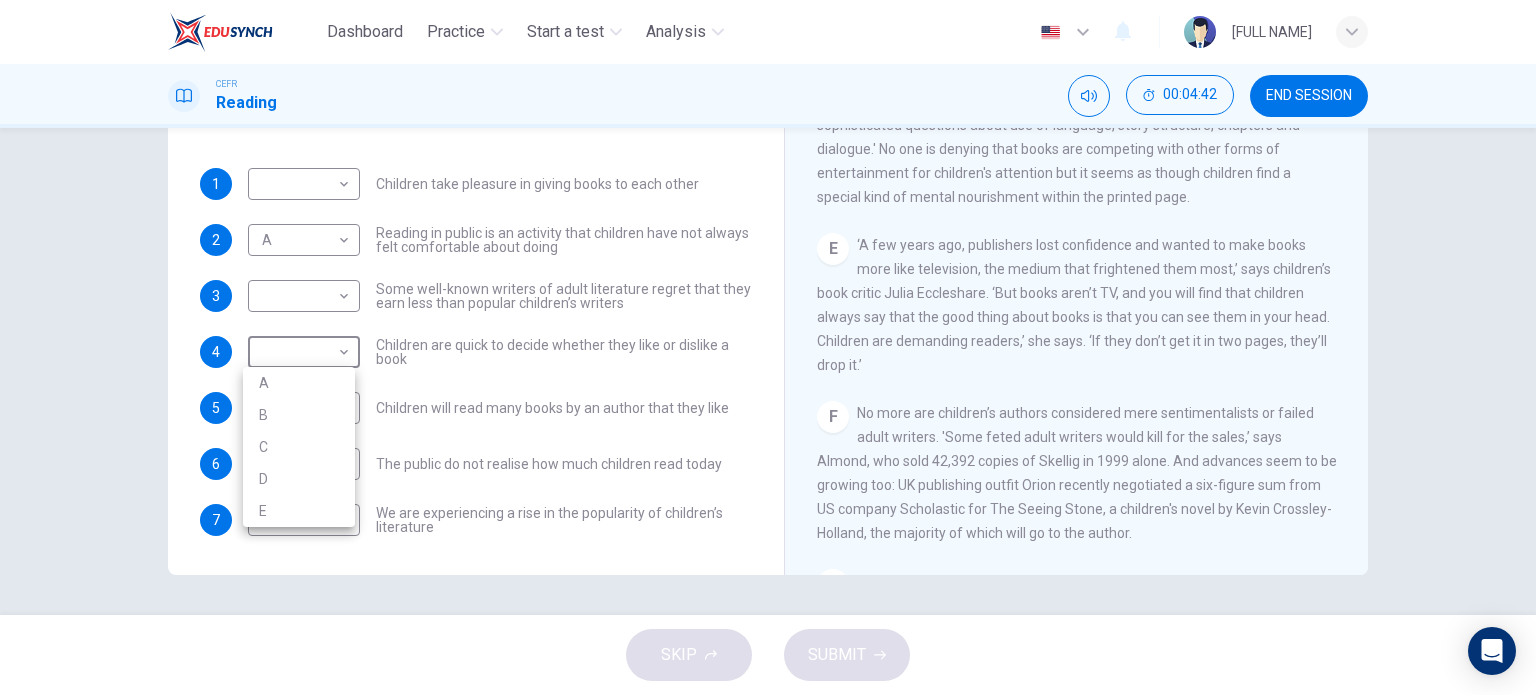 click on "C" at bounding box center [299, 447] 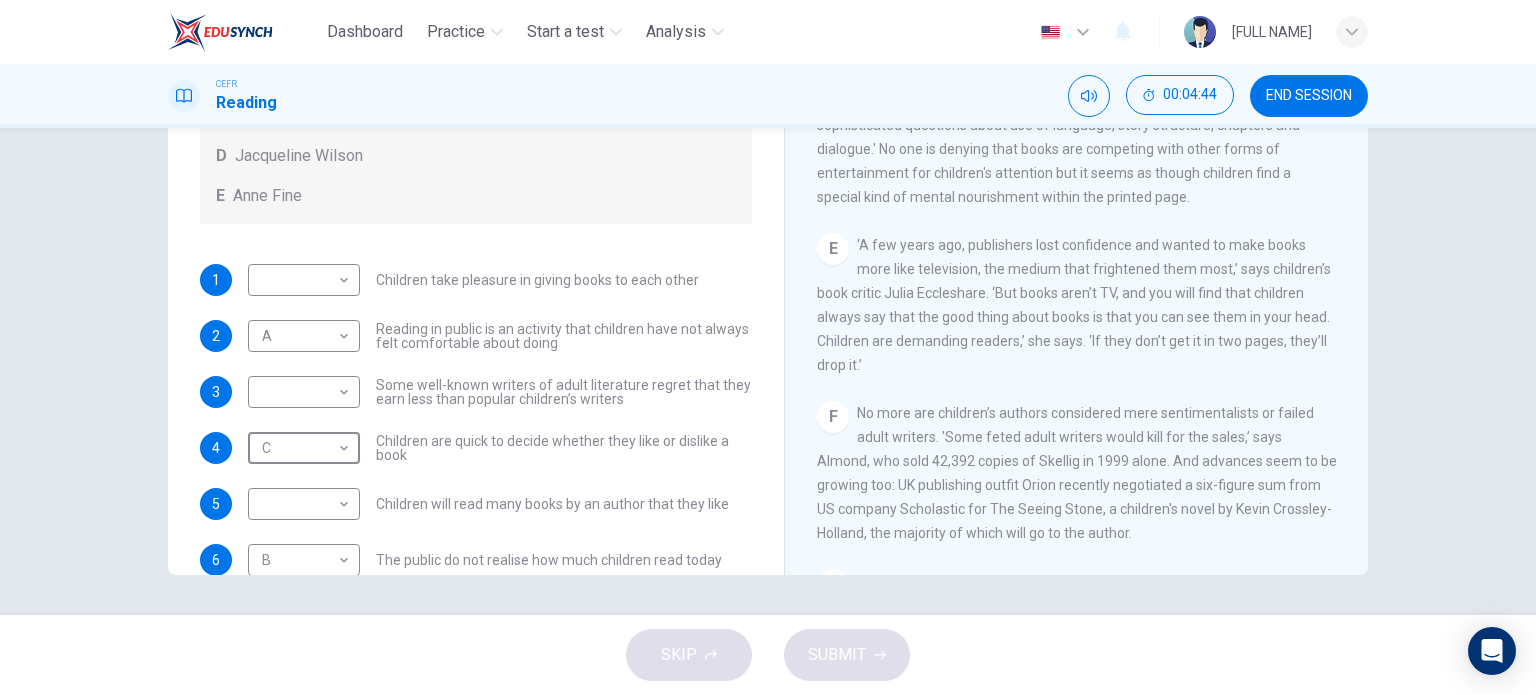scroll, scrollTop: 192, scrollLeft: 0, axis: vertical 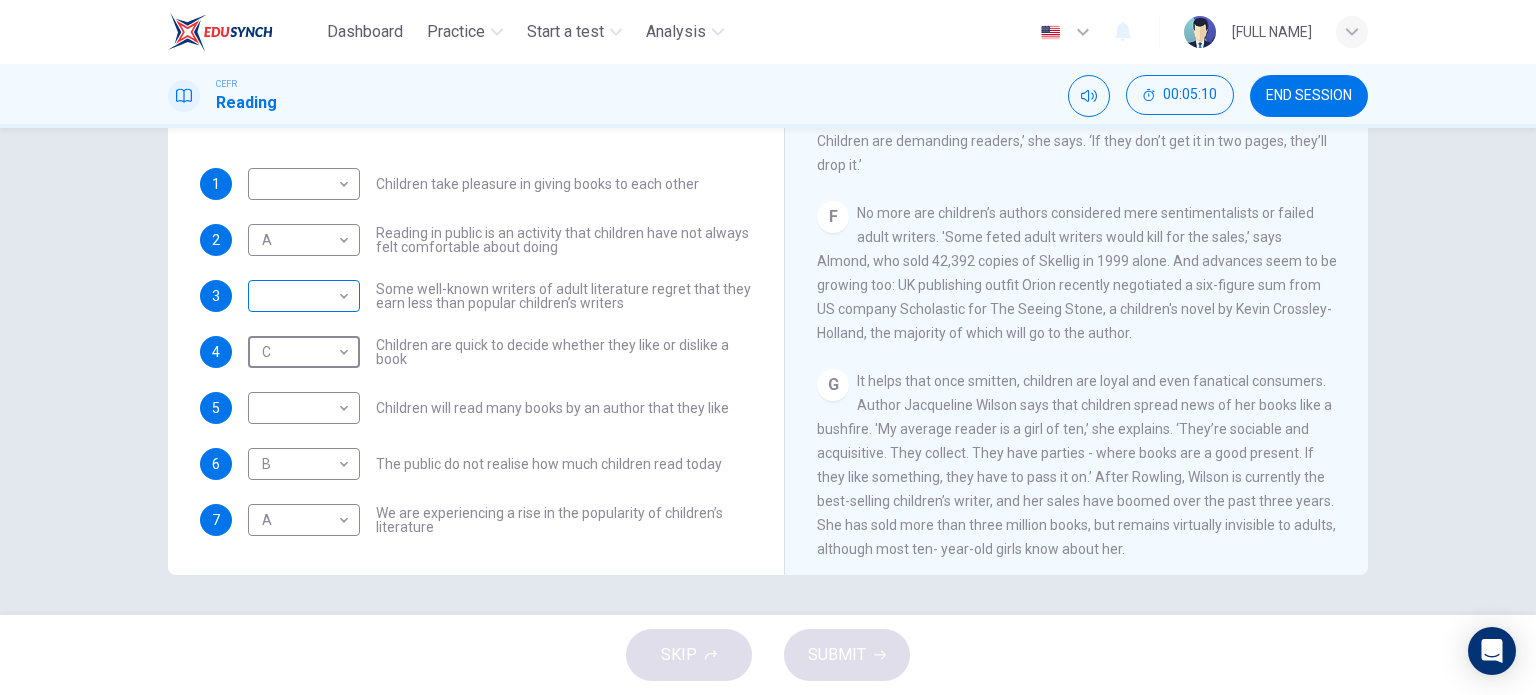 click on "Dashboard Practice Start a test Analysis English en ​ [FULL NAME] CEFR Reading 00:05:10 END SESSION Questions 1 - 7 Look at the following list of people A-E and the list of statements. Match each statement with one of the people listed. People A Wendy Cooling B David Almond C Julia Eccleshare D Jacqueline Wilson E Anne Fine 1 ​ ​ Children take pleasure in giving books to each other 2 A A ​ Reading in public is an activity that children have not always felt comfortable about doing 3 ​ ​ Some well-known writers of adult literature regret that they earn less than popular children’s writers 4 C C ​ Children are quick to decide whether they like or dislike a book 5 ​ ​ Children will read many books by an author that they like 6 B B ​ The public do not realise how much children read today 7 A A ​ We are experiencing a rise in the popularity of children’s literature Twist in the Tale CLICK TO ZOOM Click to Zoom A B C D E F G H I J SKIP SUBMIT
Dashboard Practice" at bounding box center (768, 347) 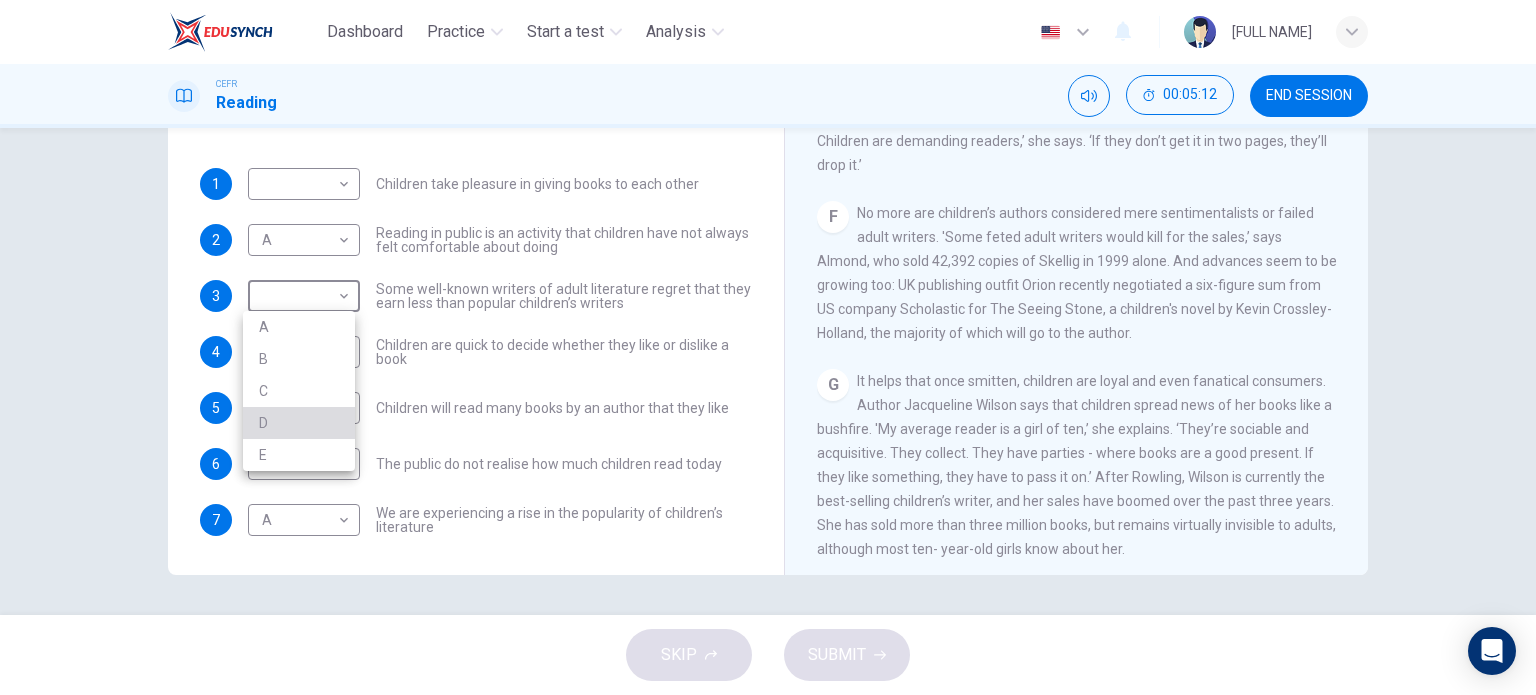 click on "D" at bounding box center (299, 423) 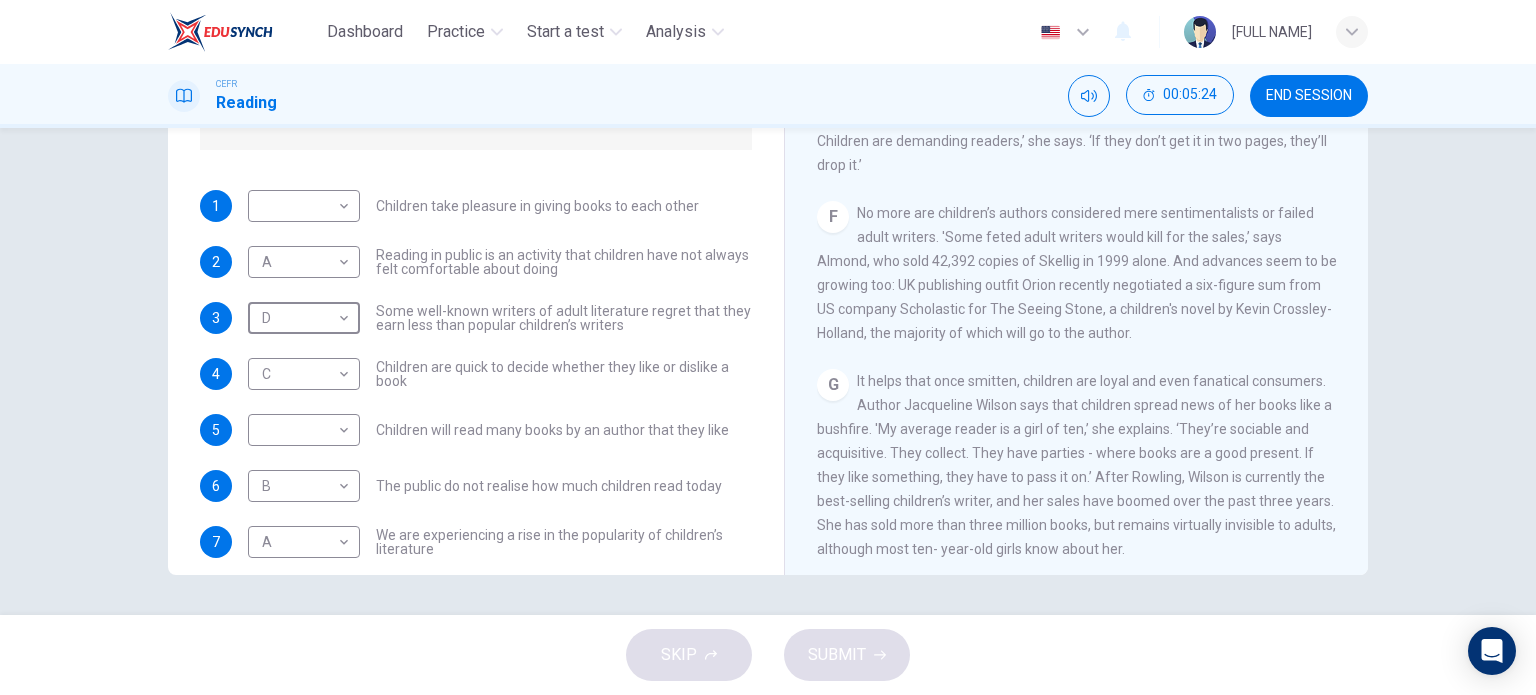 scroll, scrollTop: 192, scrollLeft: 0, axis: vertical 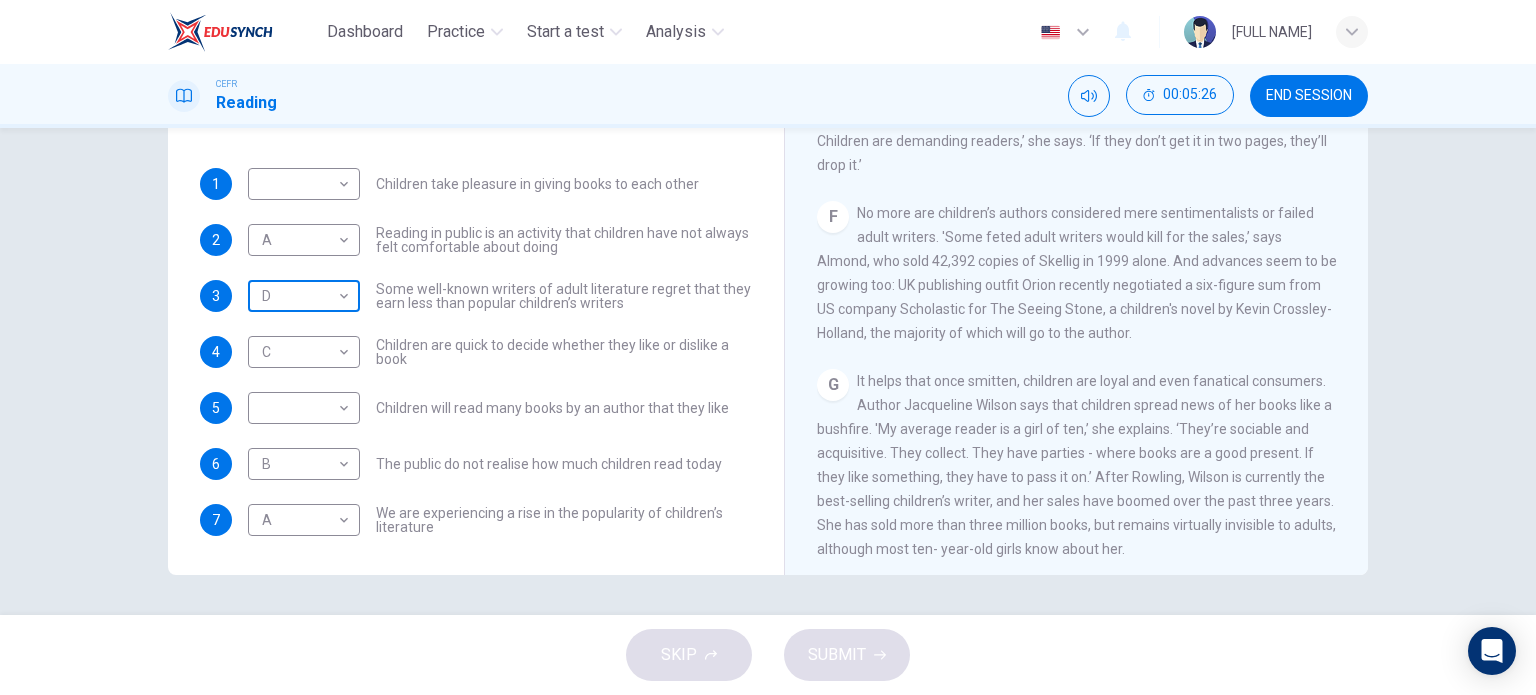 click on "Dashboard Practice Start a test Analysis English en ​ [FULL NAME] CEFR Reading 00:05:26 END SESSION Questions 1 - 7 Look at the following list of people A-E and the list of statements. Match each statement with one of the people listed. People A Wendy Cooling B David Almond C Julia Eccleshare D Jacqueline Wilson E Anne Fine 1 ​ ​ Children take pleasure in giving books to each other 2 A A ​ Reading in public is an activity that children have not always felt comfortable about doing 3 D D ​ Some well-known writers of adult literature regret that they earn less than popular children’s writers 4 C C ​ Children are quick to decide whether they like or dislike a book 5 ​ ​ Children will read many books by an author that they like 6 B B ​ The public do not realise how much children read today 7 A A ​ We are experiencing a rise in the popularity of children’s literature Twist in the Tale CLICK TO ZOOM Click to Zoom A B C D E F G H I J SKIP SUBMIT
Dashboard Practice" at bounding box center (768, 347) 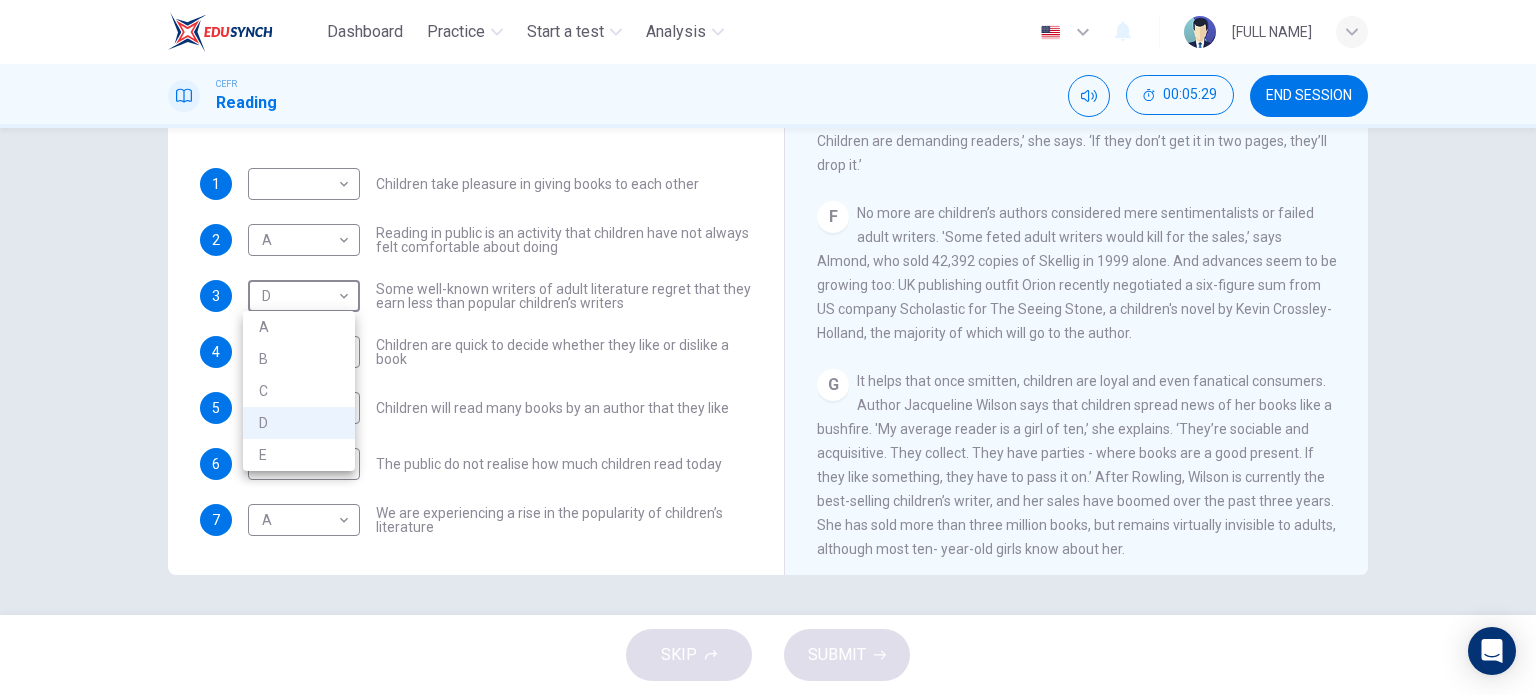 click on "B" at bounding box center (299, 359) 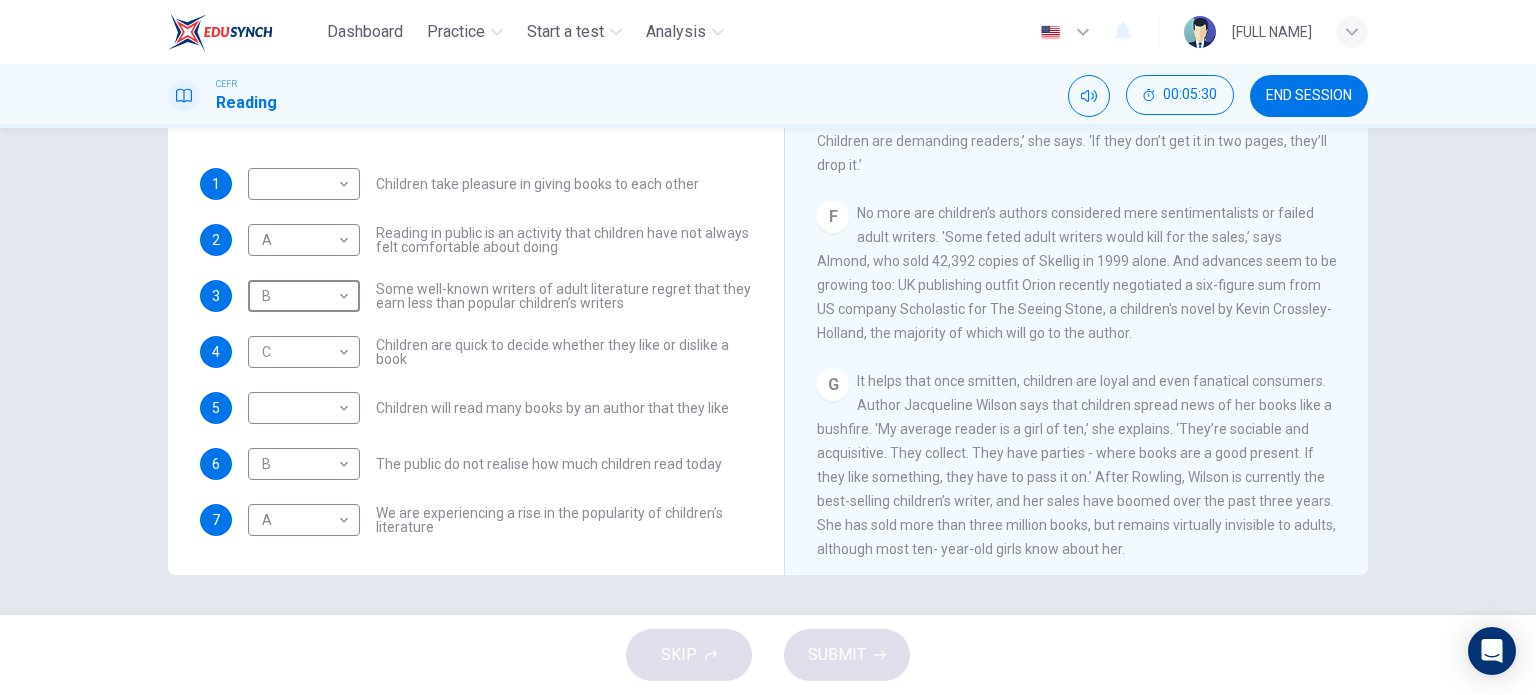 scroll, scrollTop: 0, scrollLeft: 0, axis: both 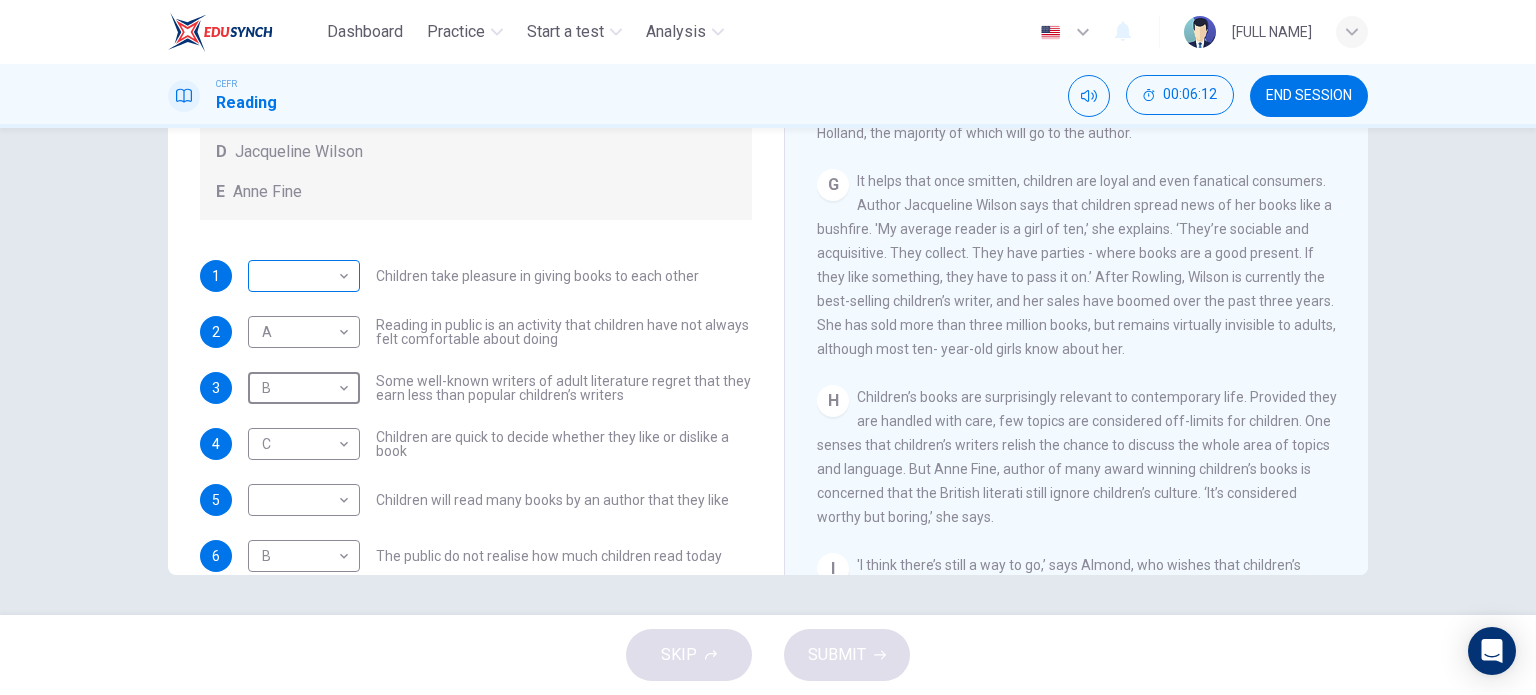 click on "Dashboard Practice Start a test Analysis English en ​ [FULL NAME] CEFR Reading 00:06:12 END SESSION Questions 1 - 7 Look at the following list of people A-E and the list of statements. Match each statement with one of the people listed. People A Wendy Cooling B David Almond C Julia Eccleshare D Jacqueline Wilson E Anne Fine 1 ​ ​ Children take pleasure in giving books to each other 2 A A ​ Reading in public is an activity that children have not always felt comfortable about doing 3 B B ​ Some well-known writers of adult literature regret that they earn less than popular children’s writers 4 C C ​ Children are quick to decide whether they like or dislike a book 5 ​ ​ Children will read many books by an author that they like 6 B B ​ The public do not realise how much children read today 7 A A ​ We are experiencing a rise in the popularity of children’s literature Twist in the Tale CLICK TO ZOOM Click to Zoom A B C D E F G H I J SKIP SUBMIT
Dashboard Practice" at bounding box center [768, 347] 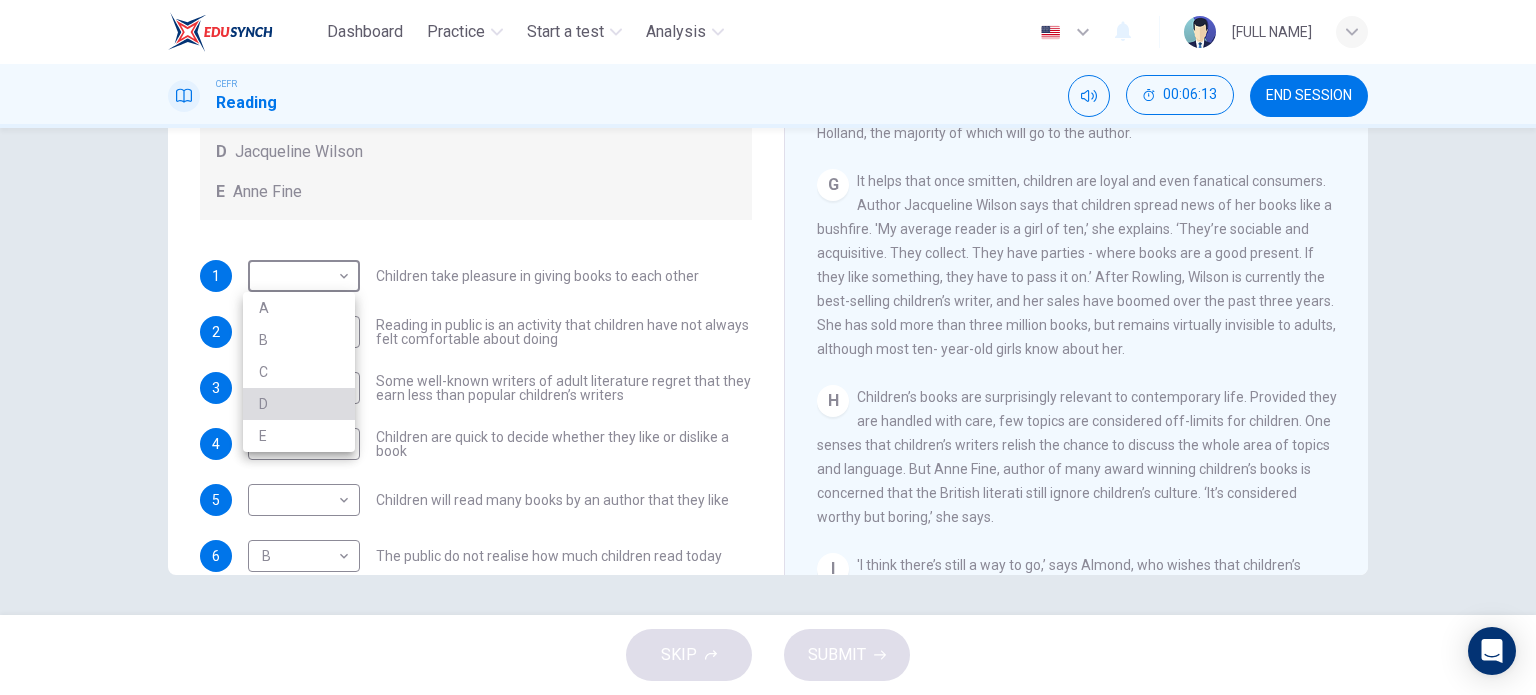 click on "D" at bounding box center [299, 404] 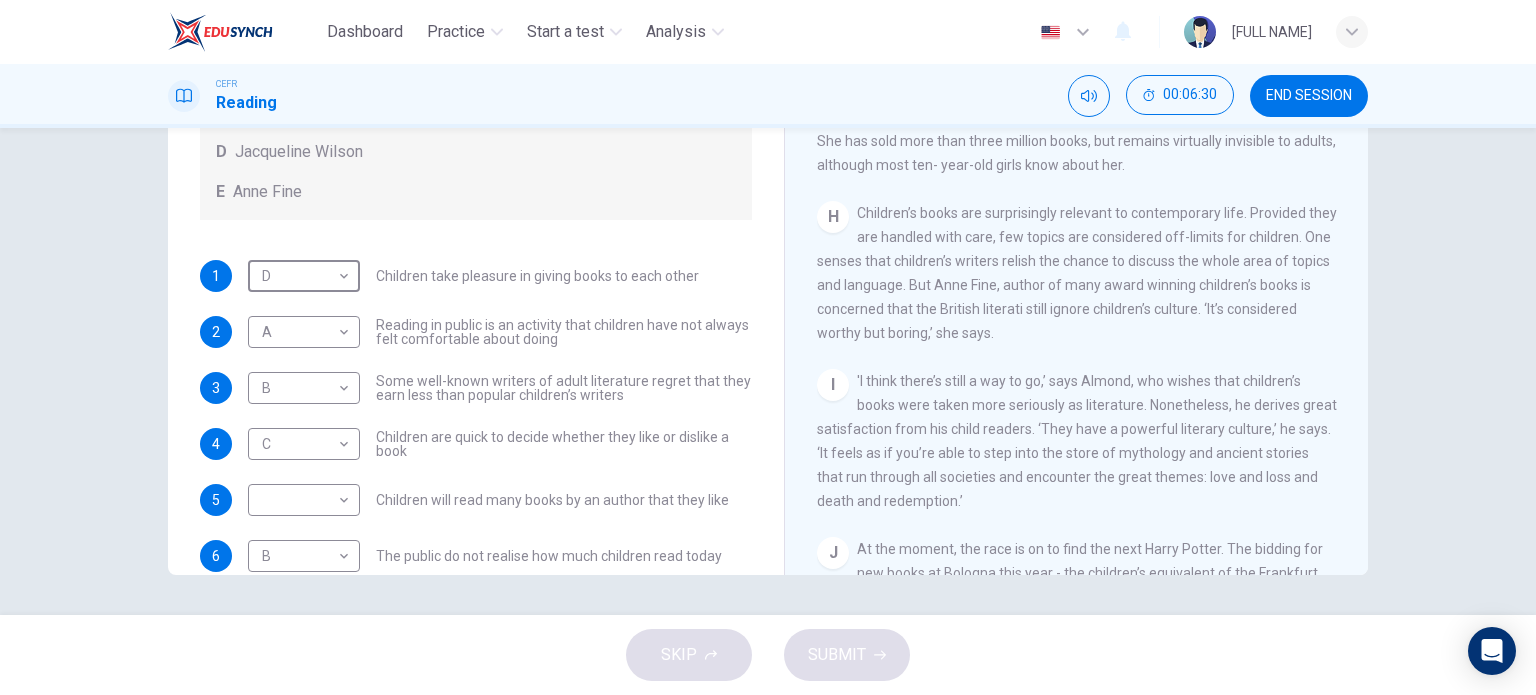 scroll, scrollTop: 1500, scrollLeft: 0, axis: vertical 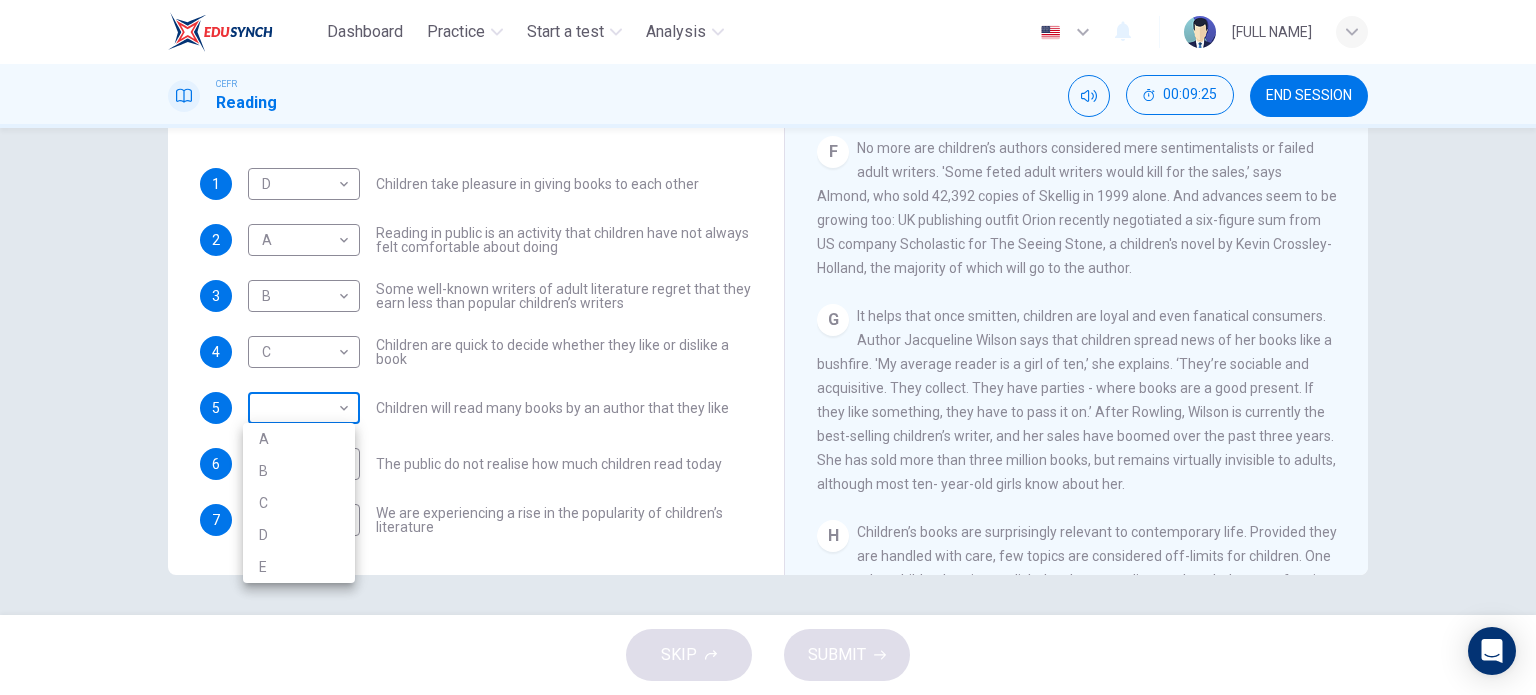 click on "Dashboard Practice Start a test Analysis English en ​ [FULL NAME] CEFR Reading 00:09:25 END SESSION Questions 1 - 7 Look at the following list of people A-E and the list of statements. Match each statement with one of the people listed. People A Wendy Cooling B David Almond C Julia Eccleshare D Jacqueline Wilson E Anne Fine 1 D D ​ Children take pleasure in giving books to each other 2 A A ​ Reading in public is an activity that children have not always felt comfortable about doing 3 B B ​ Some well-known writers of adult literature regret that they earn less than popular children’s writers 4 C C ​ Children are quick to decide whether they like or dislike a book 5 ​ ​ Children will read many books by an author that they like 6 B B ​ The public do not realise how much children read today 7 A A ​ We are experiencing a rise in the popularity of children’s literature Twist in the Tale CLICK TO ZOOM Click to Zoom A B C D E F G H I J SKIP SUBMIT
Dashboard Practice A B" at bounding box center (768, 347) 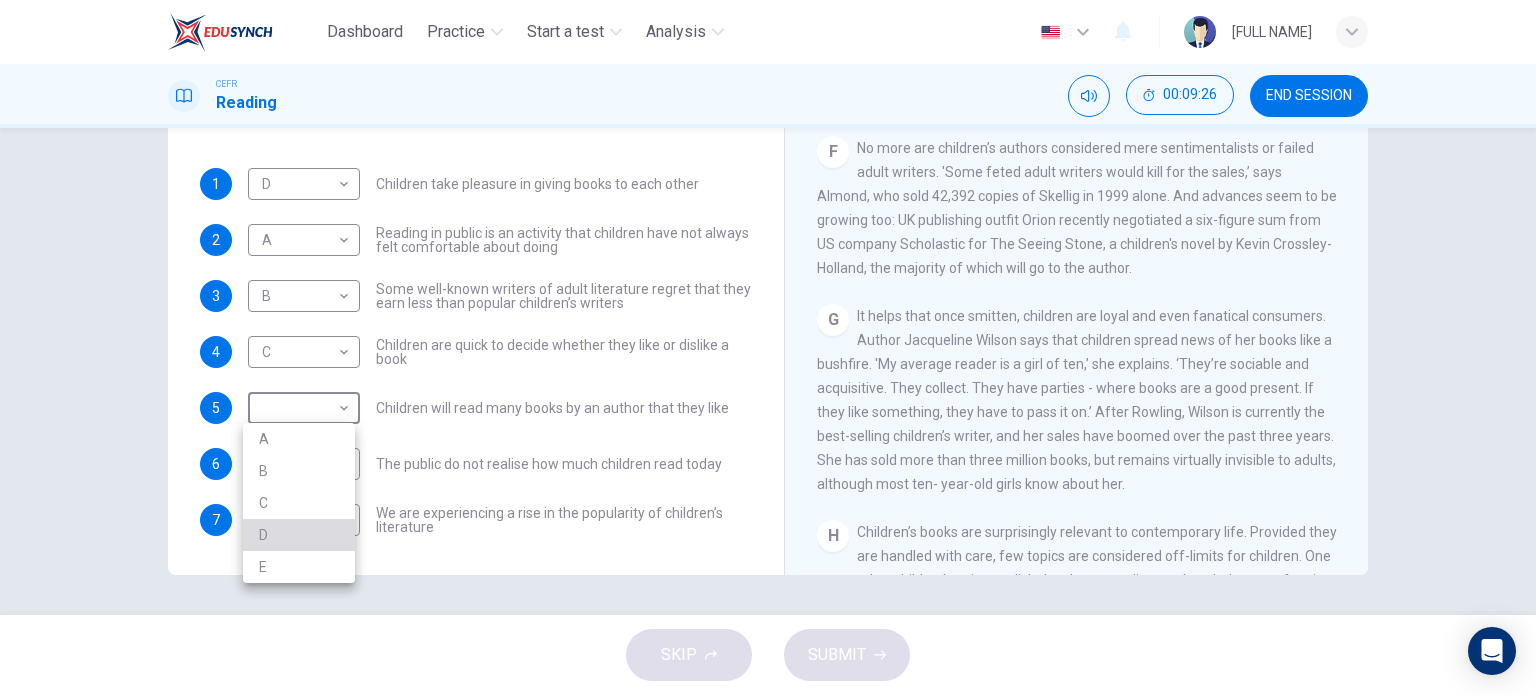 click on "D" at bounding box center (299, 535) 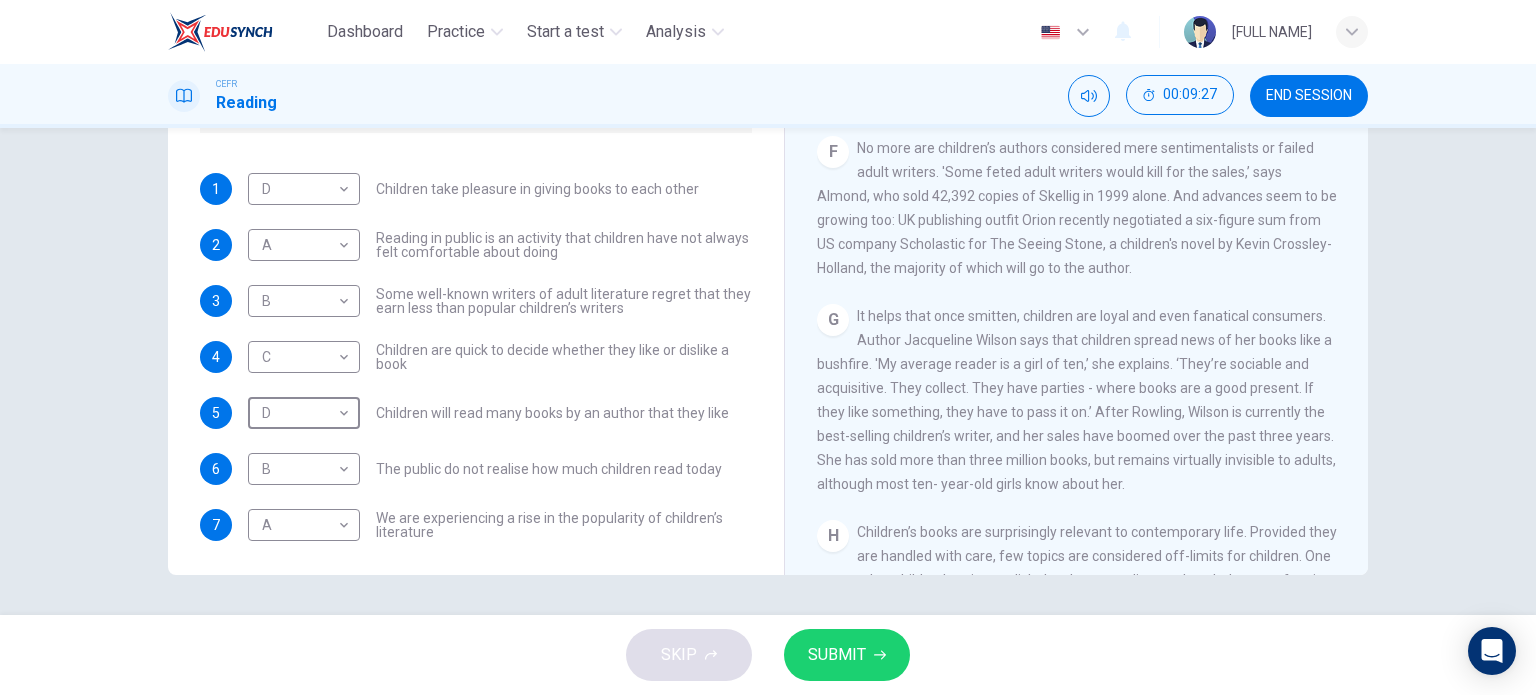 scroll, scrollTop: 192, scrollLeft: 0, axis: vertical 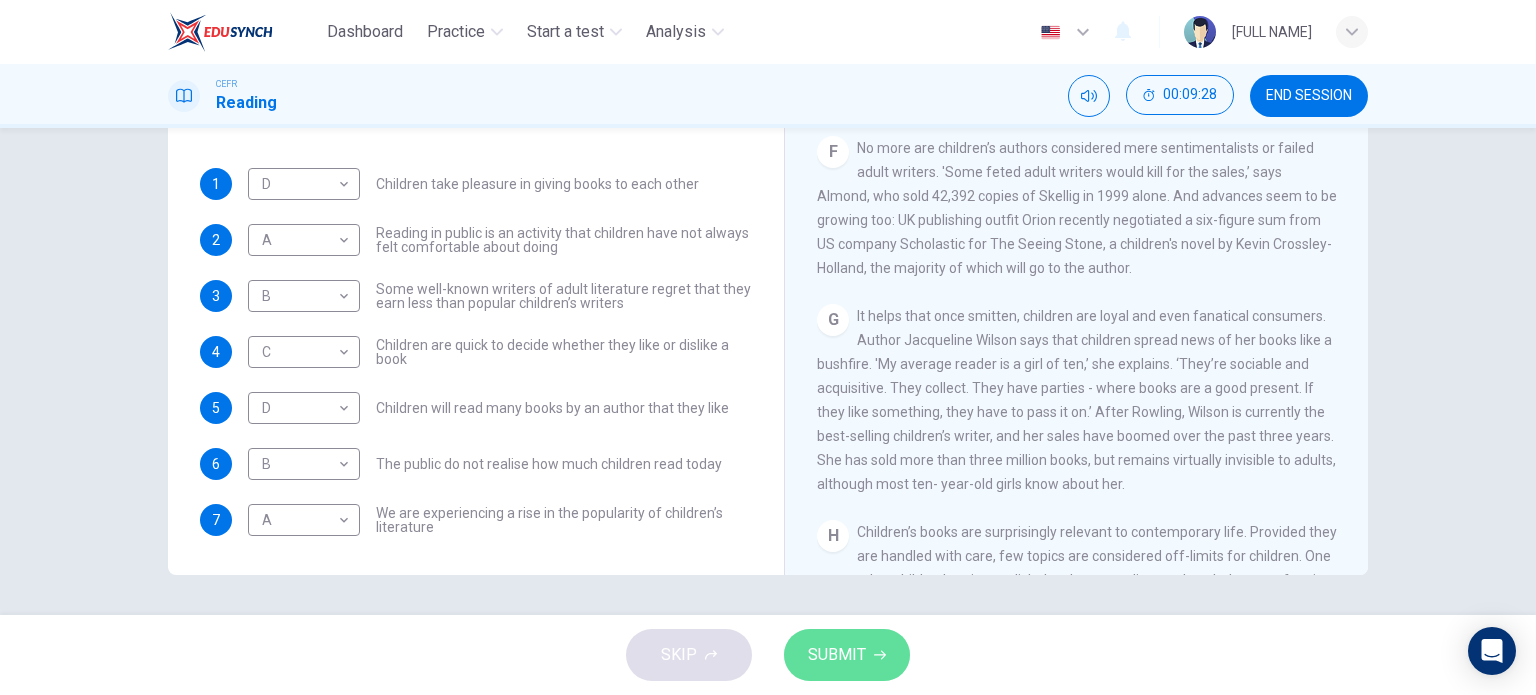 click on "SUBMIT" at bounding box center [847, 655] 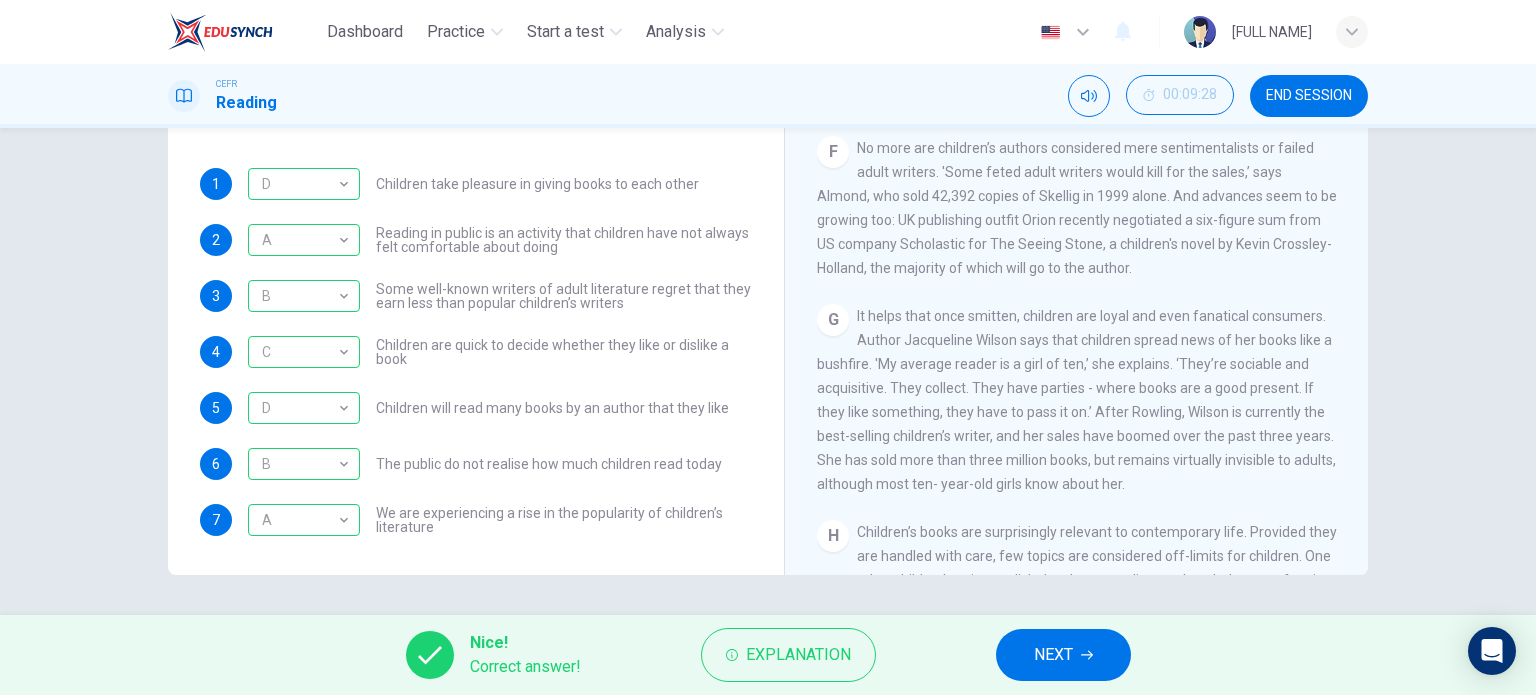 scroll, scrollTop: 0, scrollLeft: 0, axis: both 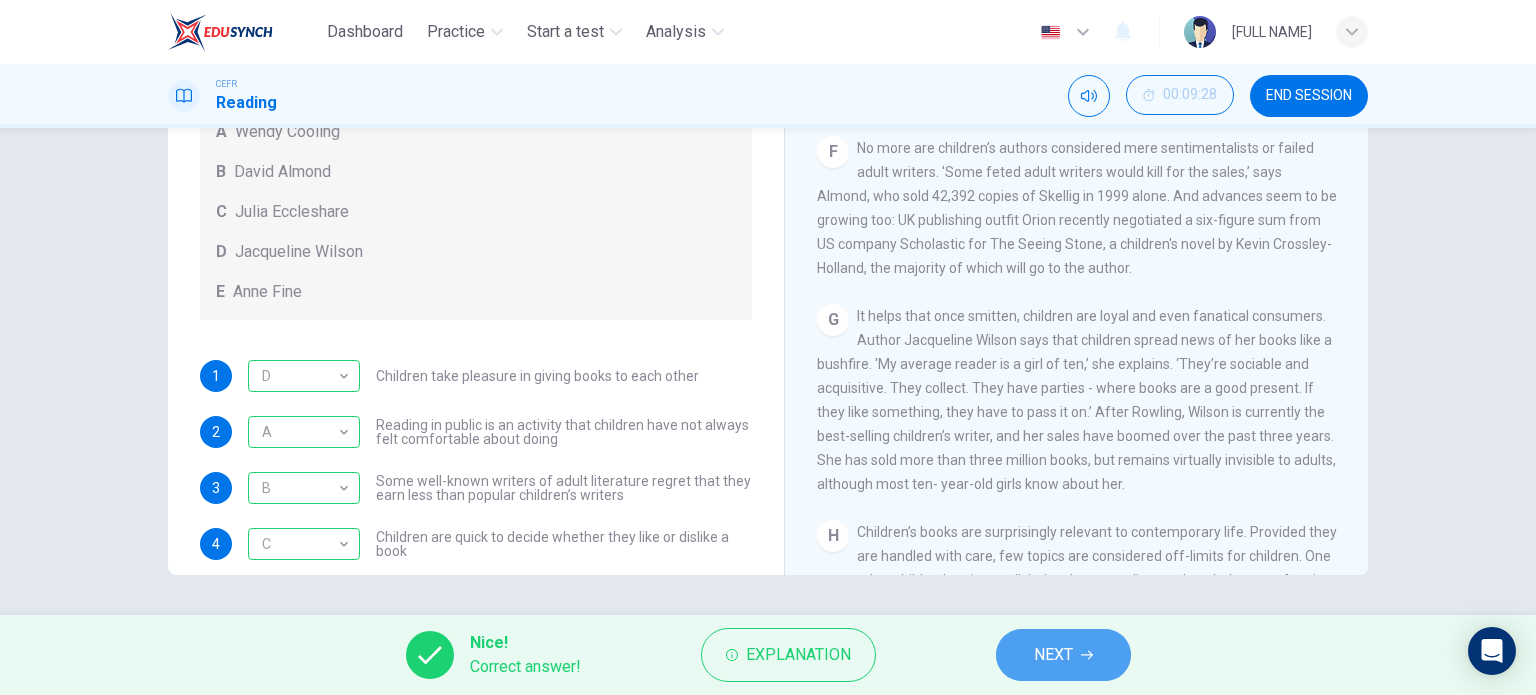 click on "NEXT" at bounding box center (1063, 655) 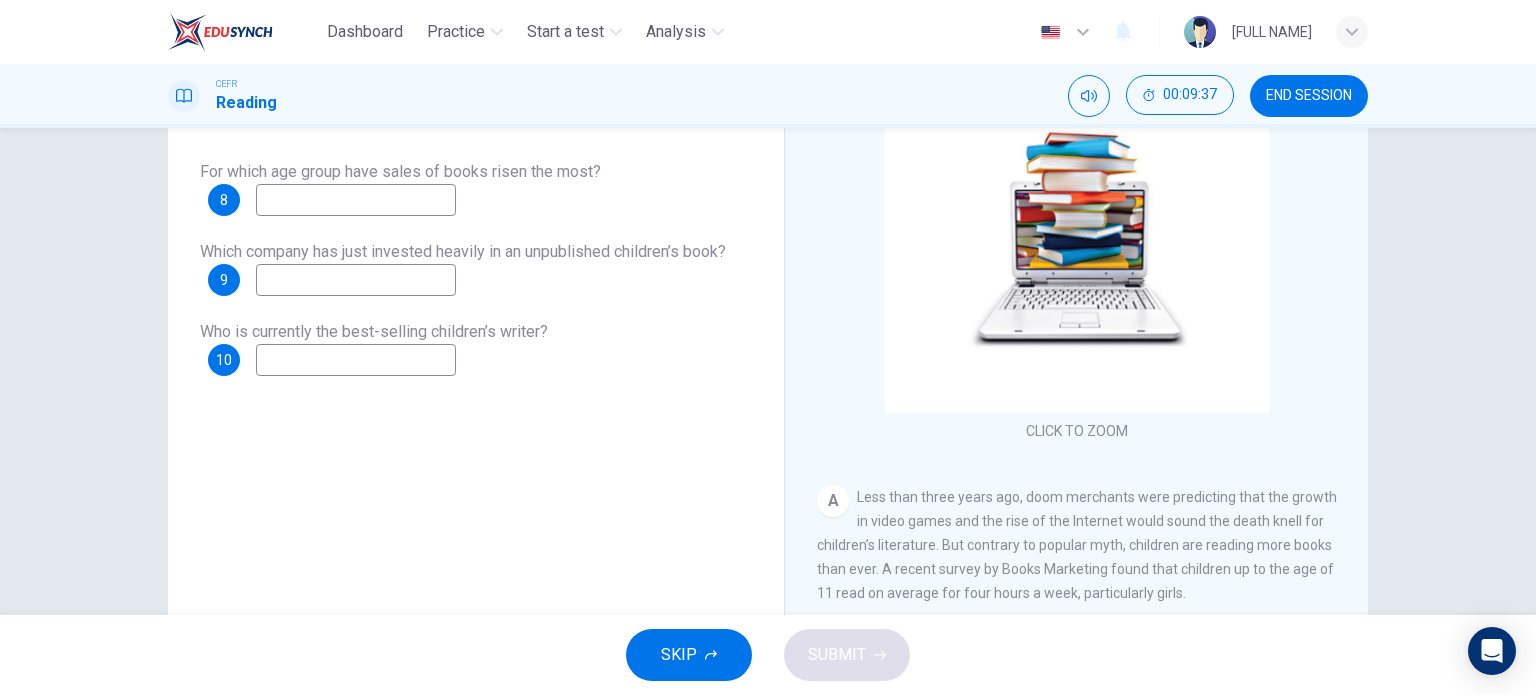 scroll, scrollTop: 200, scrollLeft: 0, axis: vertical 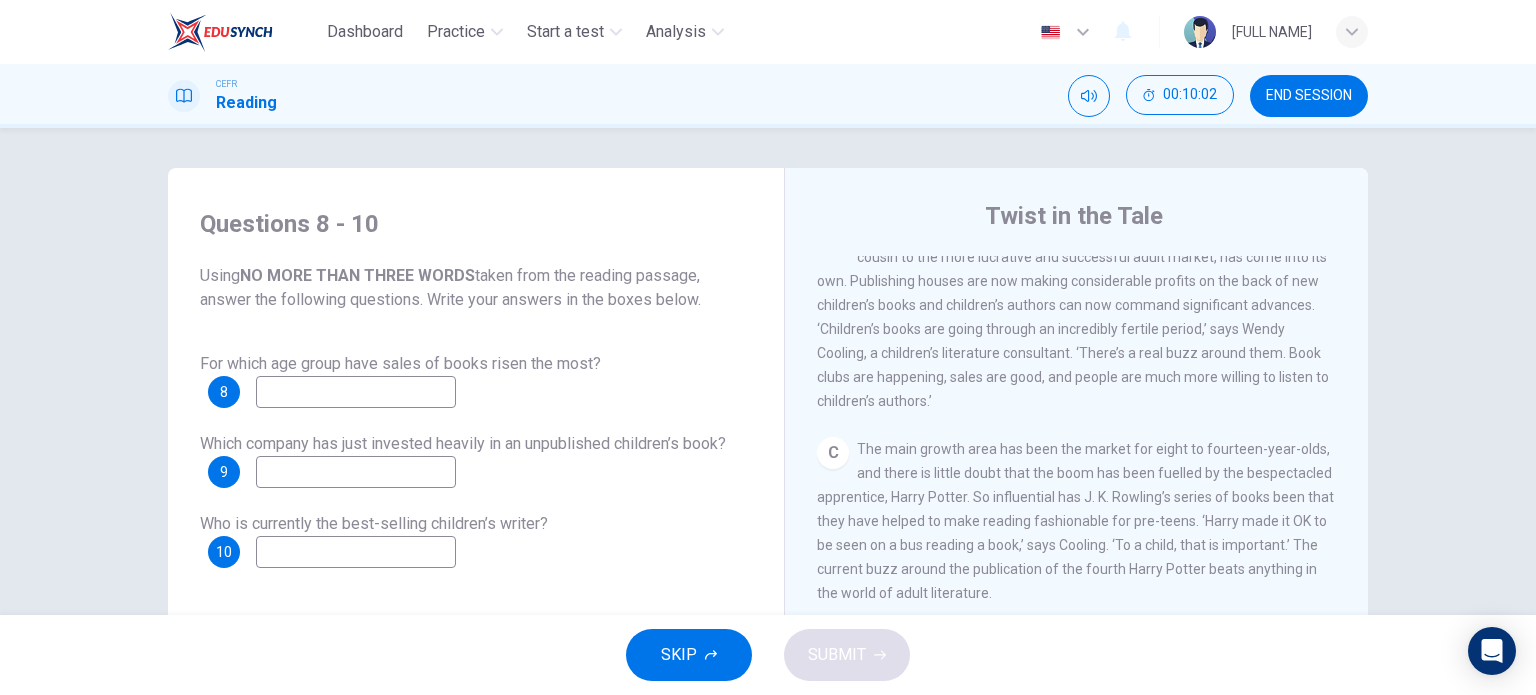 click at bounding box center (356, 392) 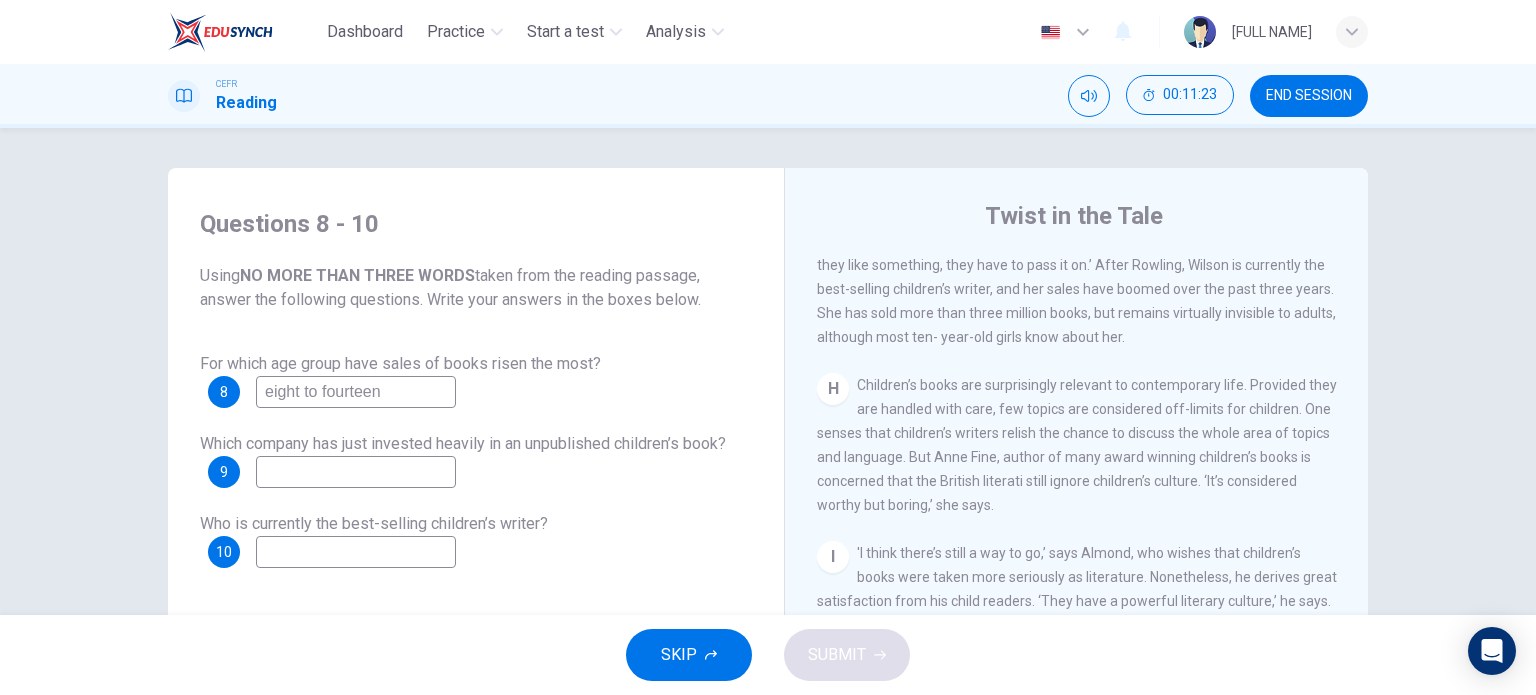 scroll, scrollTop: 1665, scrollLeft: 0, axis: vertical 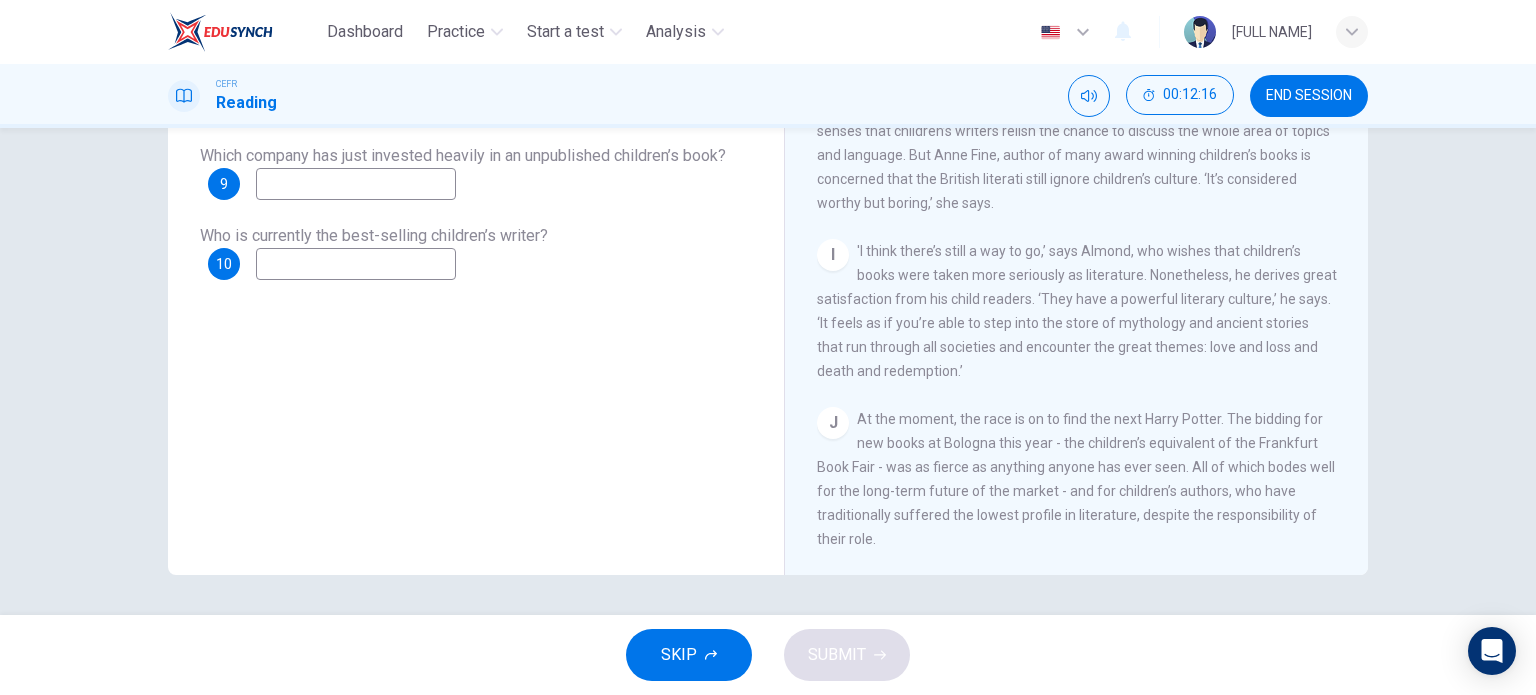 type on "eight to fourteen" 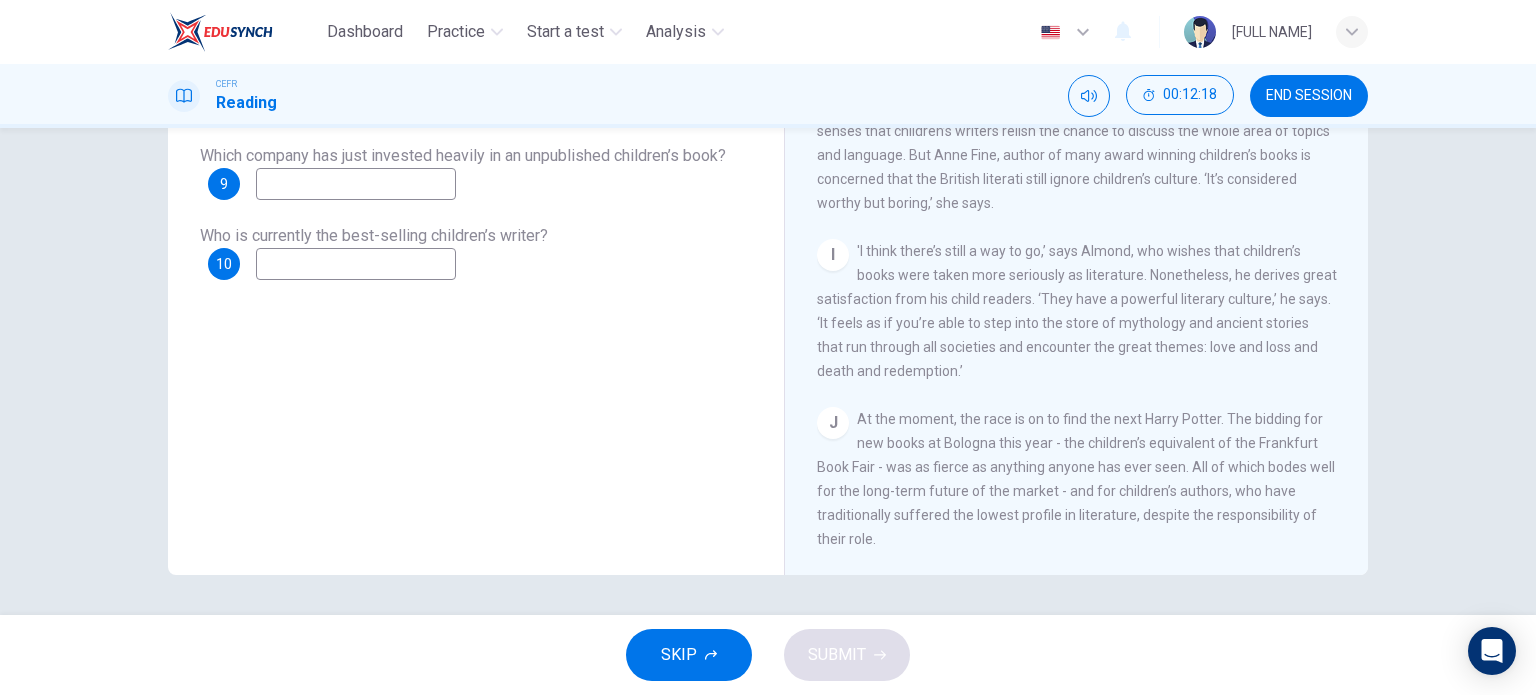 click at bounding box center [356, 104] 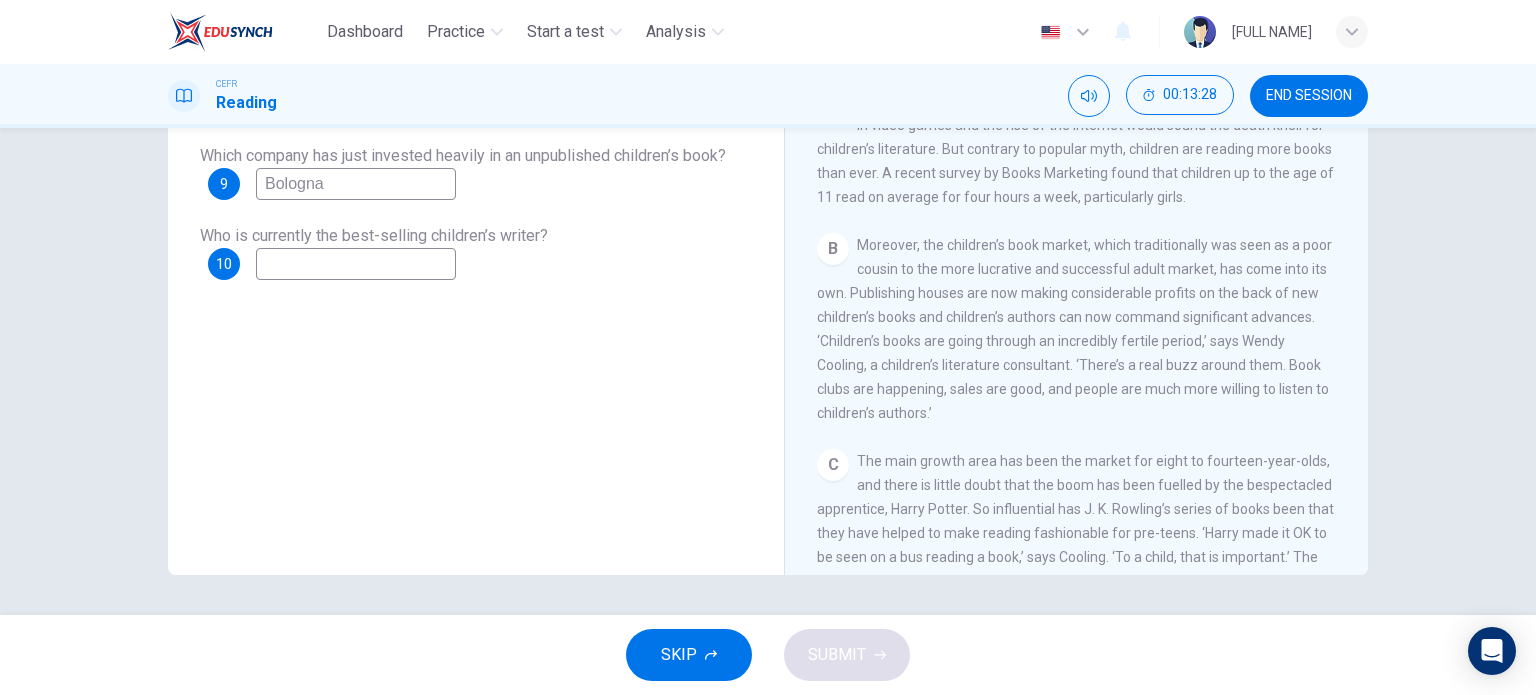 scroll, scrollTop: 400, scrollLeft: 0, axis: vertical 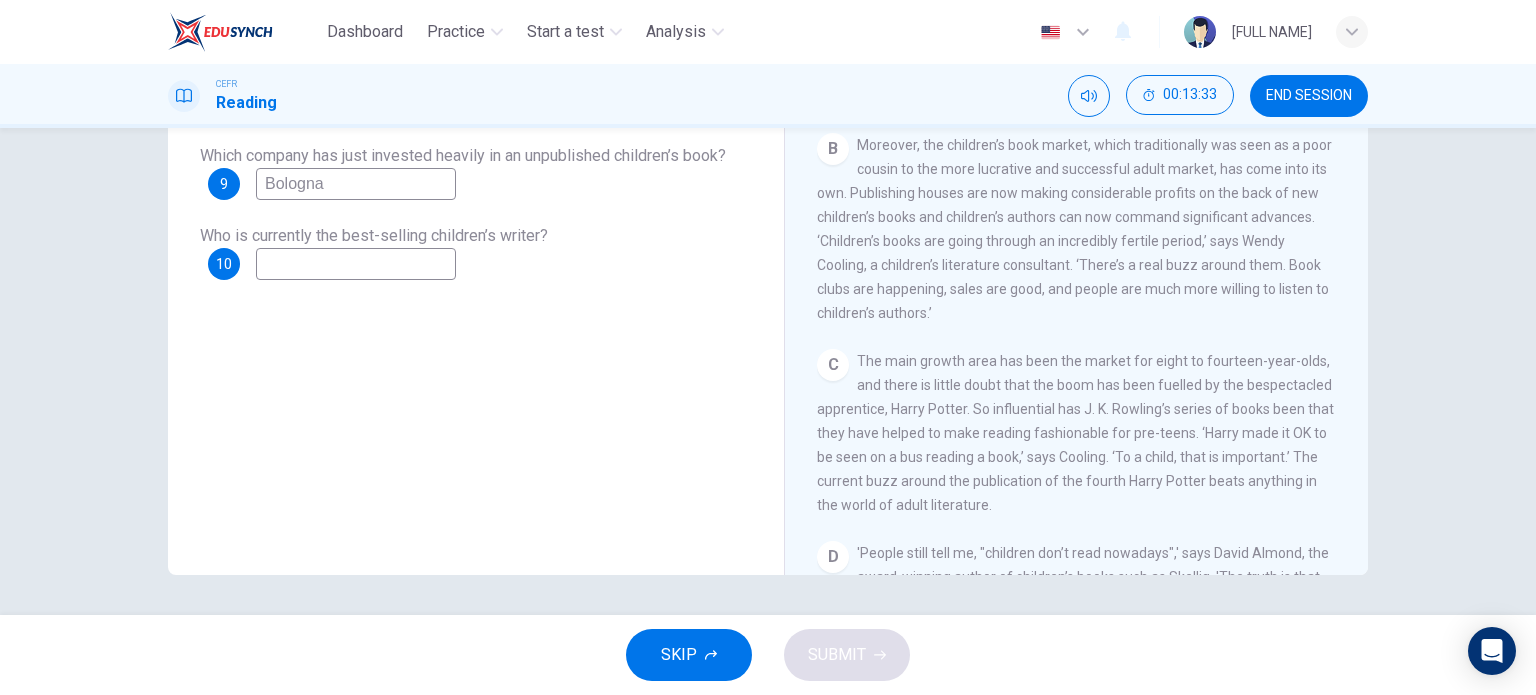 type on "Bologna" 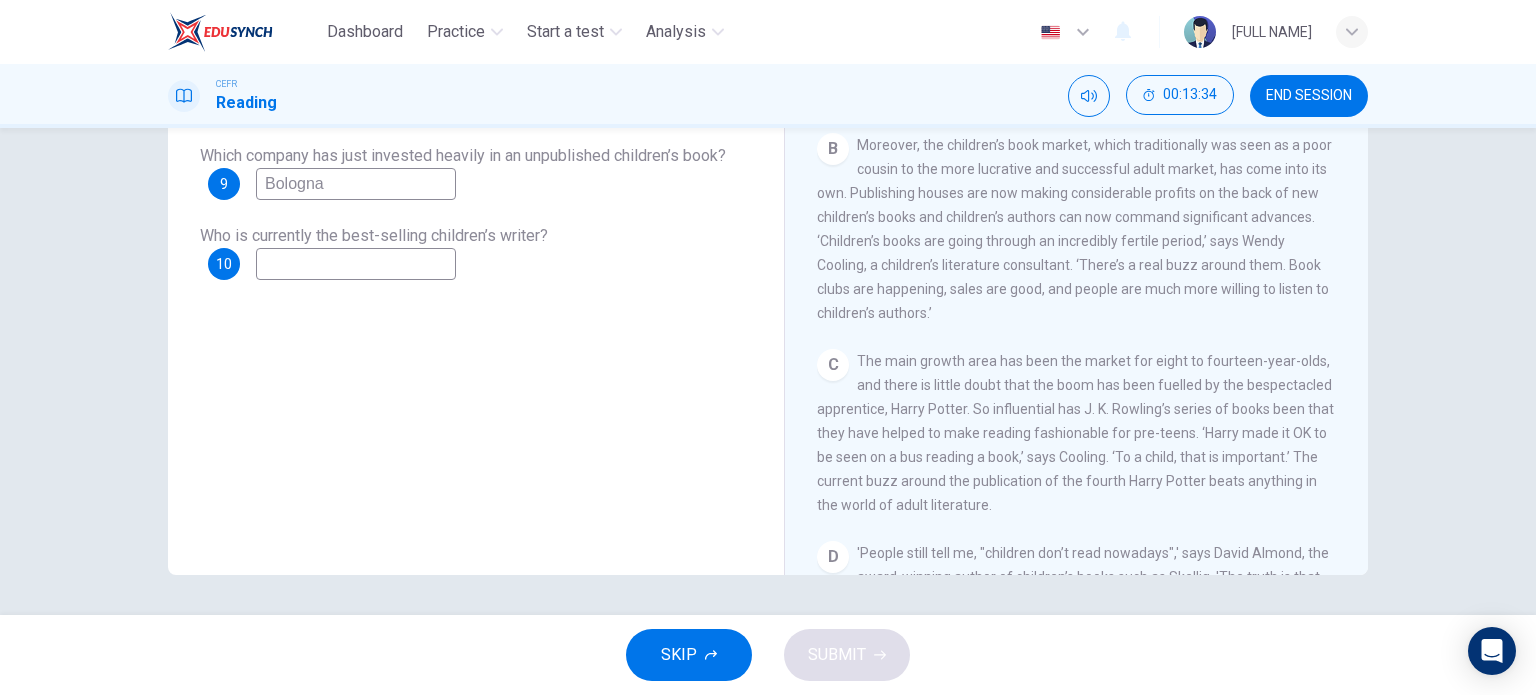 click at bounding box center (356, 104) 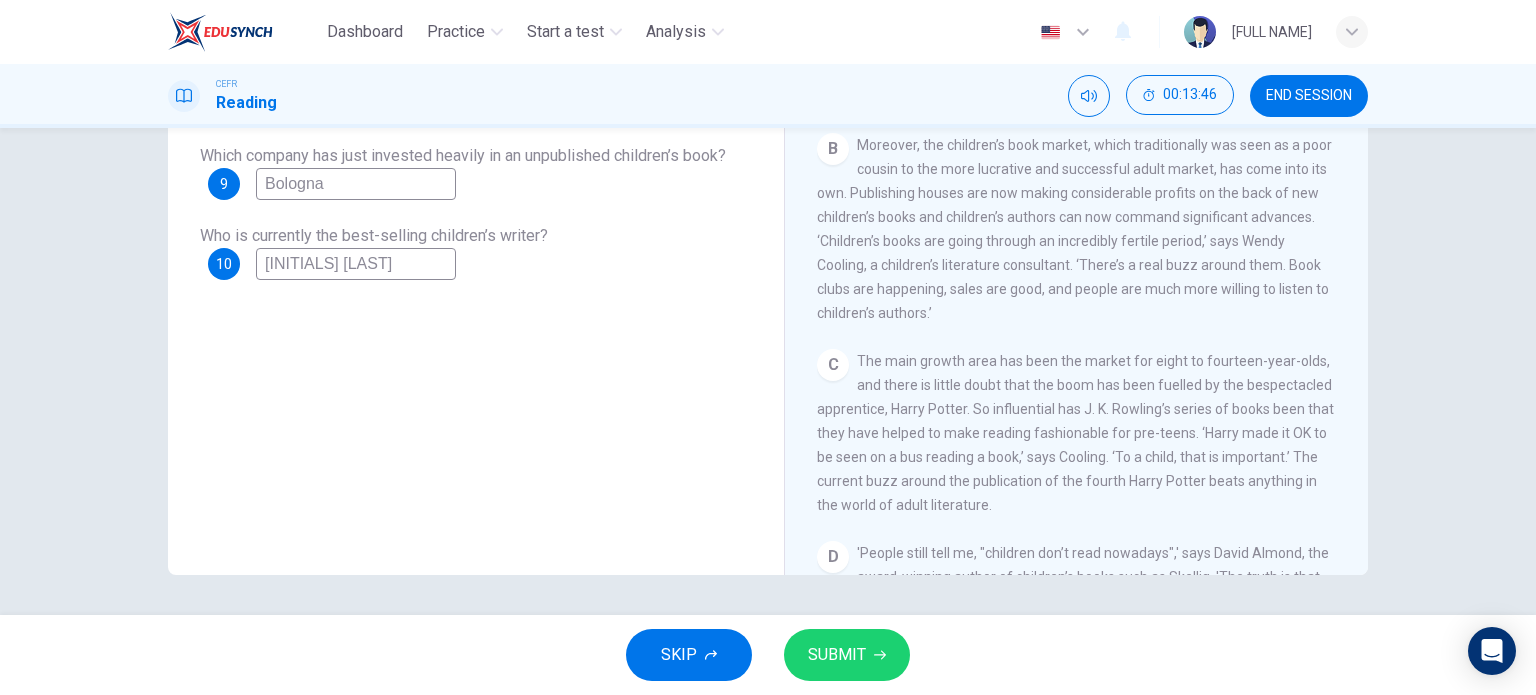 type on "[INITIALS] [LAST]" 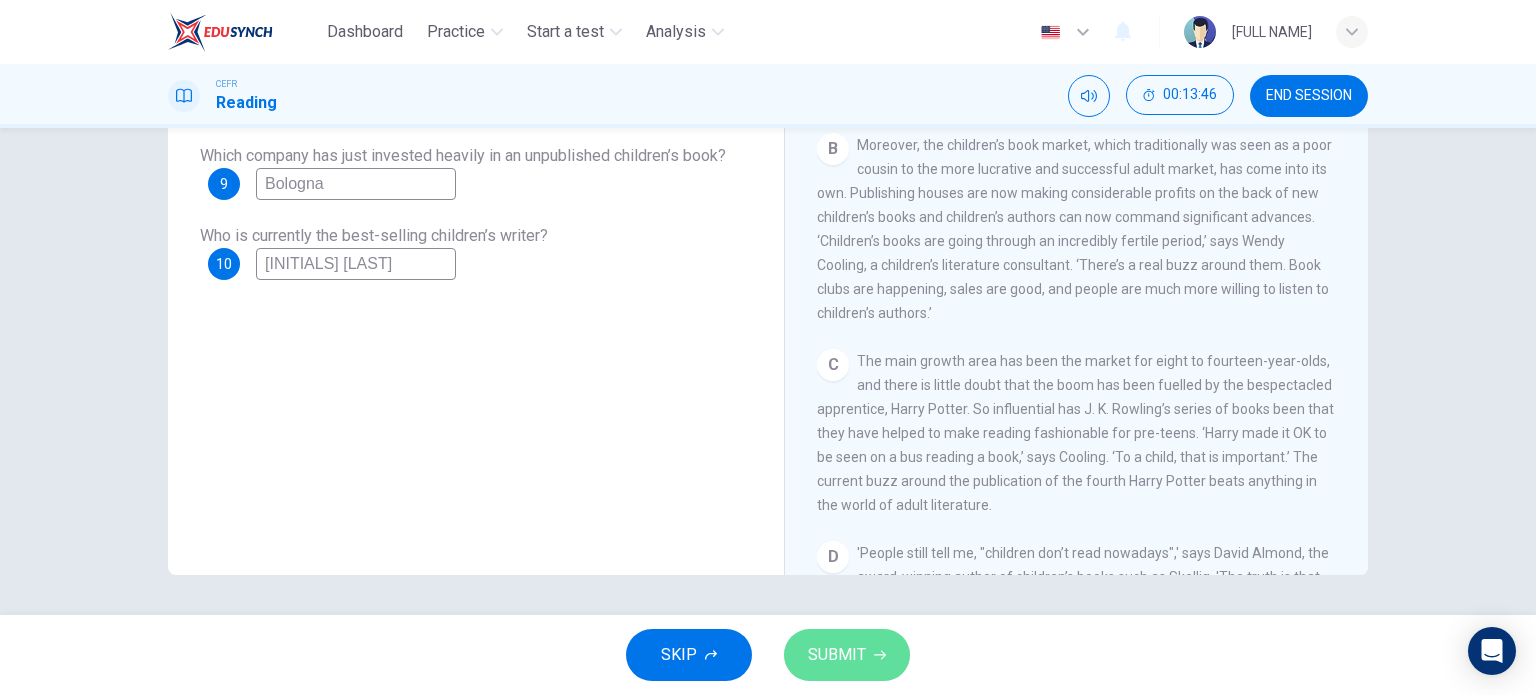 click on "SUBMIT" at bounding box center (837, 655) 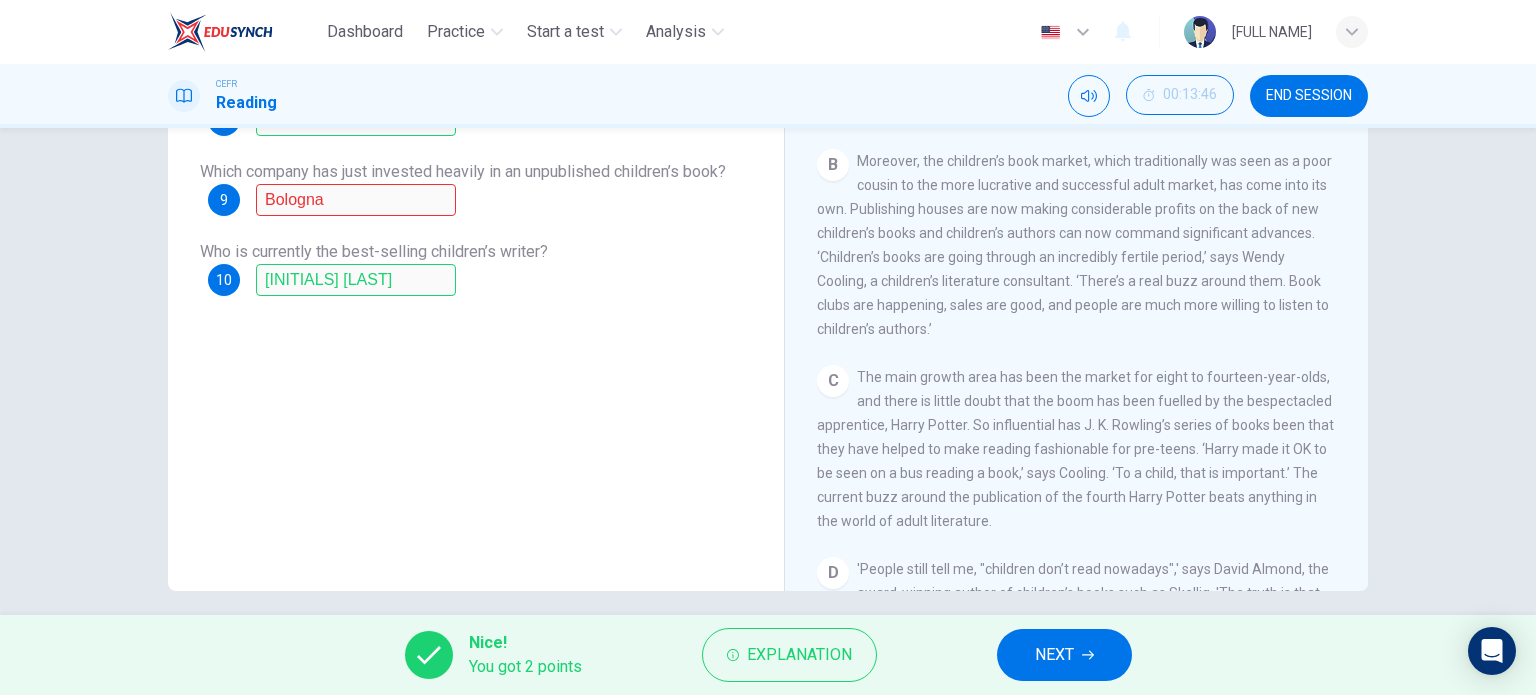 scroll, scrollTop: 288, scrollLeft: 0, axis: vertical 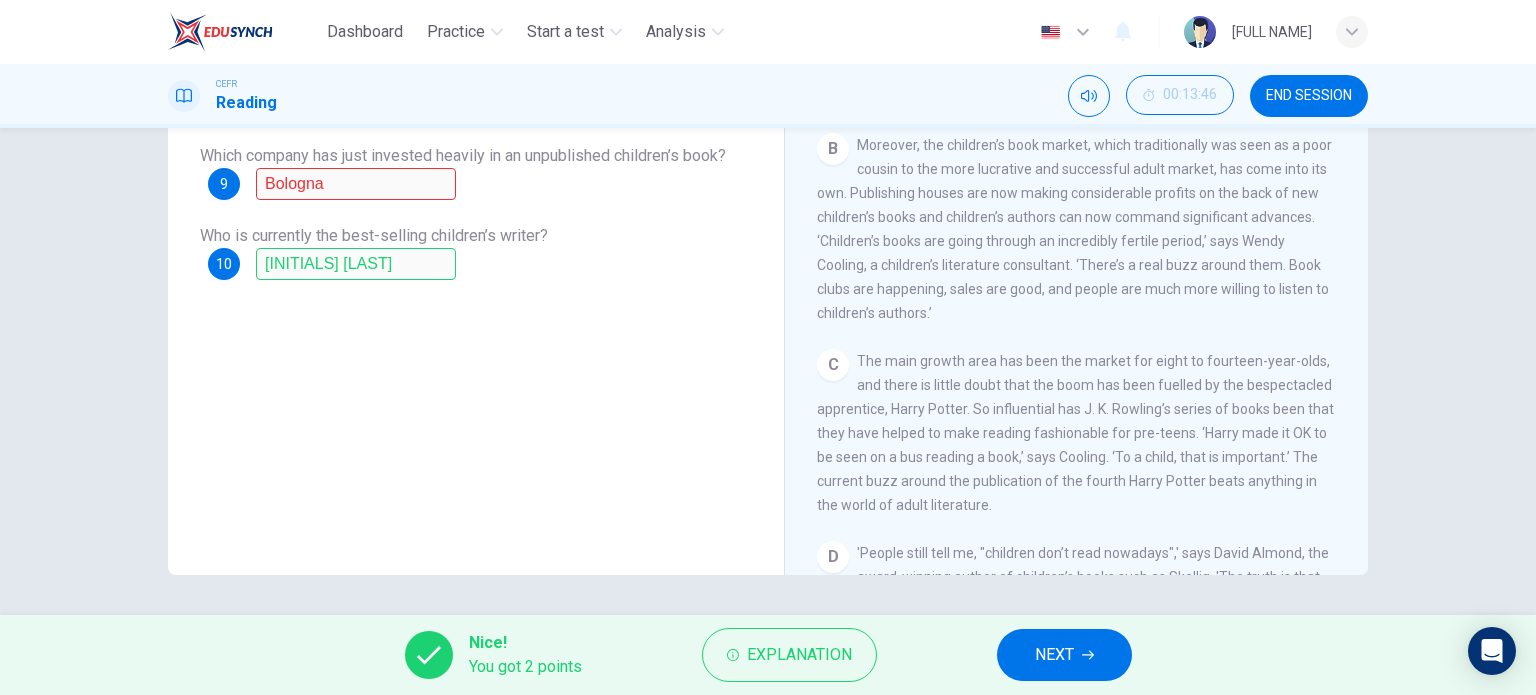 click on "NEXT" at bounding box center [1064, 655] 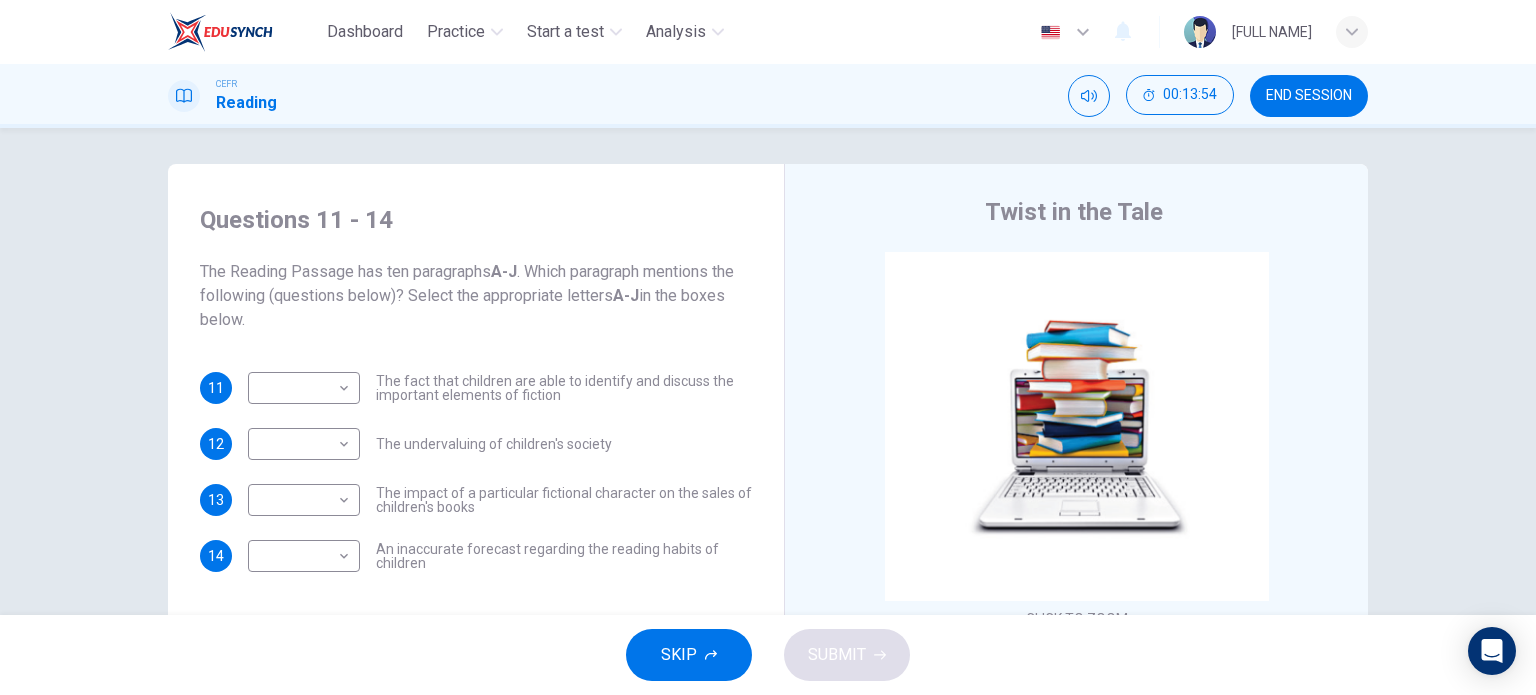 scroll, scrollTop: 0, scrollLeft: 0, axis: both 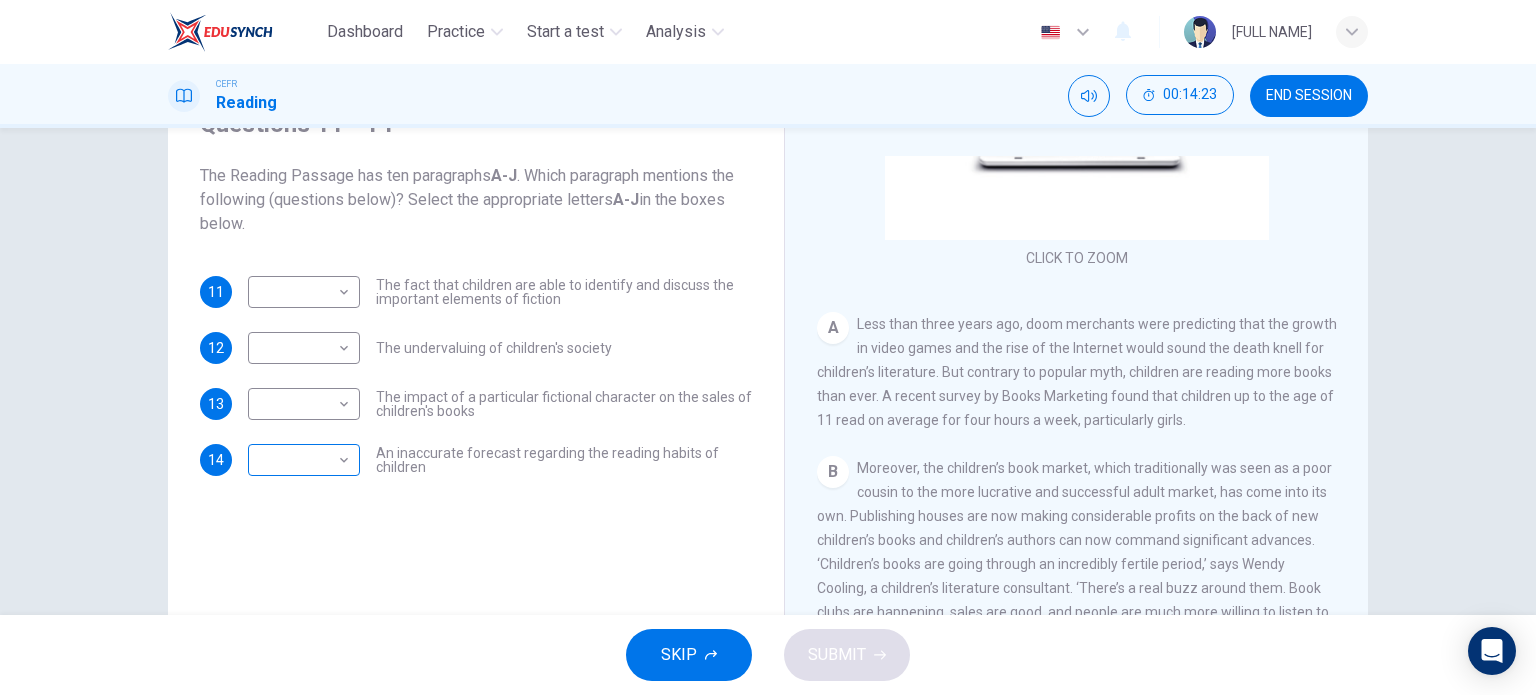 click on "Dashboard Practice Start a test Analysis English en ​ [FULL NAME] CEFR Reading 00:14:23 END SESSION Questions 11 - 14 The Reading Passage has ten paragraphs  A-J .
Which paragraph mentions the following (questions below)?
Select the appropriate letters  A-J  in the boxes below. 11 ​ ​ The fact that children are able to identify and discuss the important elements of fiction 12 ​ ​ The undervaluing of children's society 13 ​ ​ The impact of a particular fictional character on the sales of children's books 14 ​ ​ An inaccurate forecast regarding the reading habits of children Twist in the Tale CLICK TO ZOOM Click to Zoom A B C D E F G H I J SKIP SUBMIT EduSynch - Online Language Proficiency Testing
Dashboard Practice Start a test Analysis Notifications © Copyright  2025" at bounding box center (768, 347) 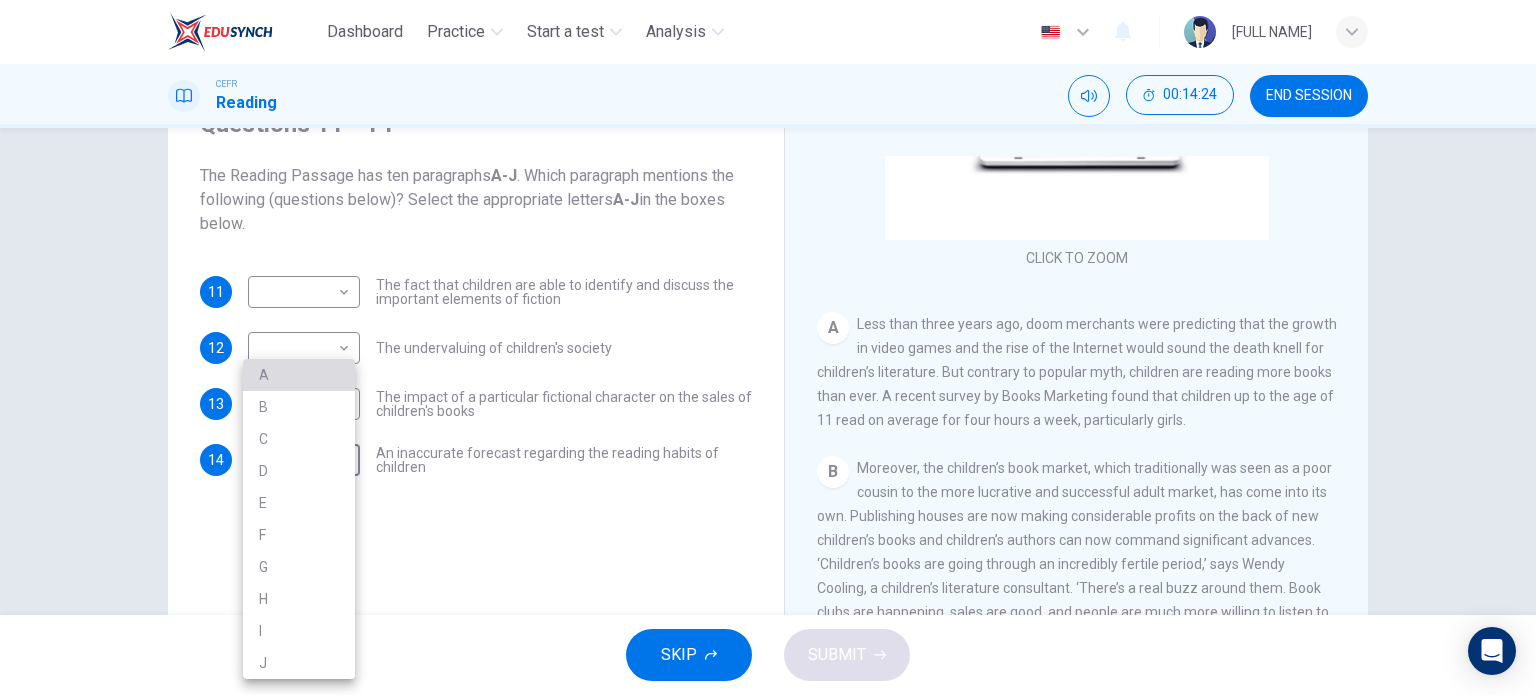 click on "A" at bounding box center [299, 375] 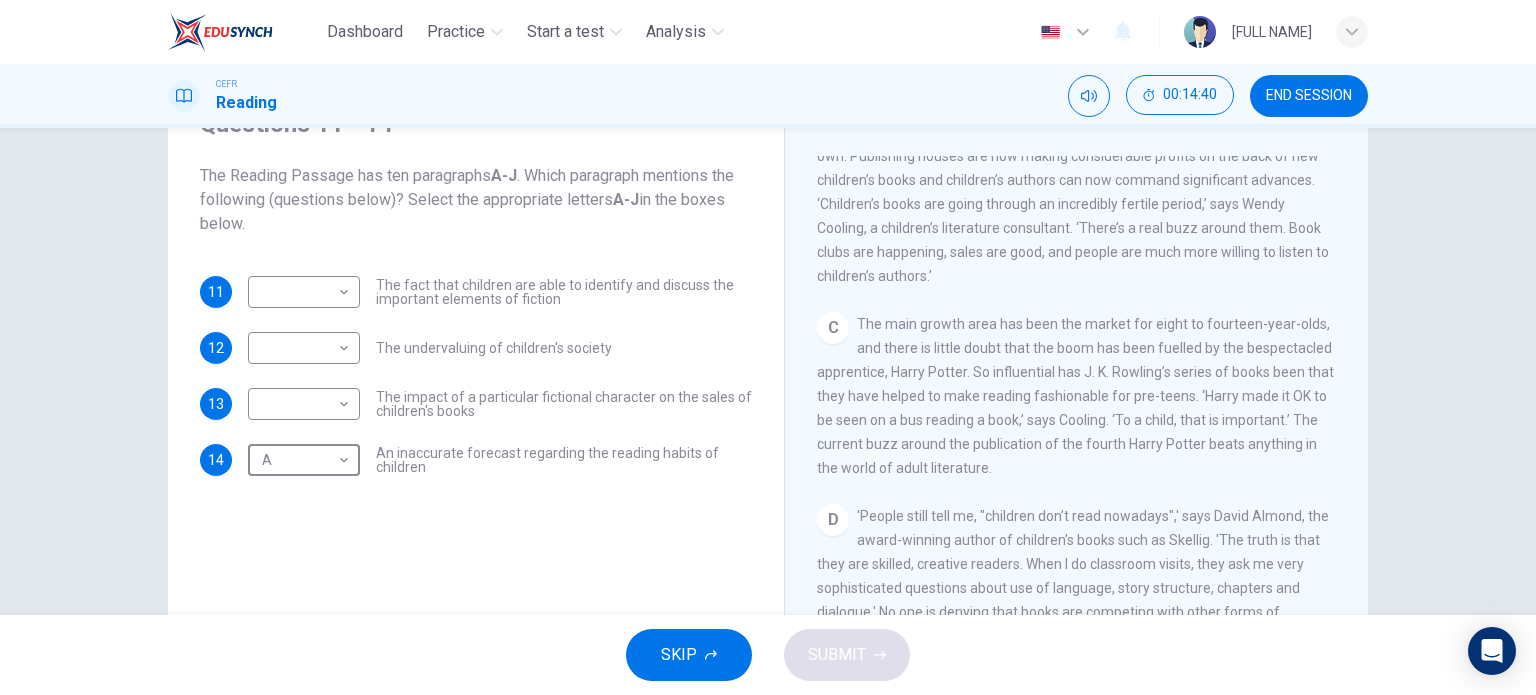 scroll, scrollTop: 665, scrollLeft: 0, axis: vertical 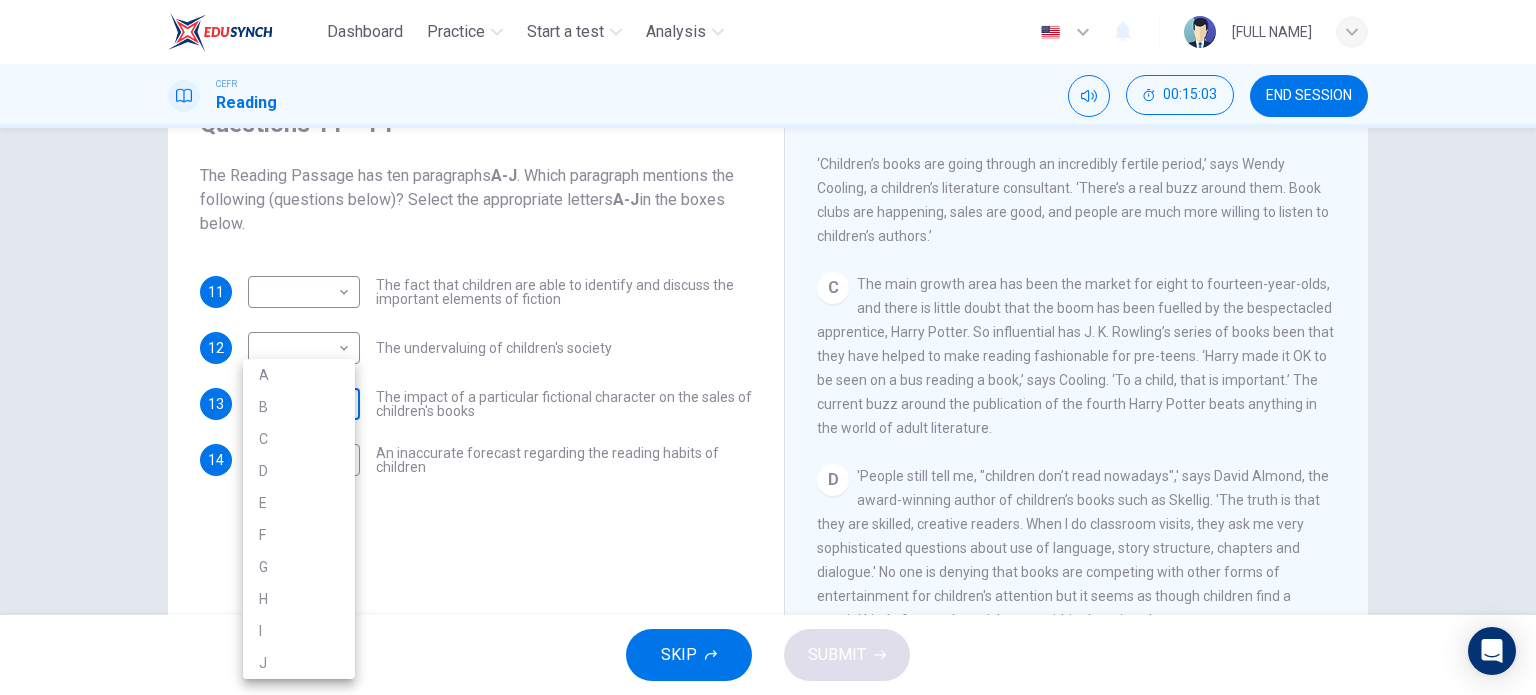 click on "Dashboard Practice Start a test Analysis English en ​ [FULL NAME] CEFR Reading 00:15:03 END SESSION Questions 11 - 14 The Reading Passage has ten paragraphs  A-J .
Which paragraph mentions the following (questions below)?
Select the appropriate letters  A-J  in the boxes below. 11 ​ ​ The fact that children are able to identify and discuss the important elements of fiction 12 ​ ​ The undervaluing of children's society 13 ​ ​ The impact of a particular fictional character on the sales of children's books 14 A A ​ An inaccurate forecast regarding the reading habits of children Twist in the Tale CLICK TO ZOOM Click to Zoom A B C D E F G H I J SKIP SUBMIT EduSynch - Online Language Proficiency Testing
Dashboard Practice Start a test Analysis Notifications © Copyright  2025 A B C D E F G H I J" at bounding box center [768, 347] 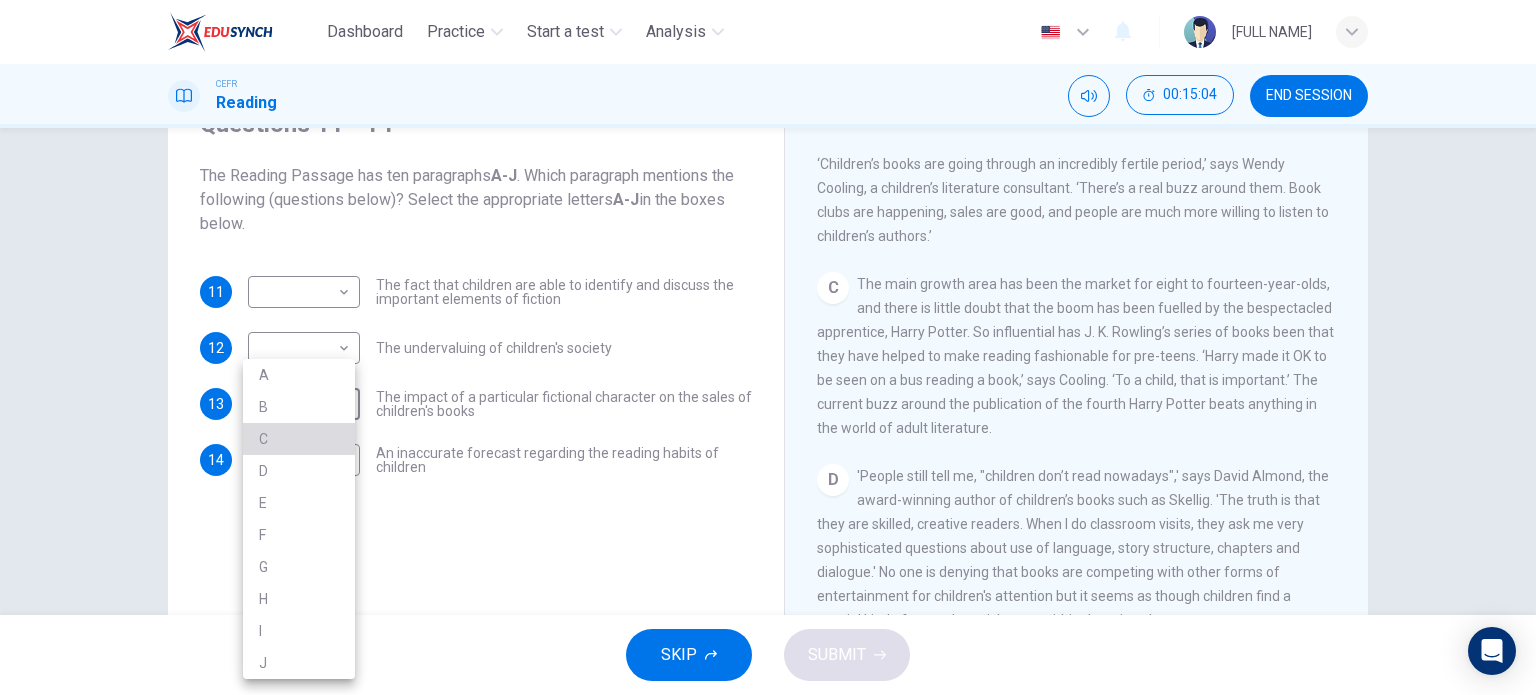 click on "C" at bounding box center [299, 439] 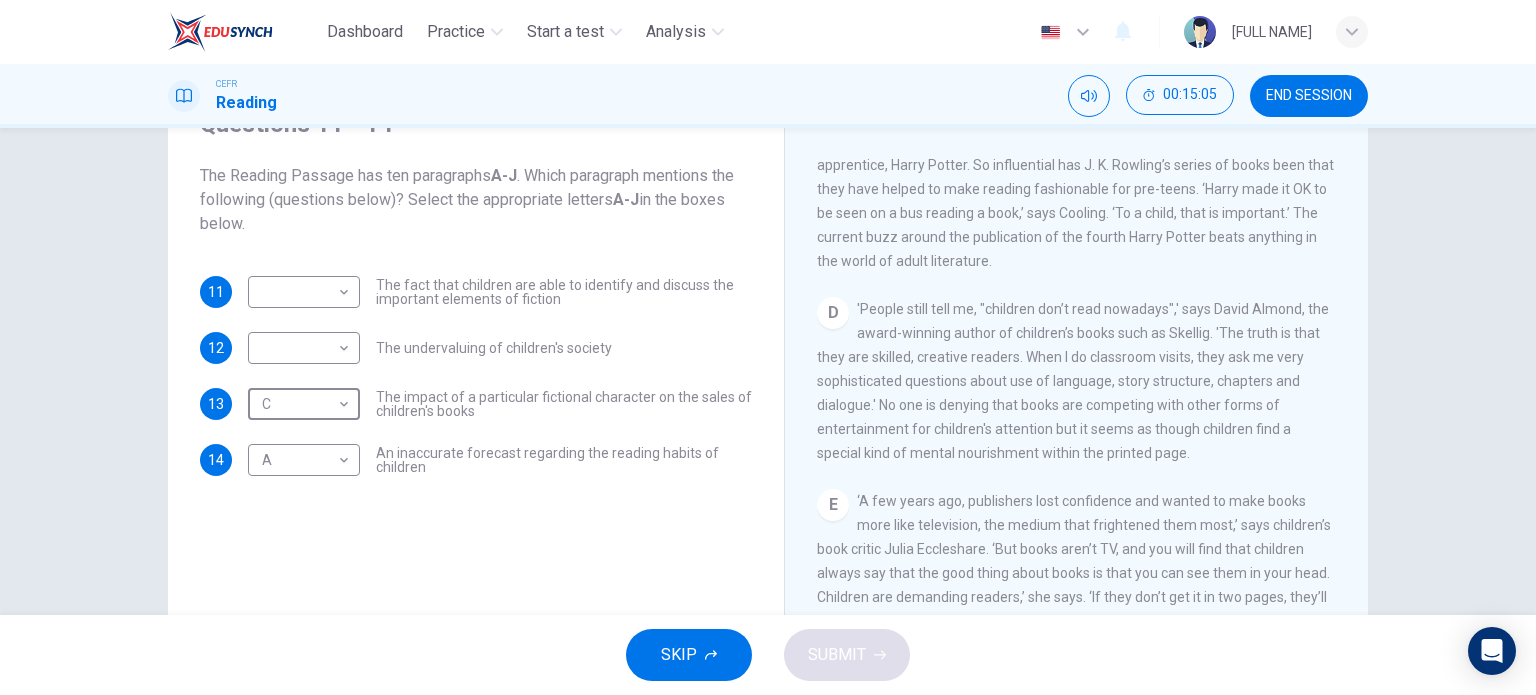 scroll, scrollTop: 865, scrollLeft: 0, axis: vertical 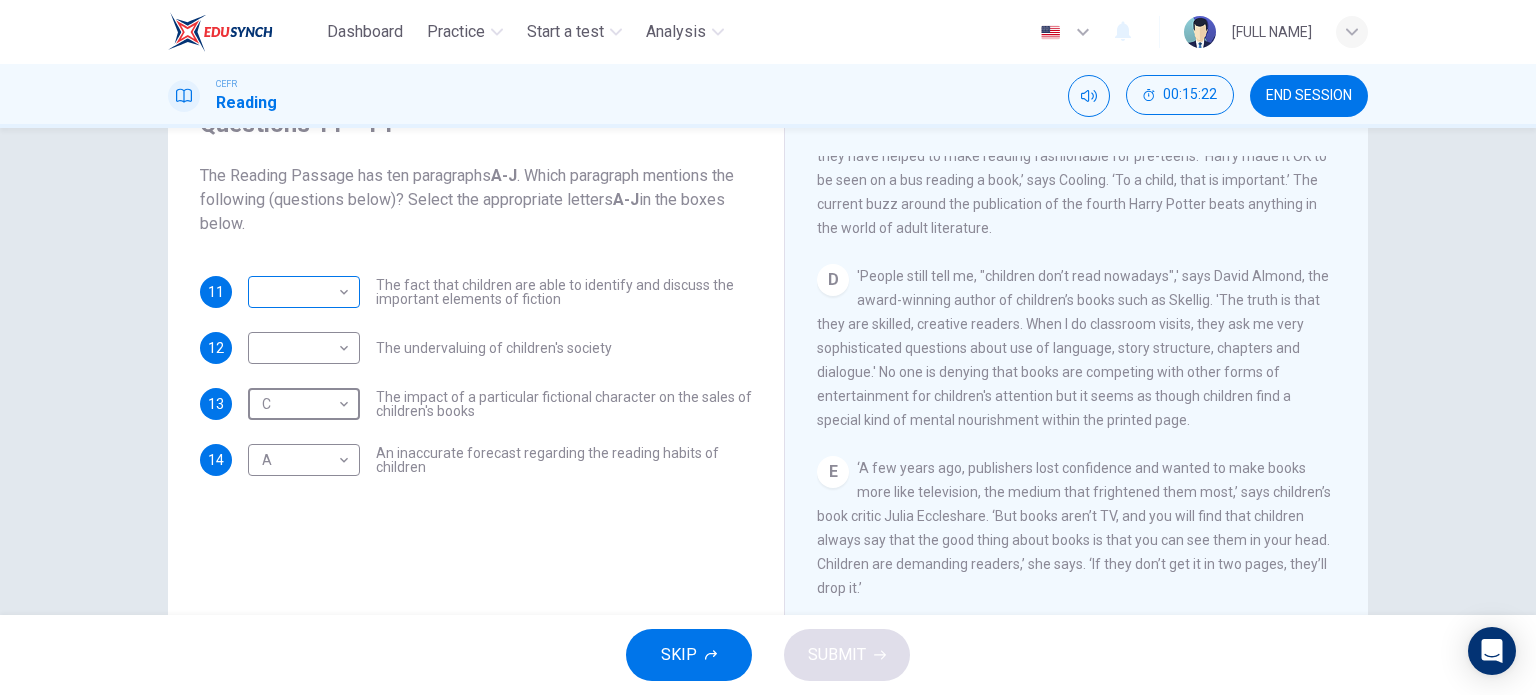 click on "Dashboard Practice Start a test Analysis English en ​ [FULL NAME] CEFR Reading 00:15:22 END SESSION Questions 11 - 14 The Reading Passage has ten paragraphs  A-J .
Which paragraph mentions the following (questions below)?
Select the appropriate letters  A-J  in the boxes below. 11 ​ ​ The fact that children are able to identify and discuss the important elements of fiction 12 ​ ​ The undervaluing of children's society 13 C C ​ The impact of a particular fictional character on the sales of children's books 14 A A ​ An inaccurate forecast regarding the reading habits of children Twist in the Tale CLICK TO ZOOM Click to Zoom A B C D E F G H I J SKIP SUBMIT EduSynch - Online Language Proficiency Testing
Dashboard Practice Start a test Analysis Notifications © Copyright  2025" at bounding box center (768, 347) 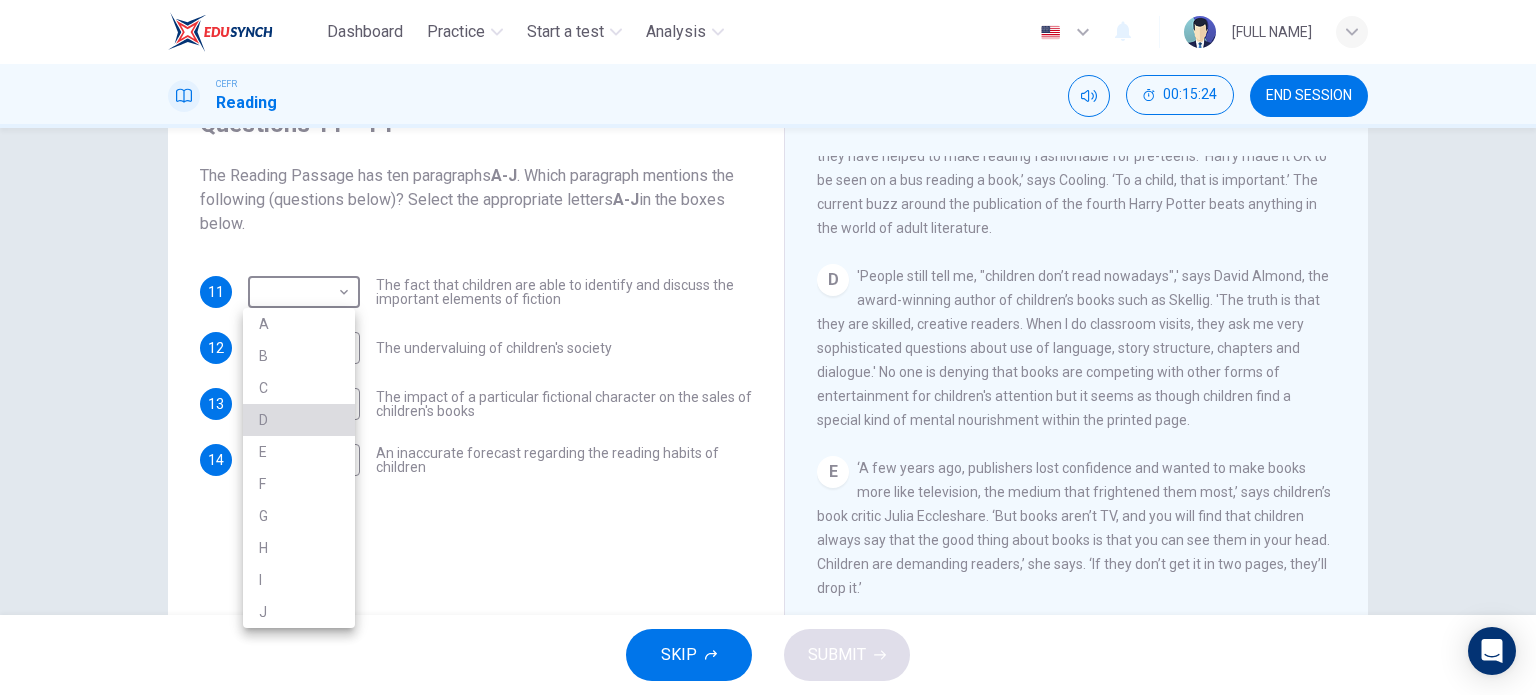 click on "D" at bounding box center (299, 420) 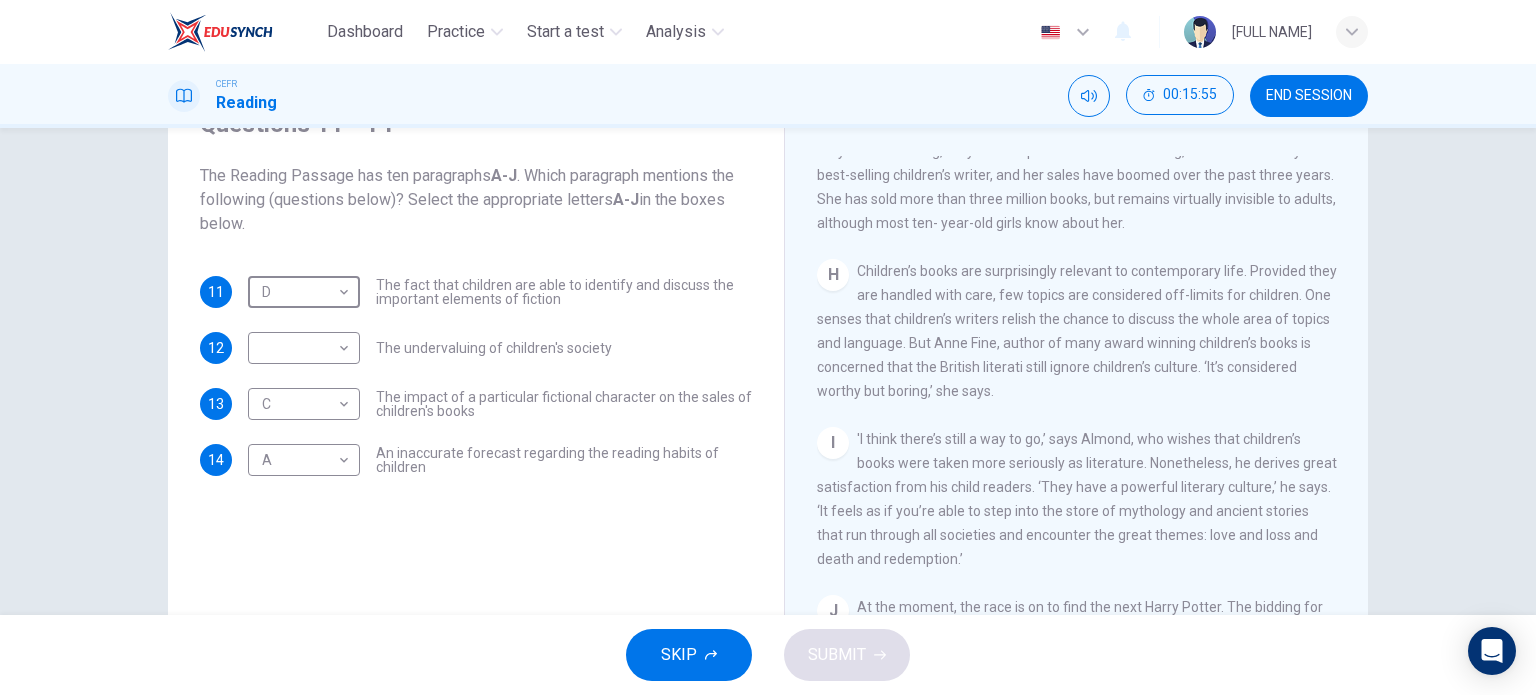 scroll, scrollTop: 1665, scrollLeft: 0, axis: vertical 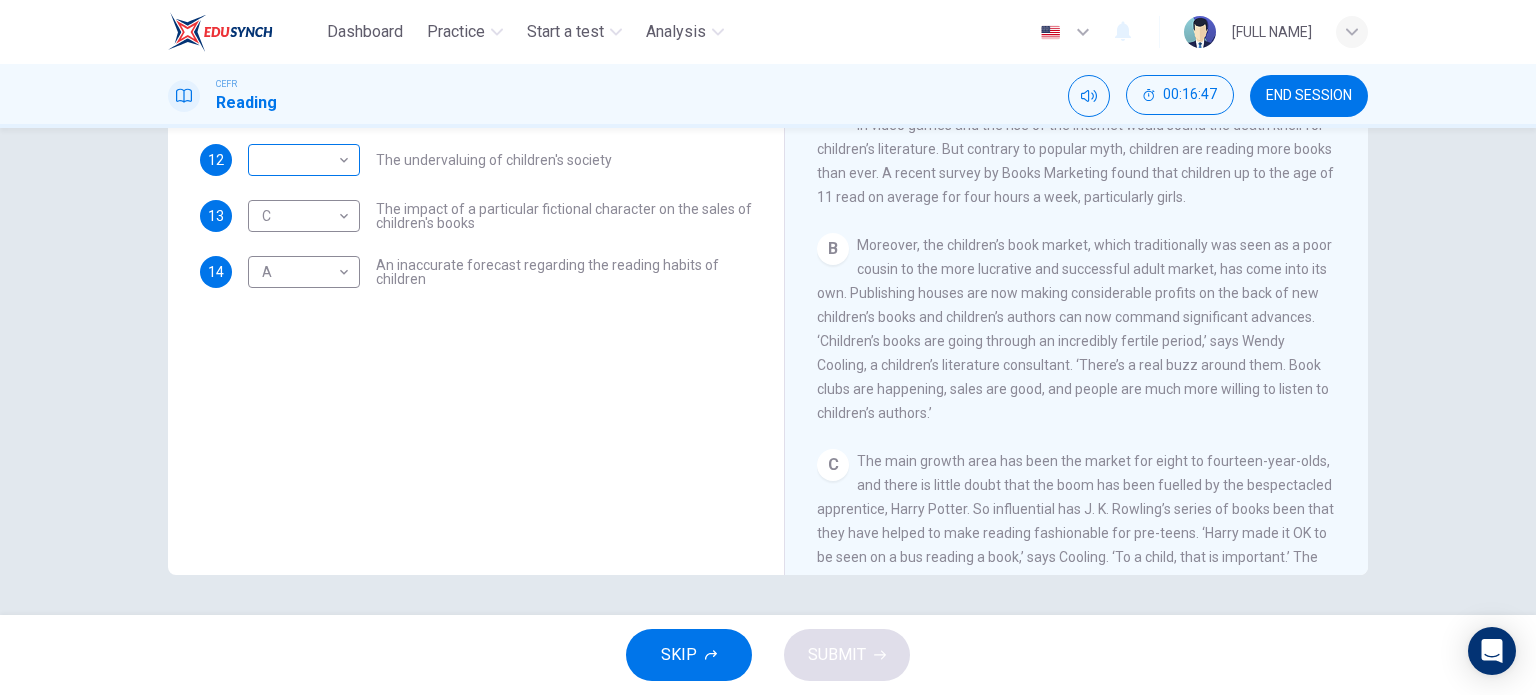 click on "Dashboard Practice Start a test Analysis English en ​ [FULL NAME] CEFR Reading 00:16:47 END SESSION Questions 11 - 14 The Reading Passage has ten paragraphs  A-J .
Which paragraph mentions the following (questions below)?
Select the appropriate letters  A-J  in the boxes below. 11 D D ​ The fact that children are able to identify and discuss the important elements of fiction 12 ​ ​ The undervaluing of children's society 13 C C ​ The impact of a particular fictional character on the sales of children's books 14 A A ​ An inaccurate forecast regarding the reading habits of children Twist in the Tale CLICK TO ZOOM Click to Zoom A B C D E F G H I J SKIP SUBMIT EduSynch - Online Language Proficiency Testing
Dashboard Practice Start a test Analysis Notifications © Copyright  2025" at bounding box center (768, 347) 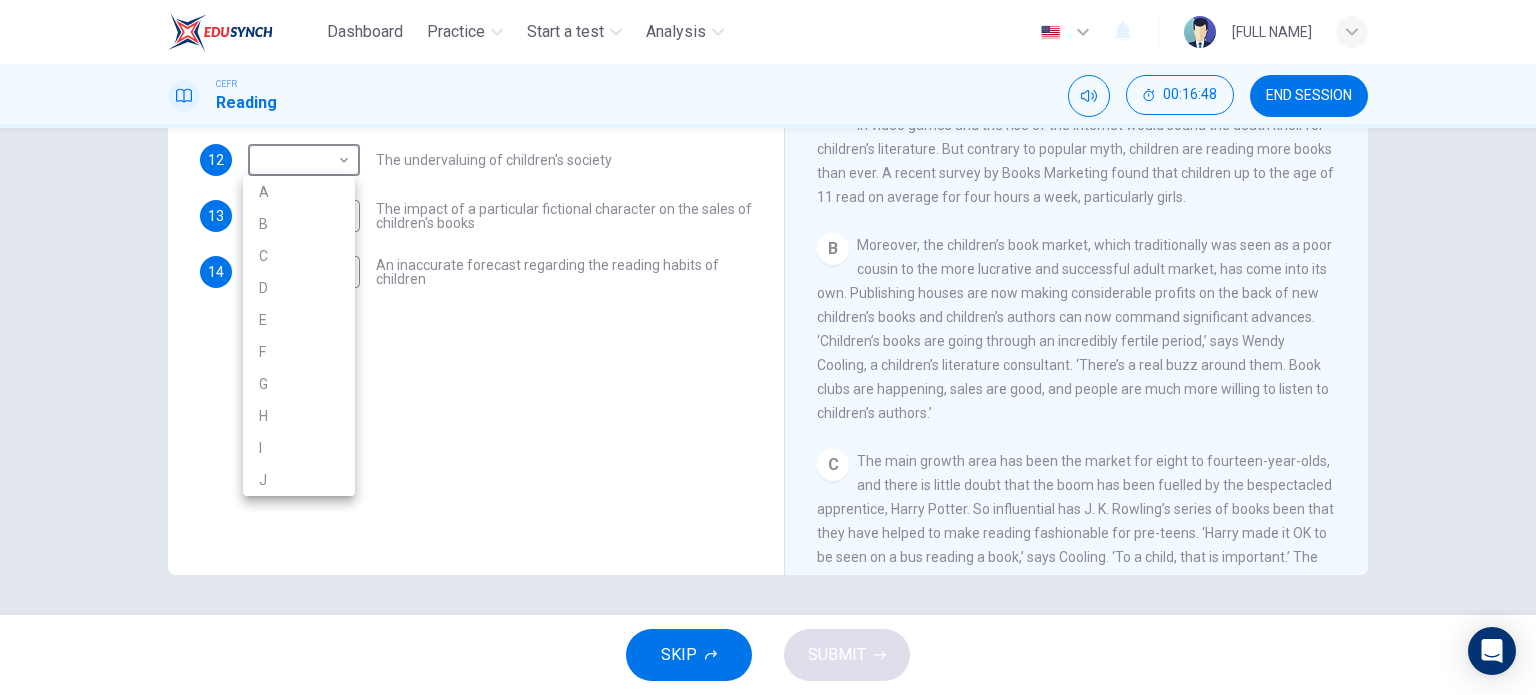 click on "B" at bounding box center (299, 224) 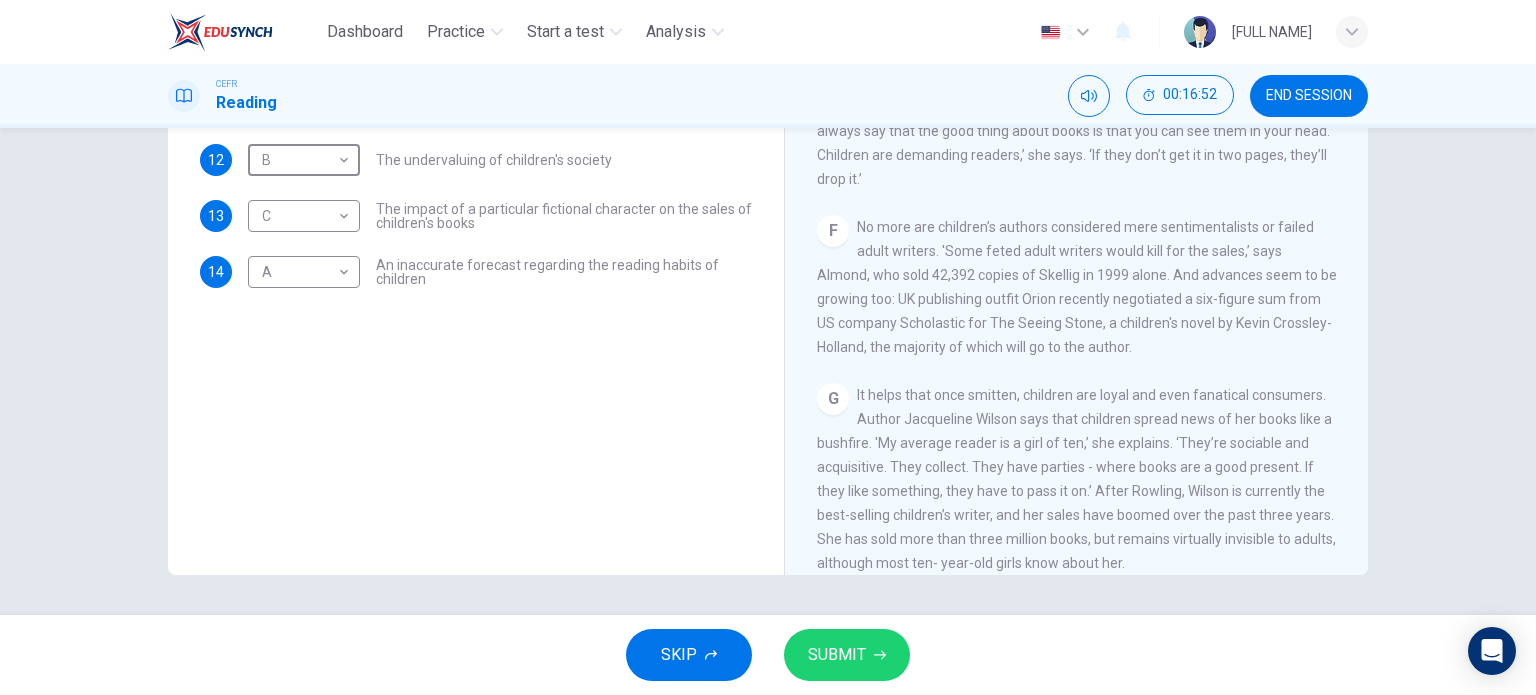 scroll, scrollTop: 1100, scrollLeft: 0, axis: vertical 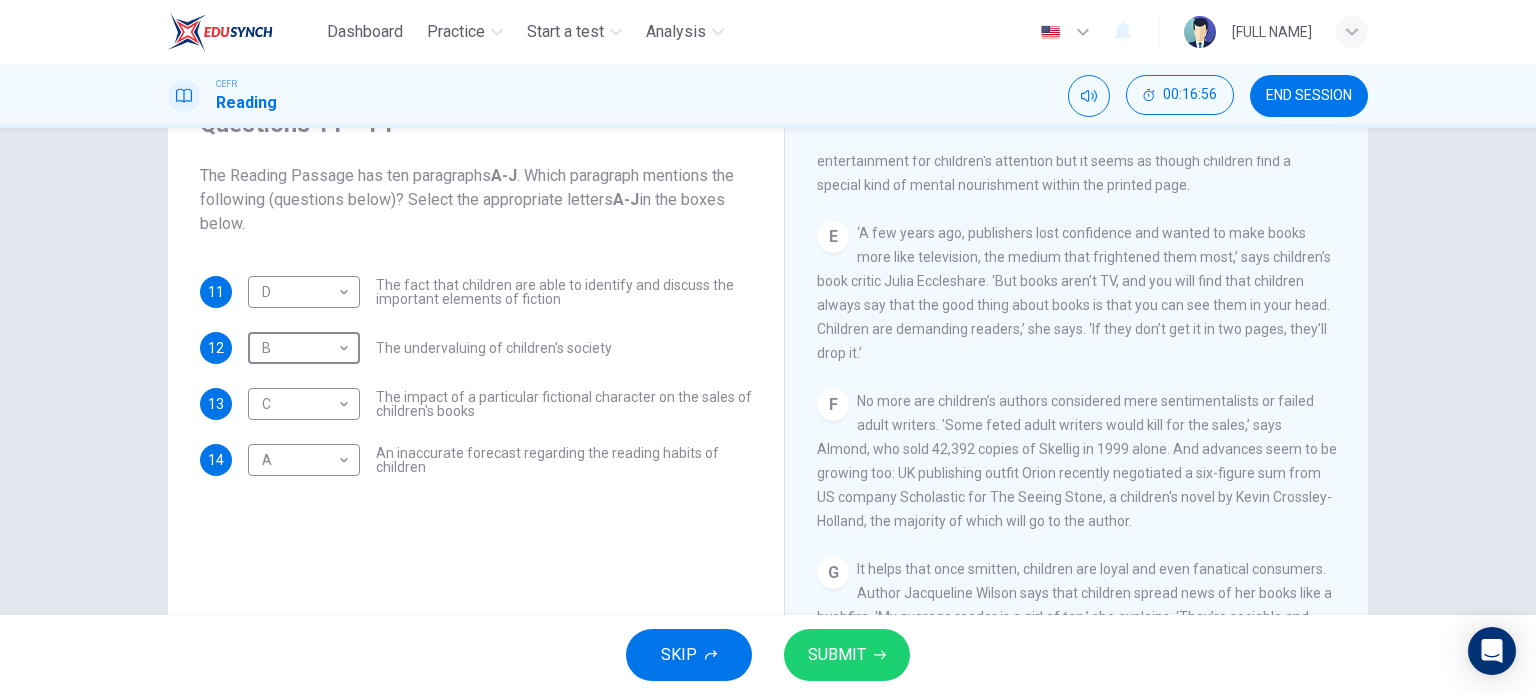 click on "SUBMIT" at bounding box center [837, 655] 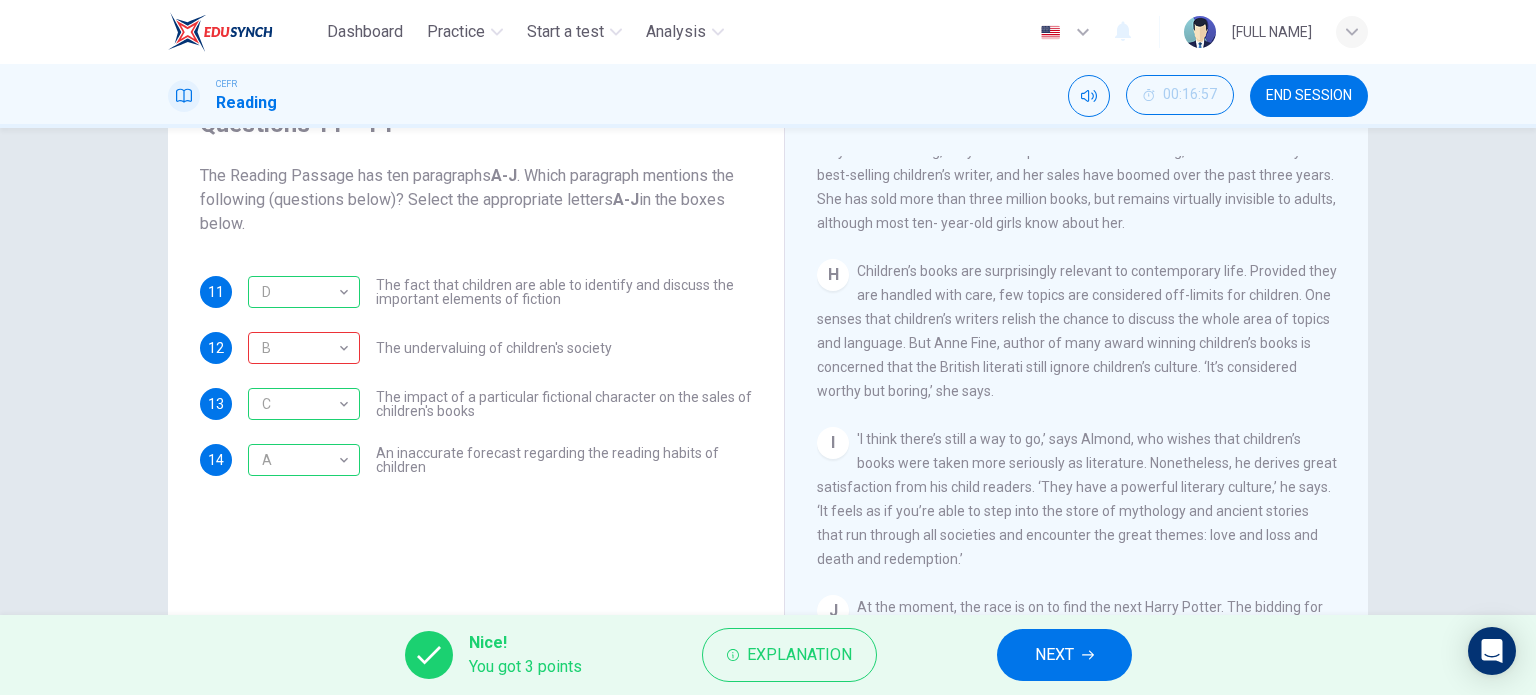 scroll, scrollTop: 1665, scrollLeft: 0, axis: vertical 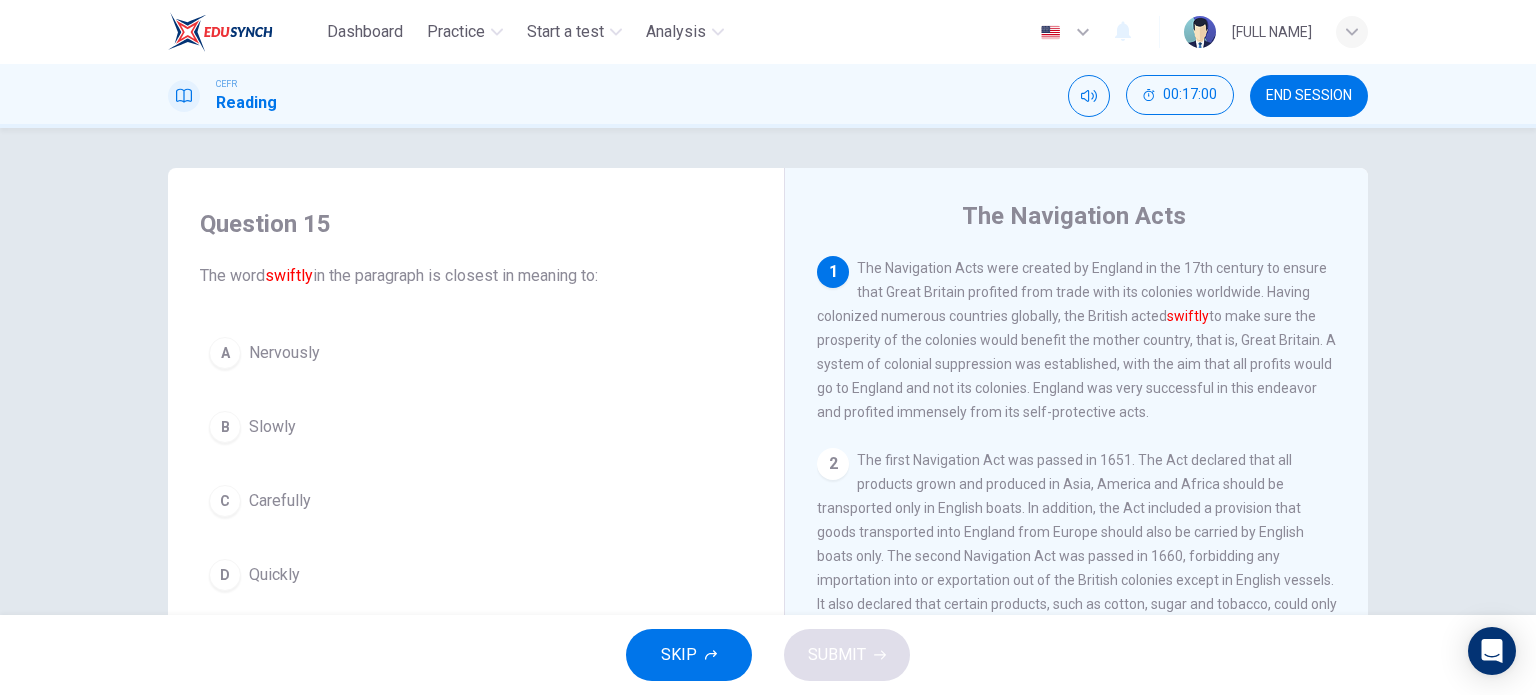 click on "END SESSION" at bounding box center (1309, 96) 